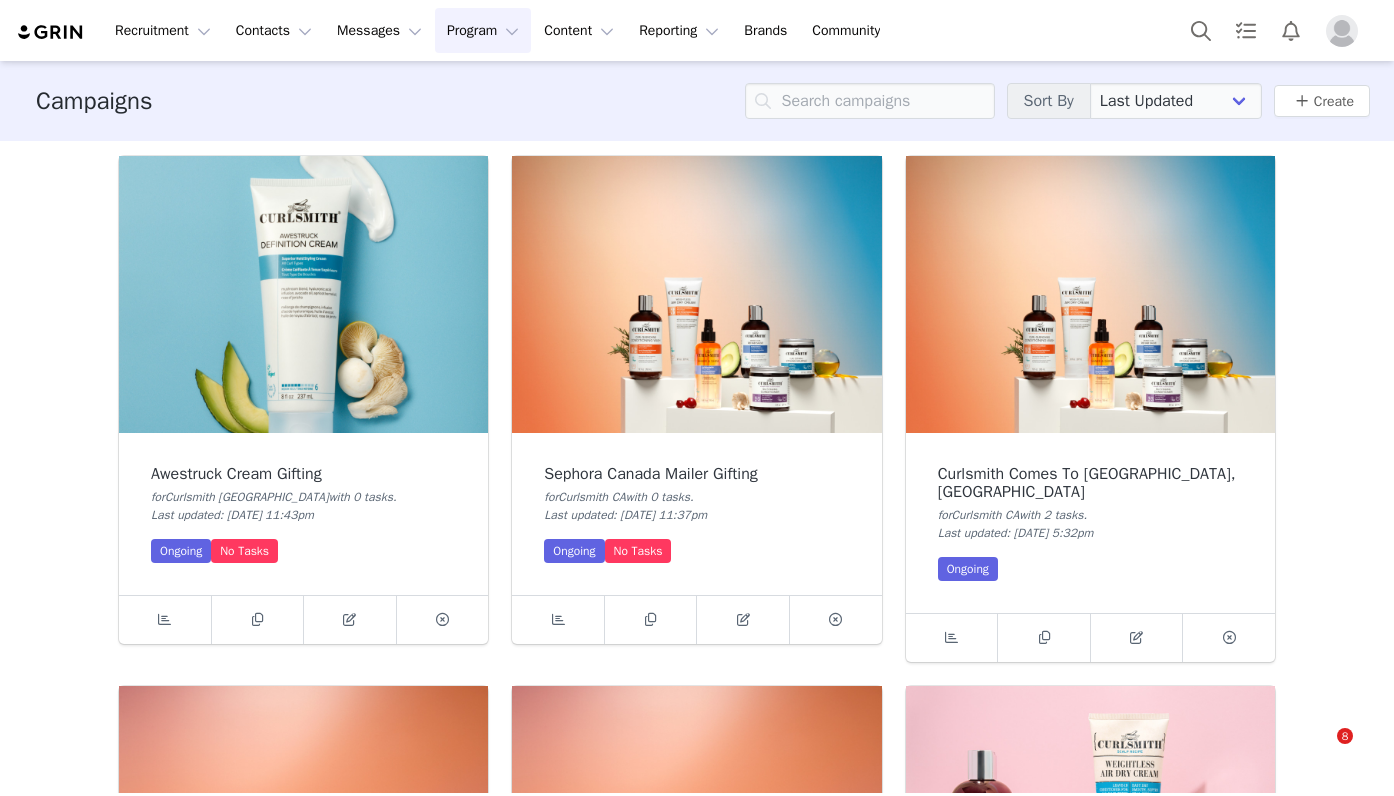 scroll, scrollTop: 0, scrollLeft: 0, axis: both 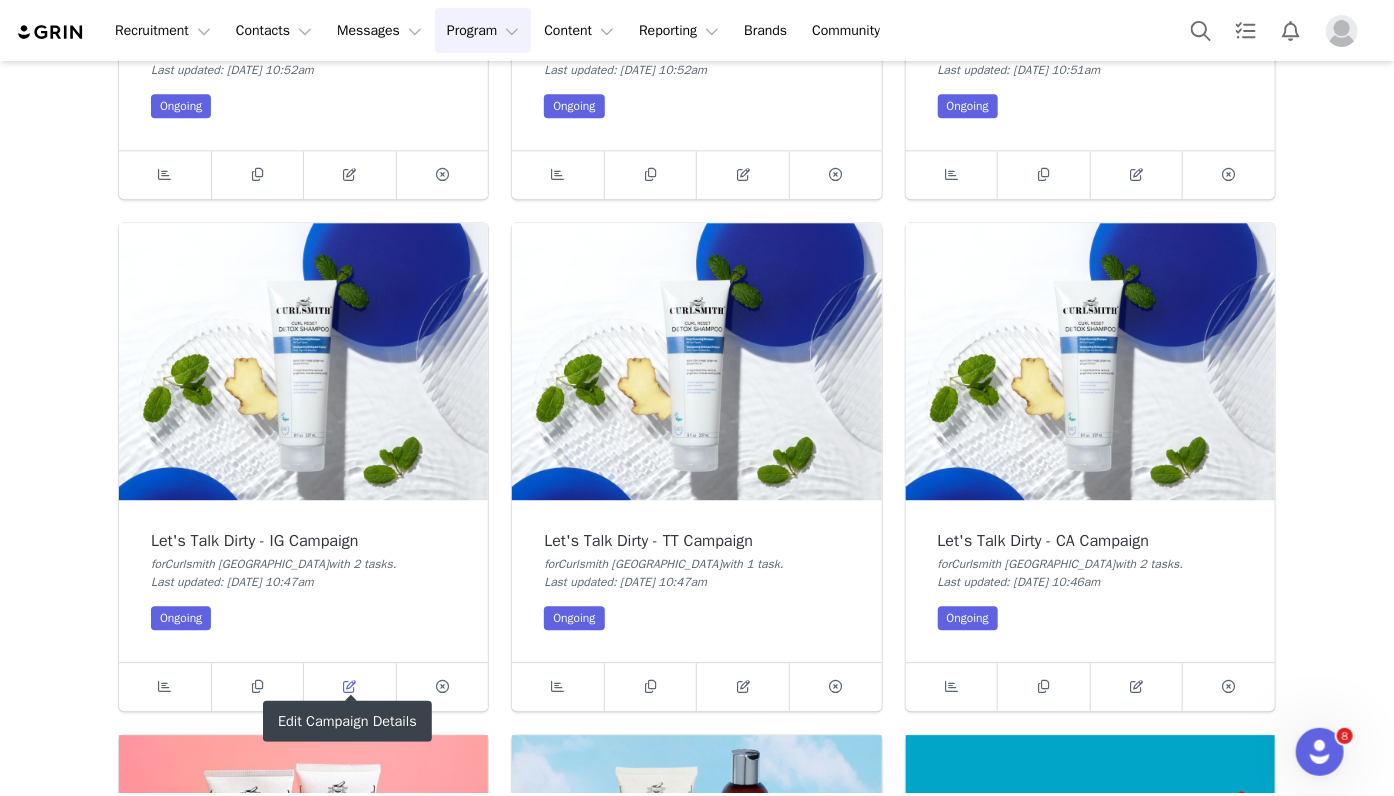 click at bounding box center (350, 687) 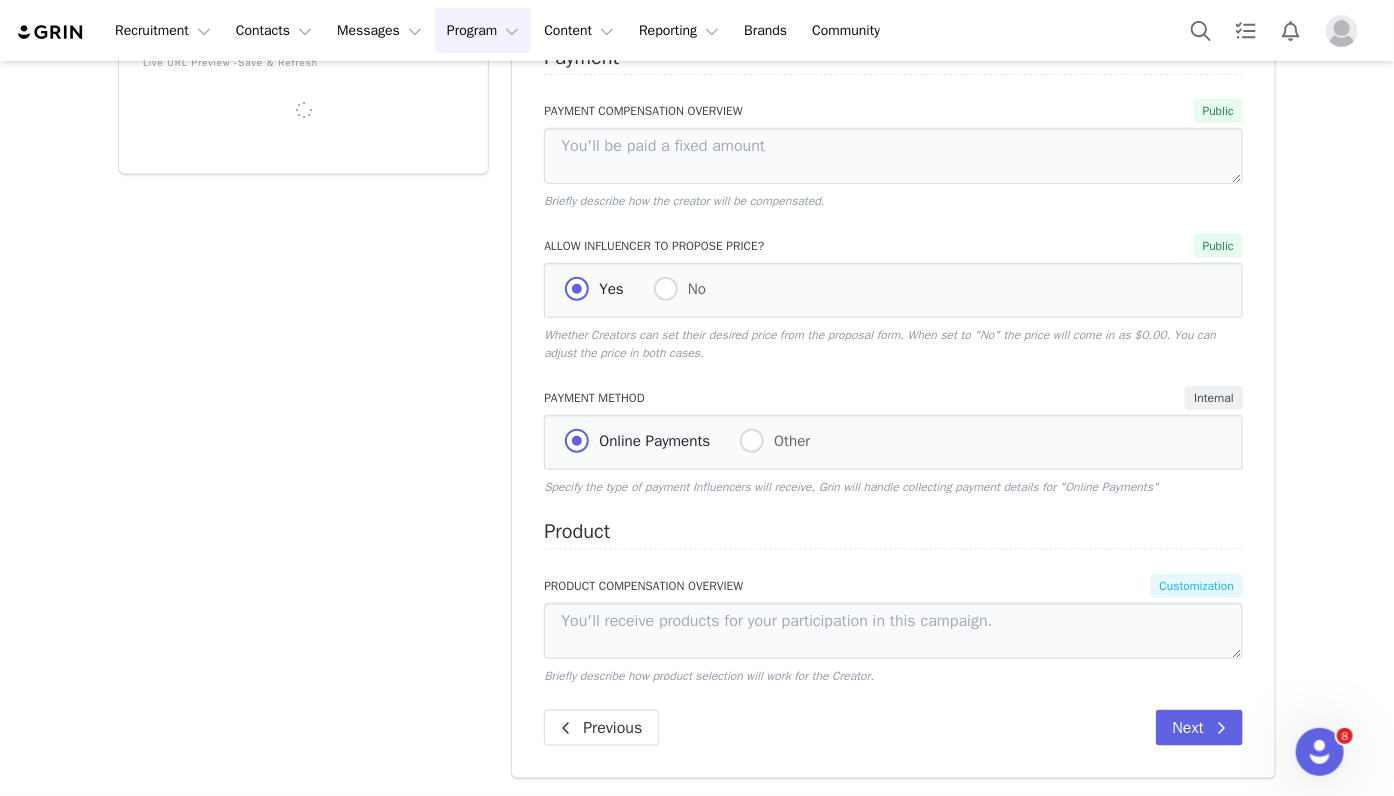 type on "You will be paid and given products for your participation in this campaign." 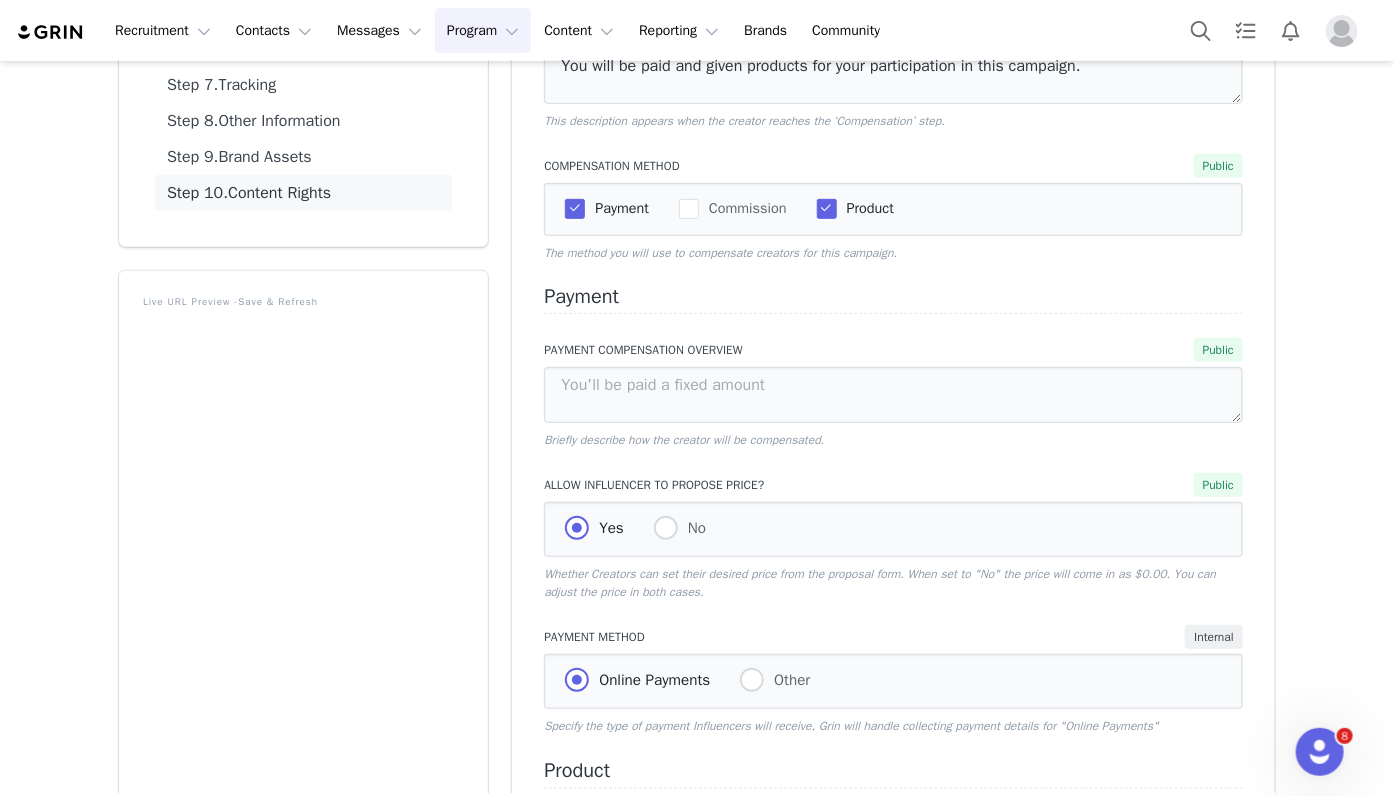 scroll, scrollTop: 179, scrollLeft: 0, axis: vertical 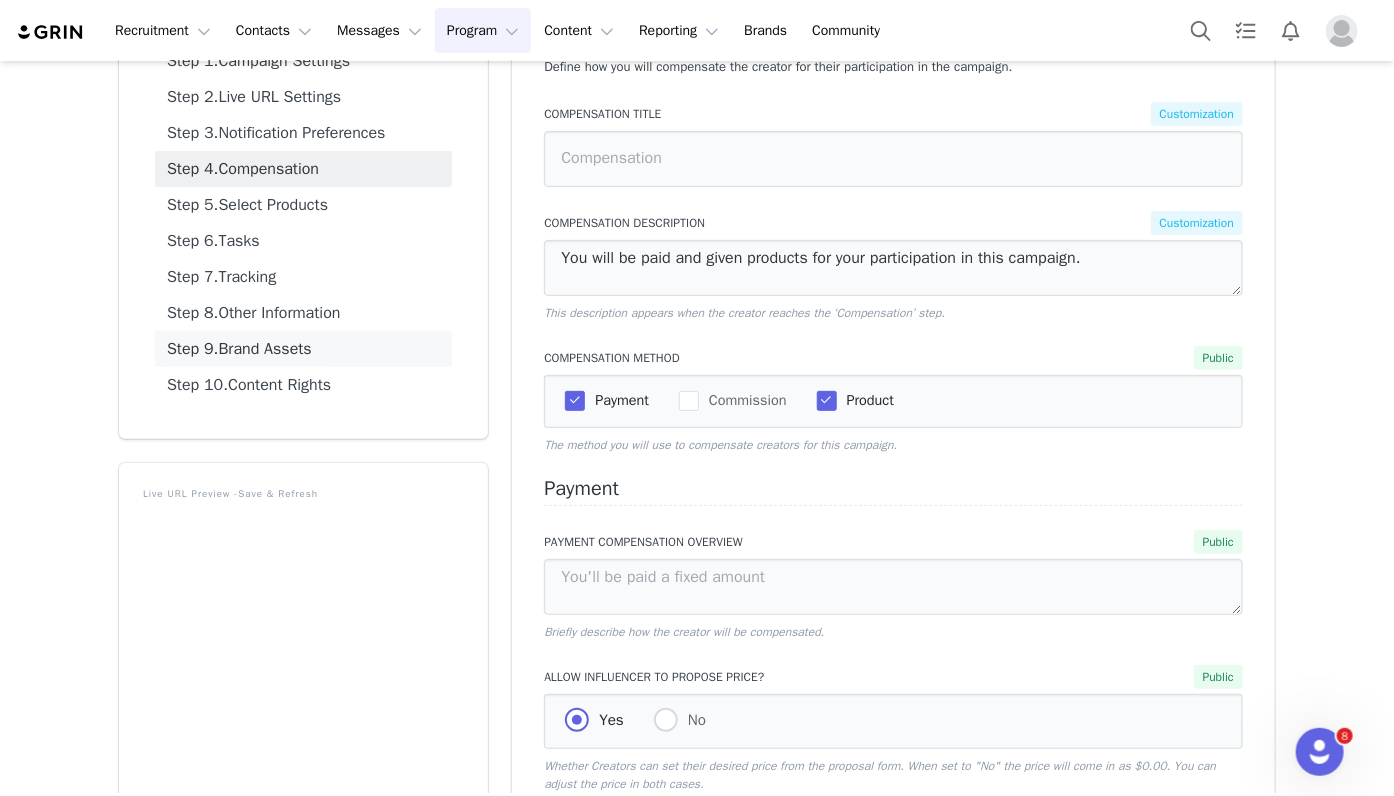 click on "Step 9.  Brand Assets" at bounding box center [303, 349] 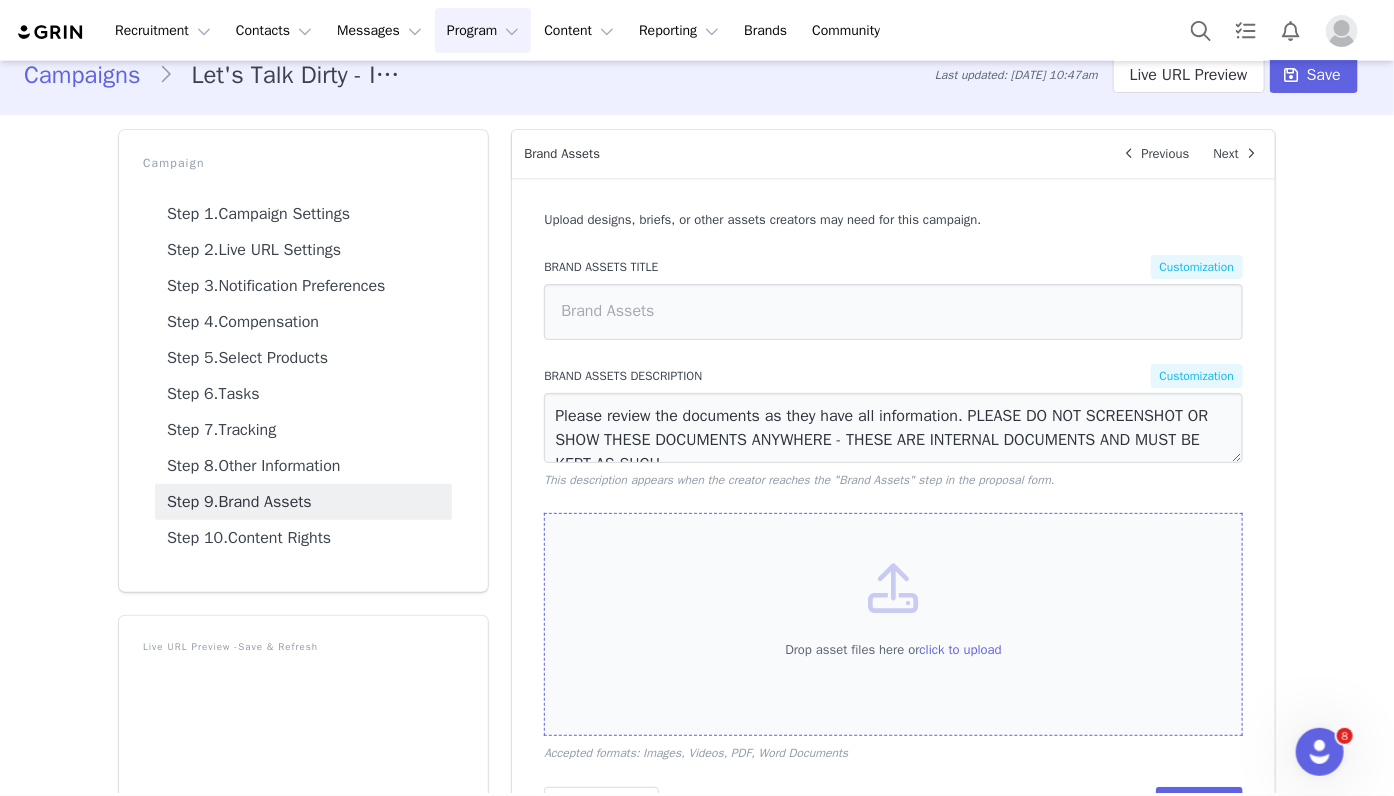 scroll, scrollTop: 0, scrollLeft: 0, axis: both 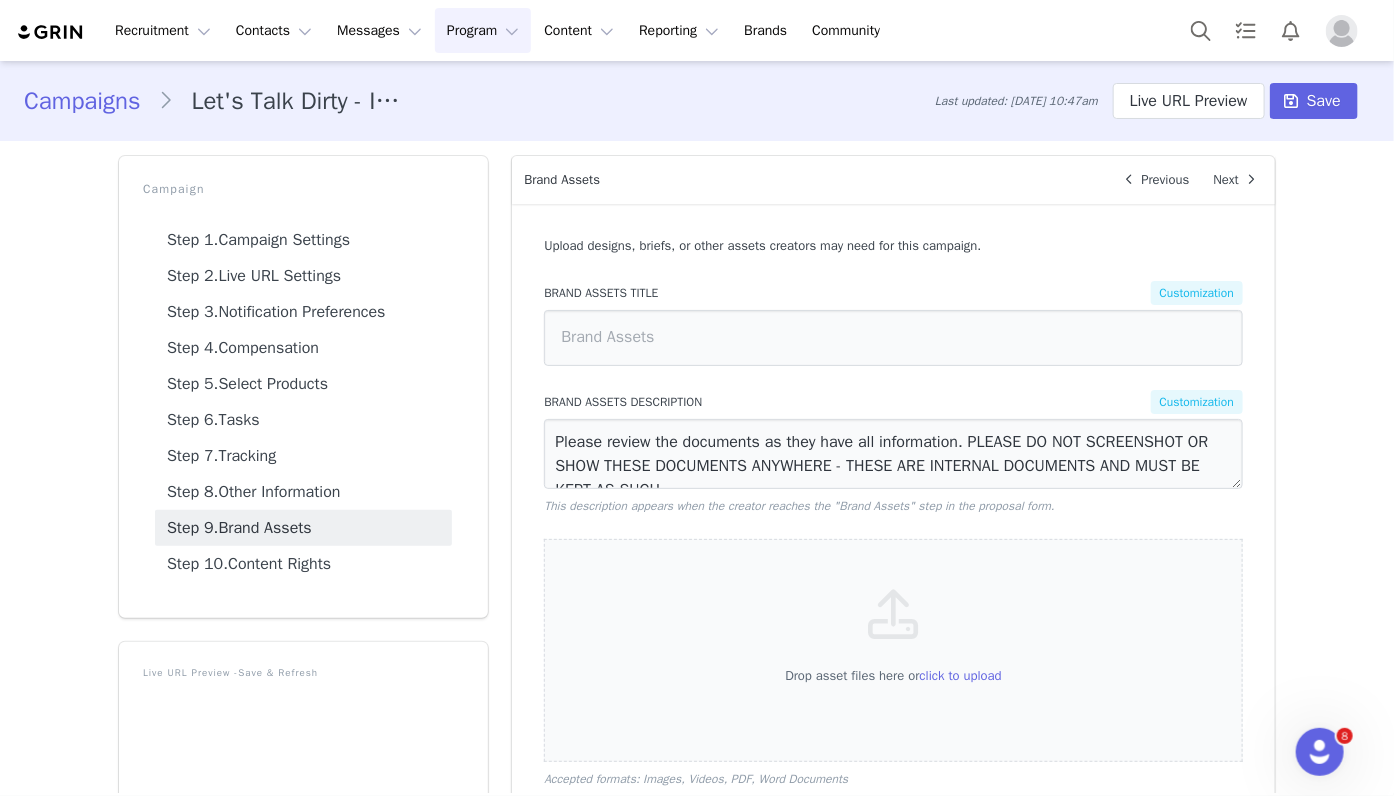click on "Program Program" at bounding box center [483, 30] 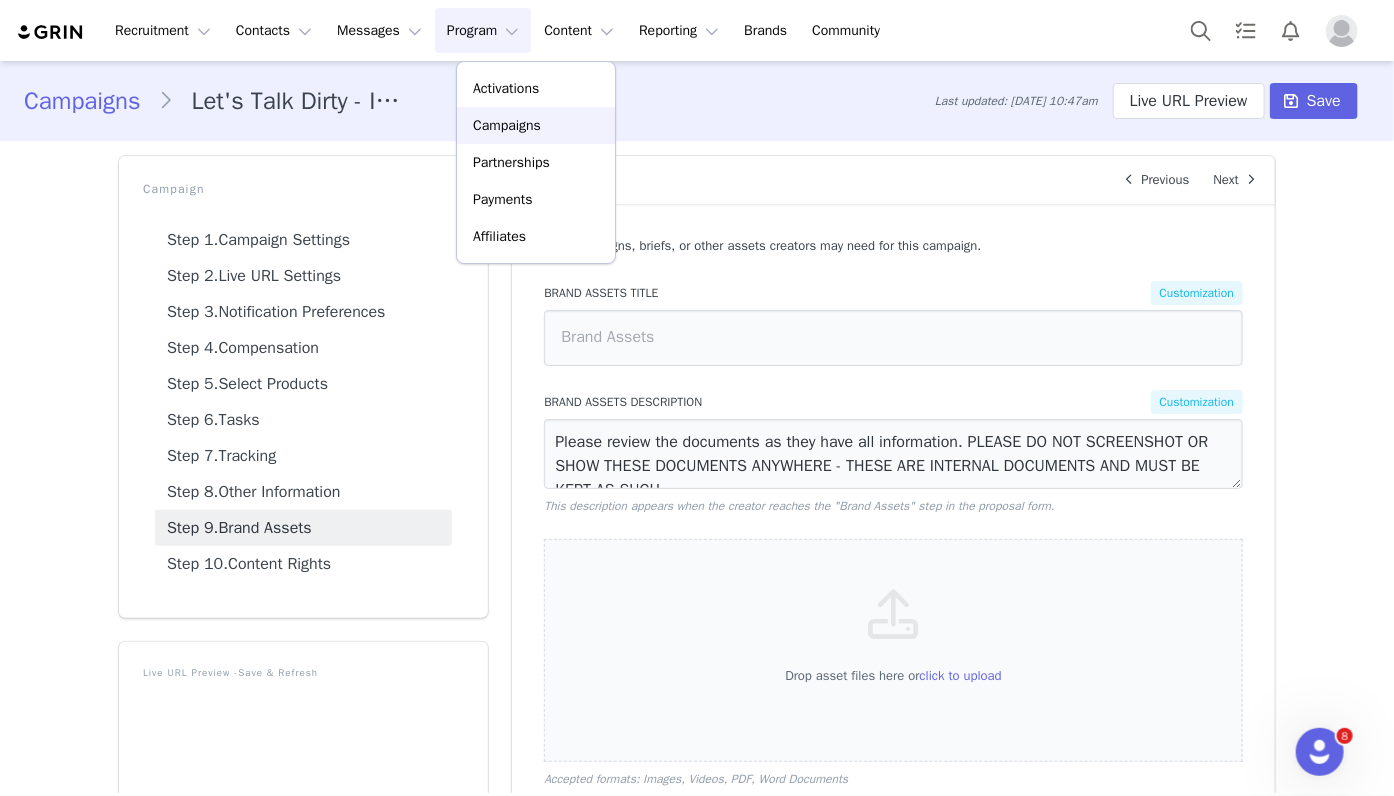 click on "Campaigns" at bounding box center (507, 125) 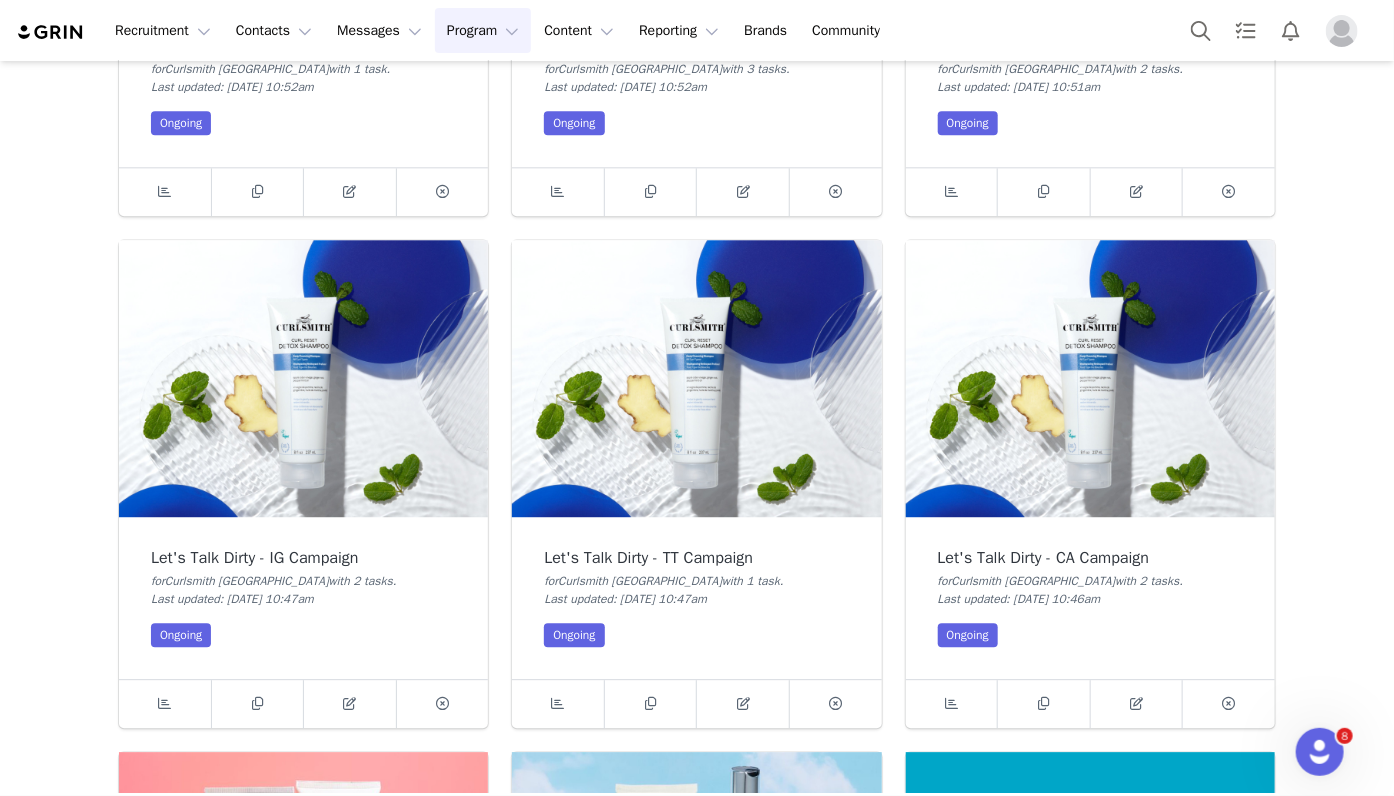 scroll, scrollTop: 2002, scrollLeft: 0, axis: vertical 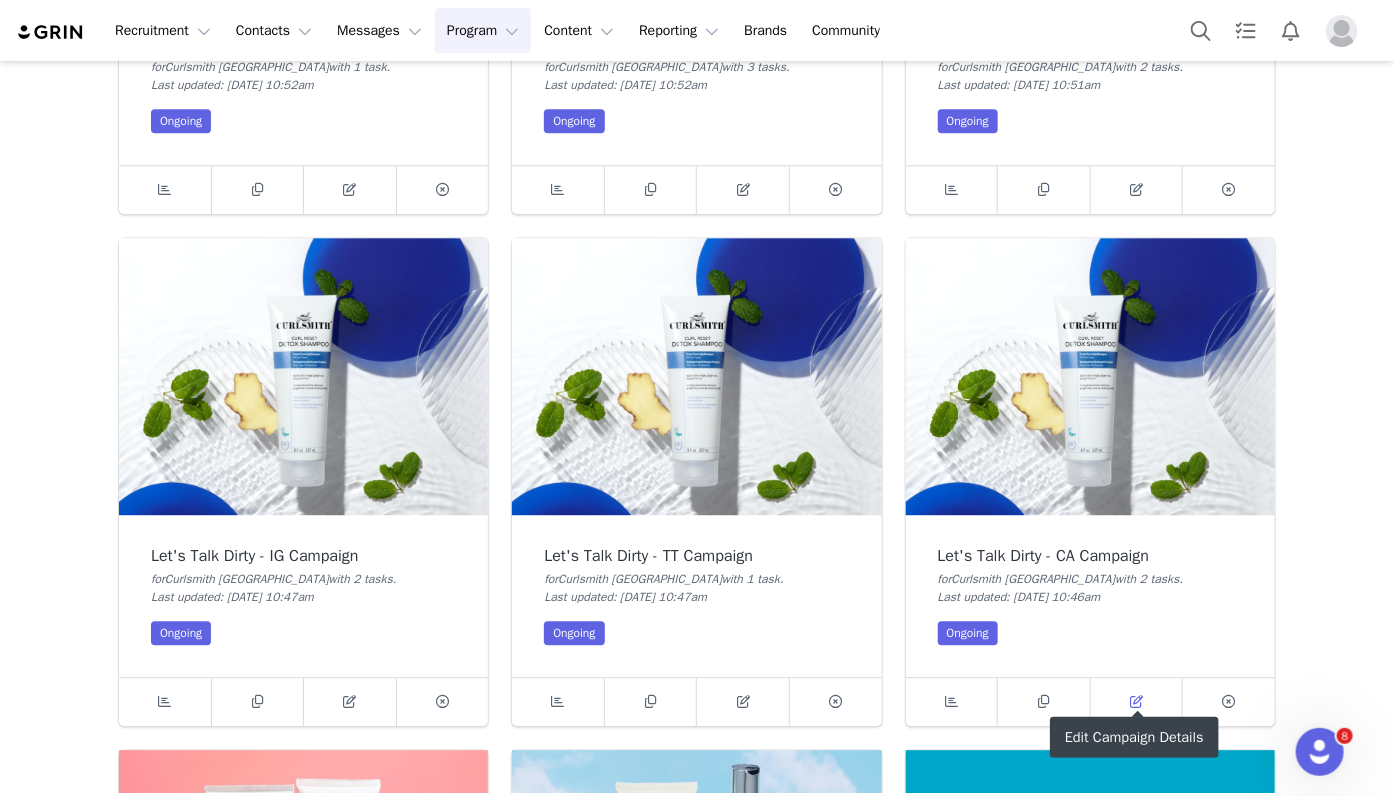 click at bounding box center [1136, 701] 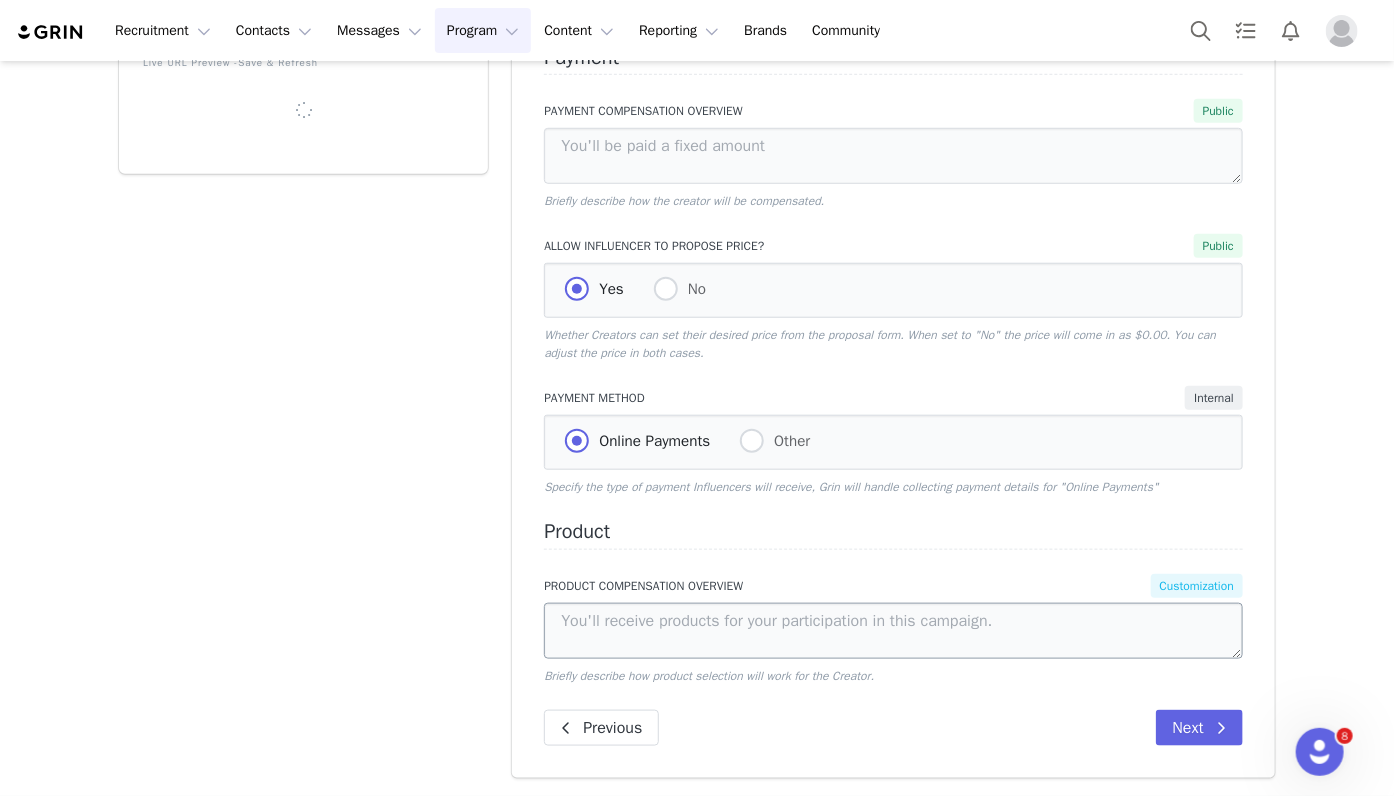 scroll, scrollTop: 603, scrollLeft: 0, axis: vertical 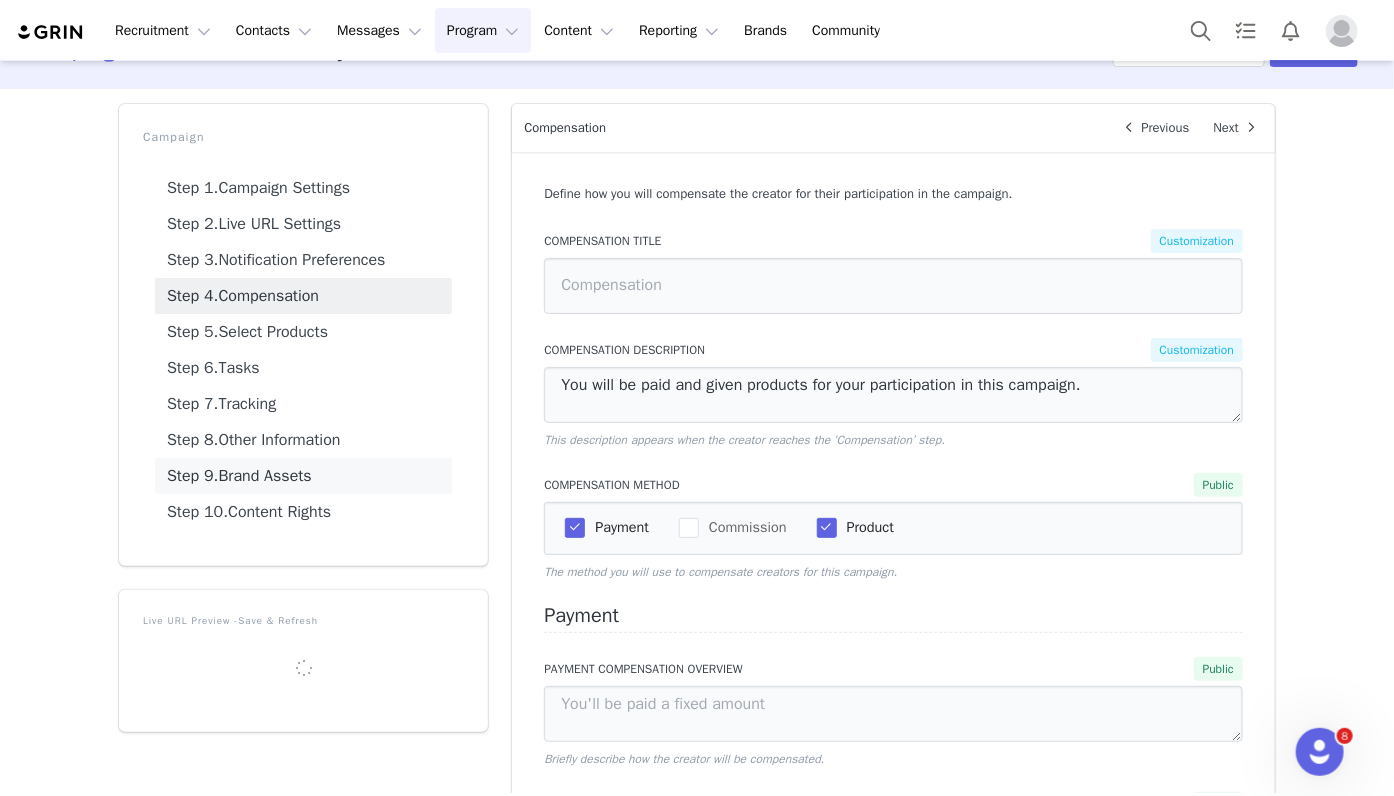click on "Step 9.  Brand Assets" at bounding box center [303, 476] 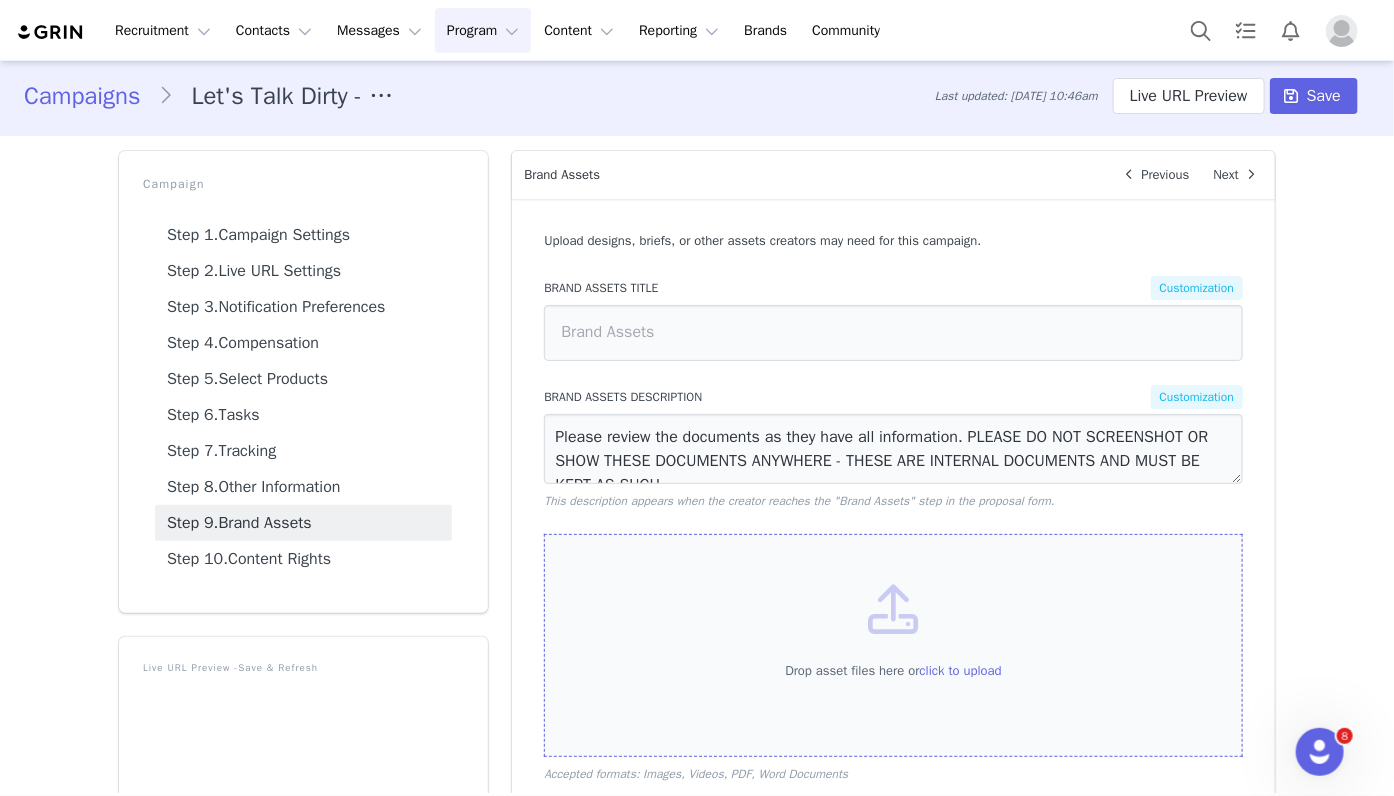 scroll, scrollTop: 0, scrollLeft: 0, axis: both 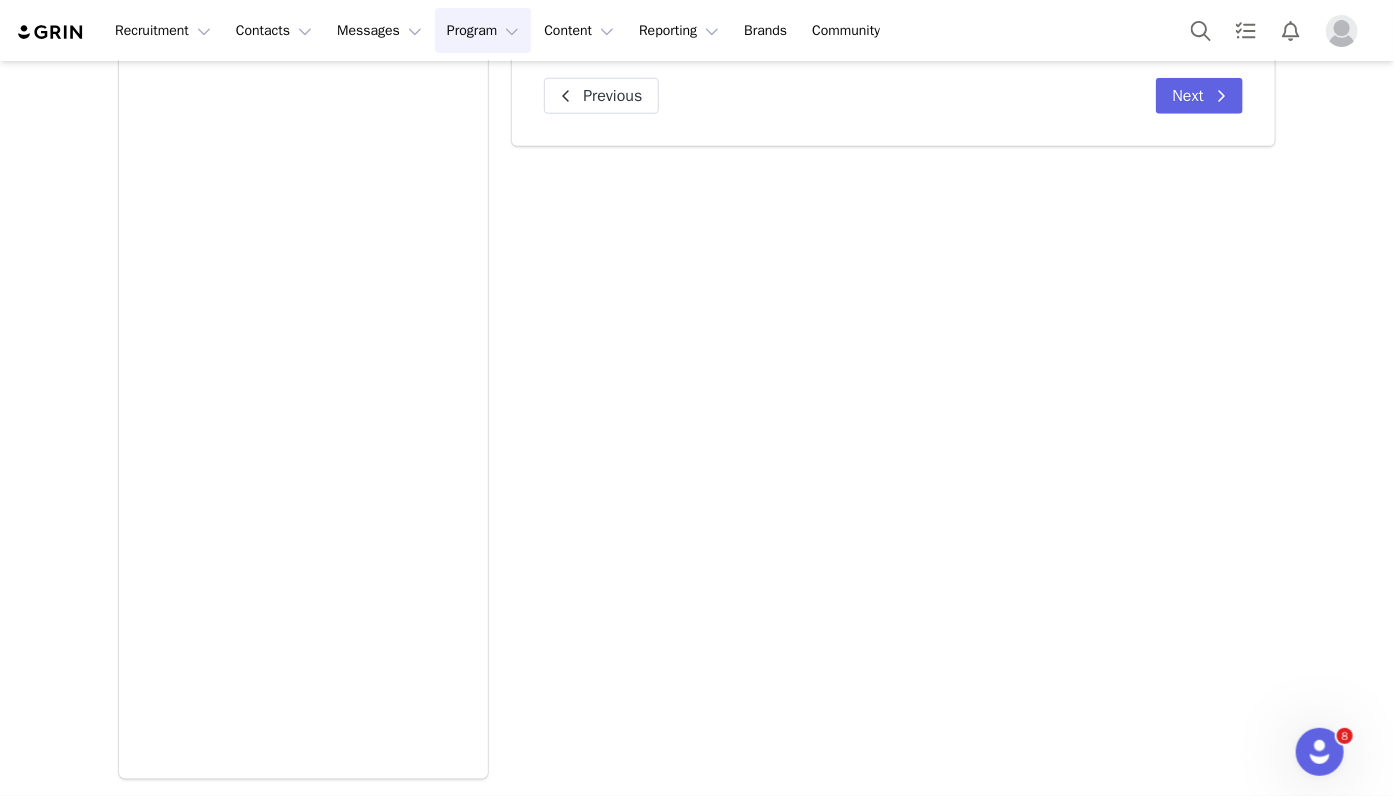 click on "Program Program" at bounding box center [483, 30] 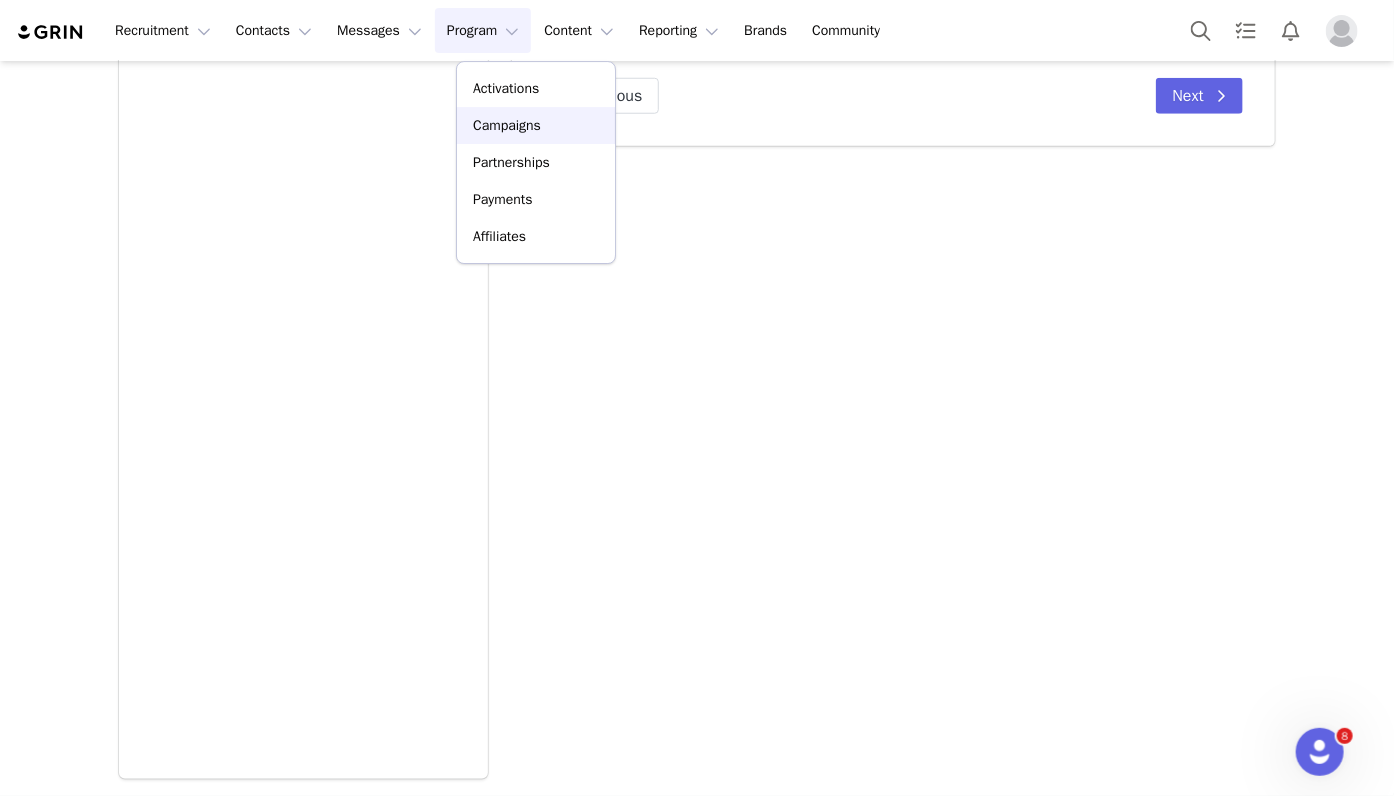 click on "Campaigns" at bounding box center (507, 125) 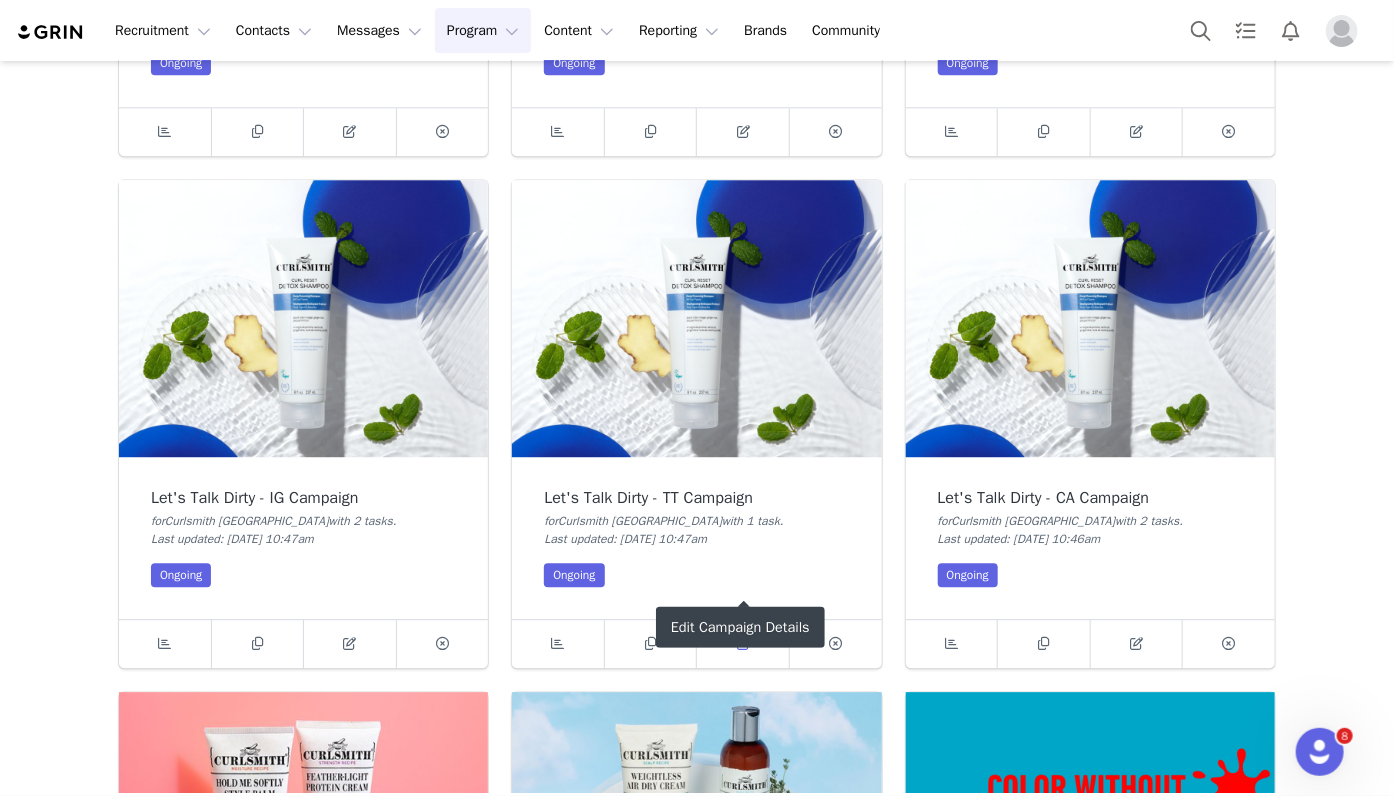 scroll, scrollTop: 2131, scrollLeft: 0, axis: vertical 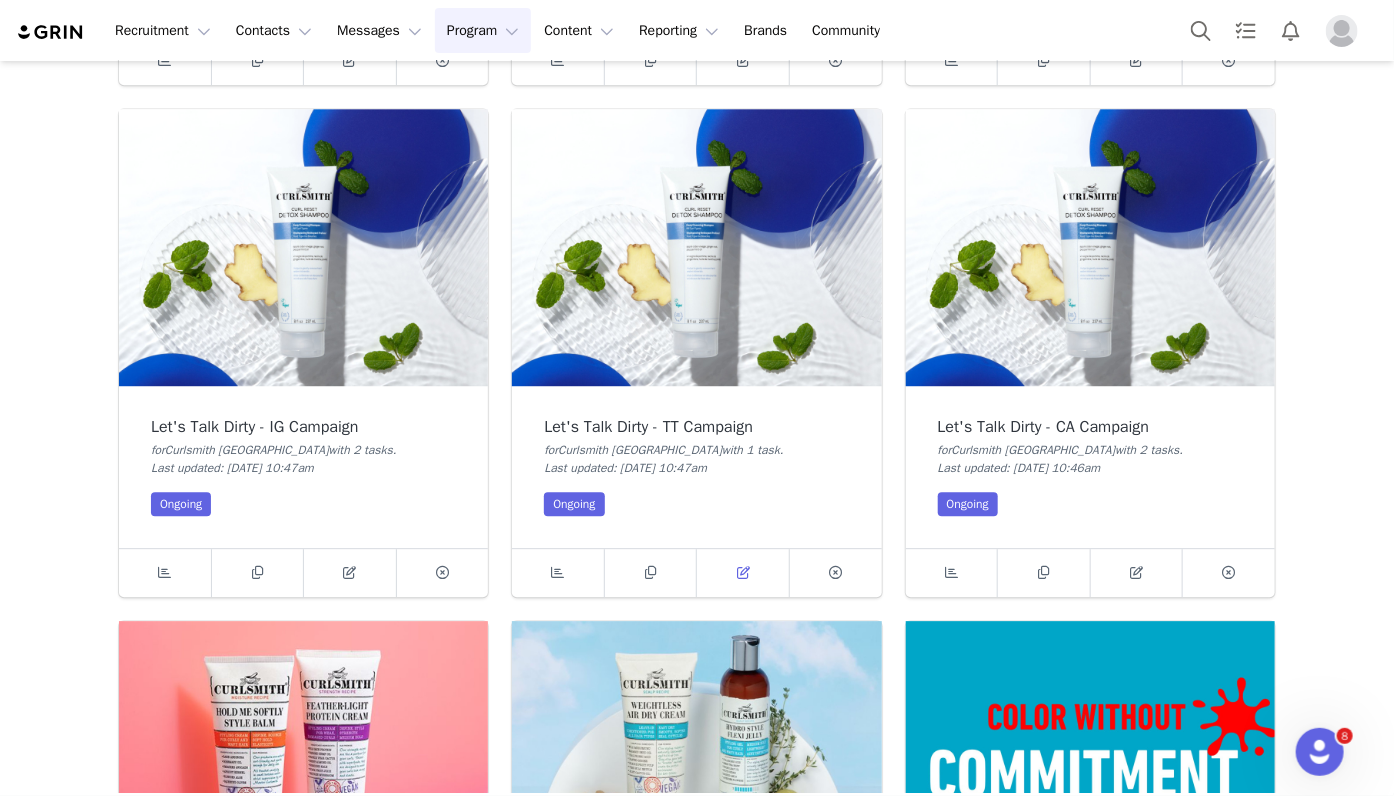 click at bounding box center [743, 573] 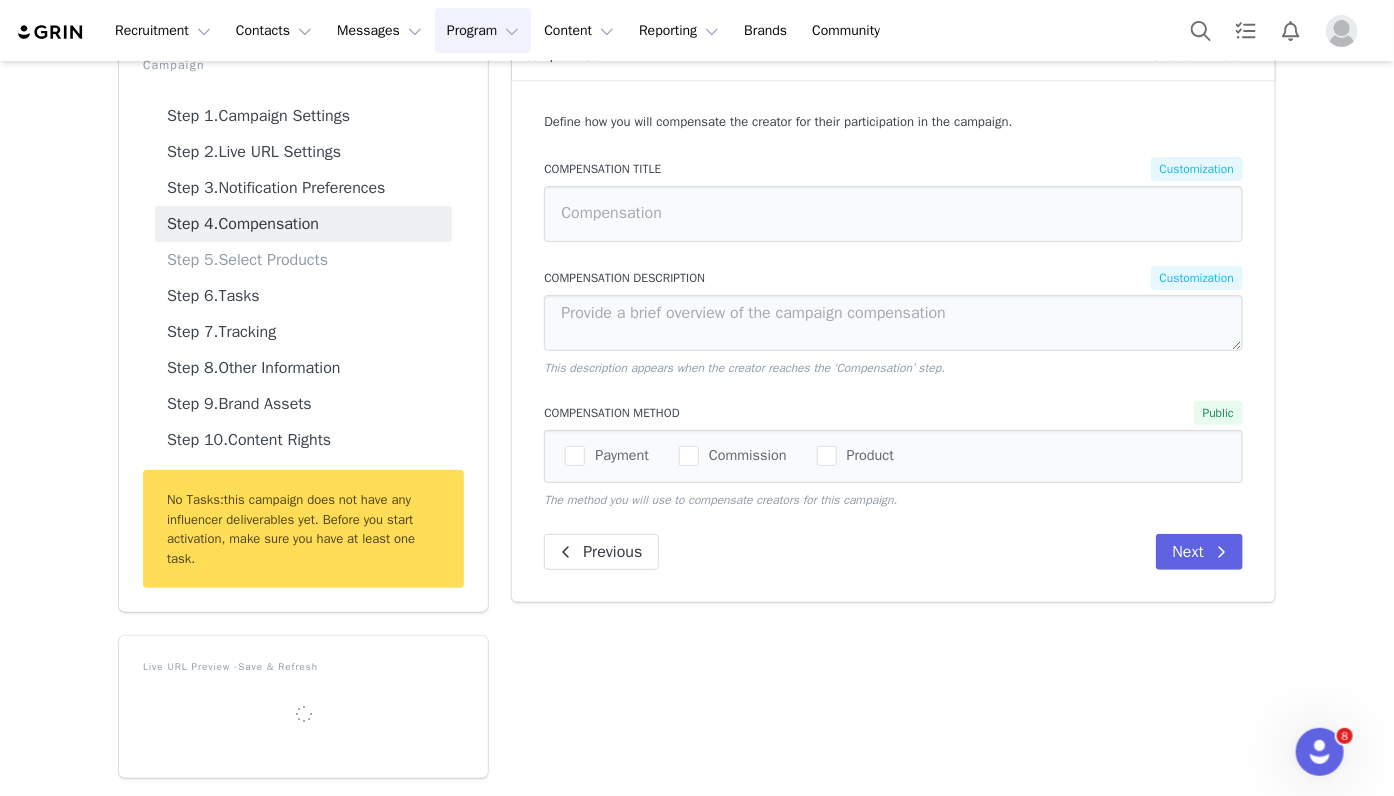 type on "You will be paid and given products for your participation in this campaign." 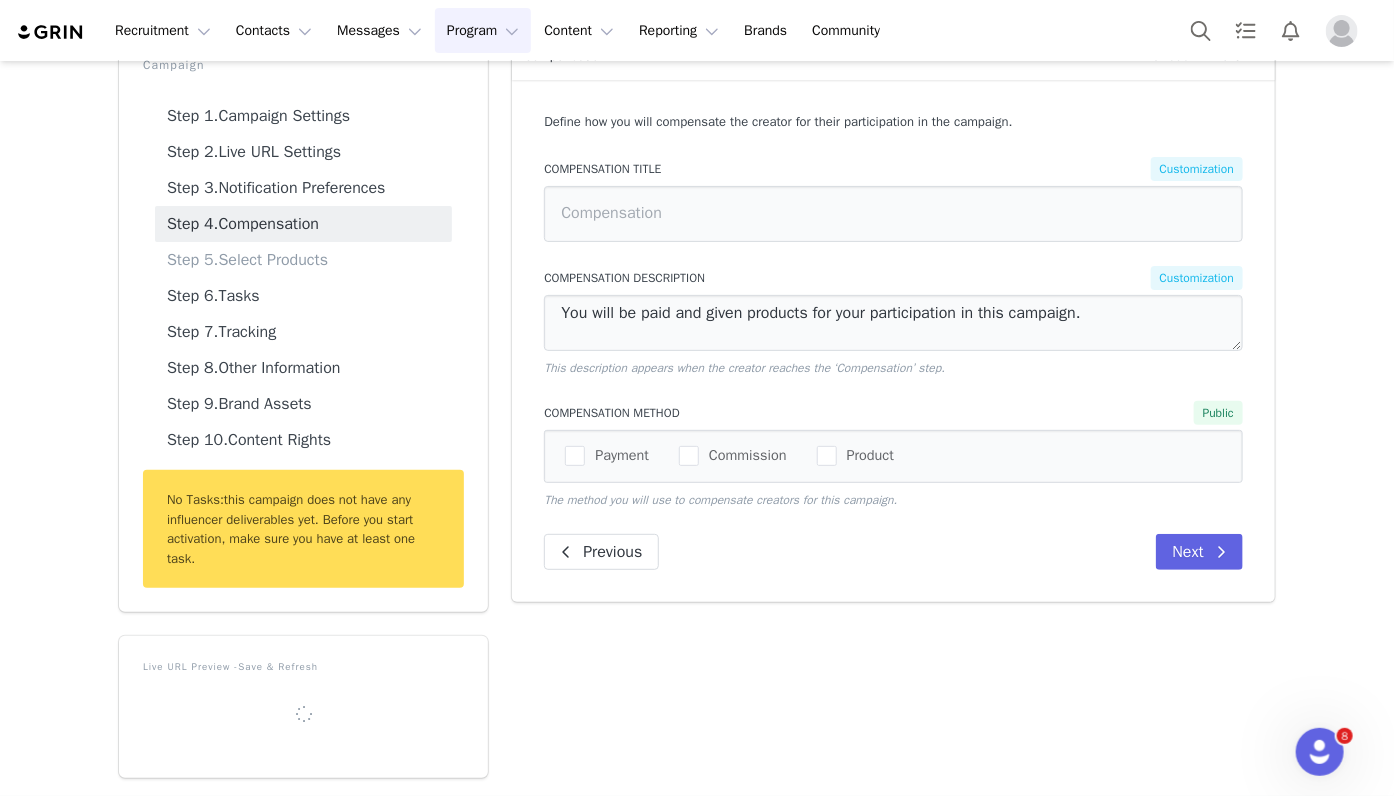 scroll, scrollTop: 603, scrollLeft: 0, axis: vertical 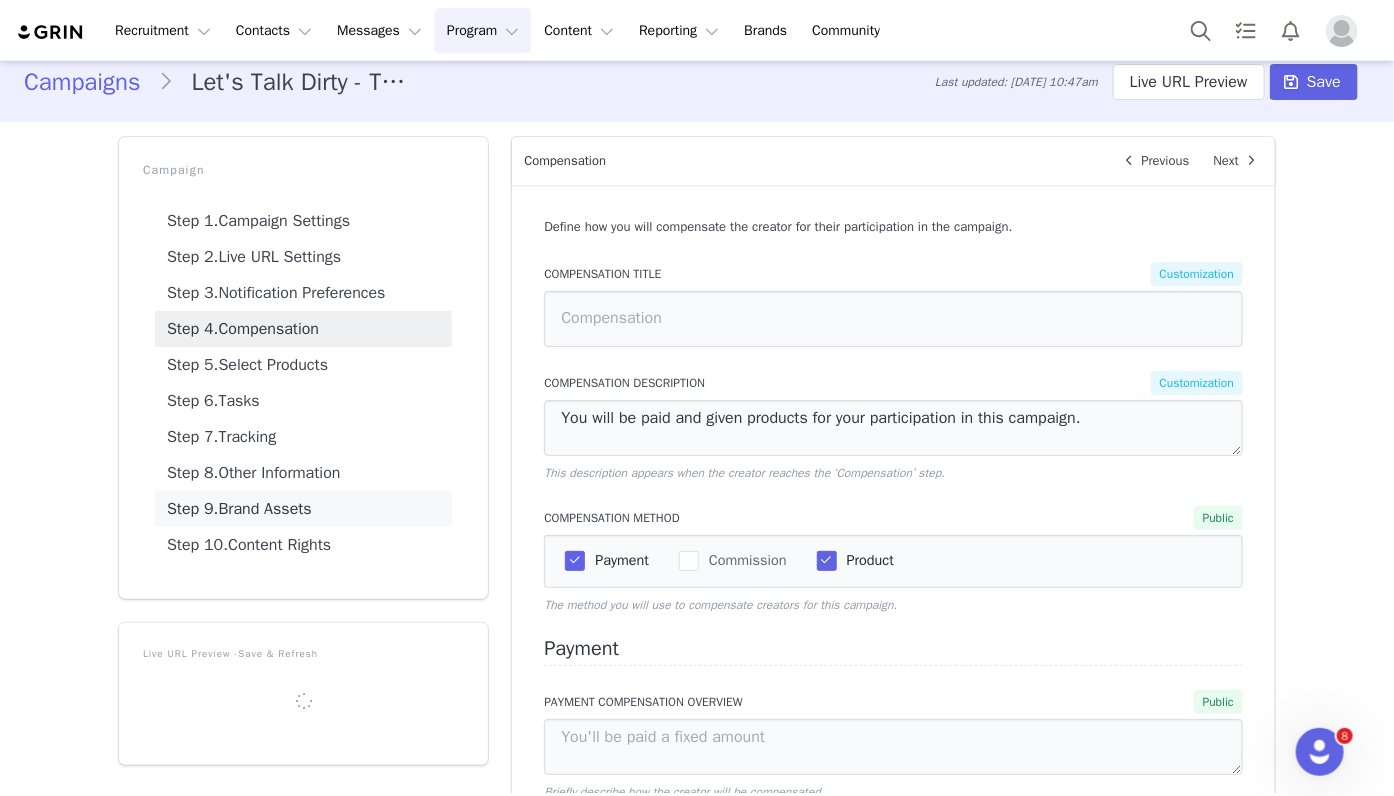 click on "Step 9.  Brand Assets" at bounding box center [303, 509] 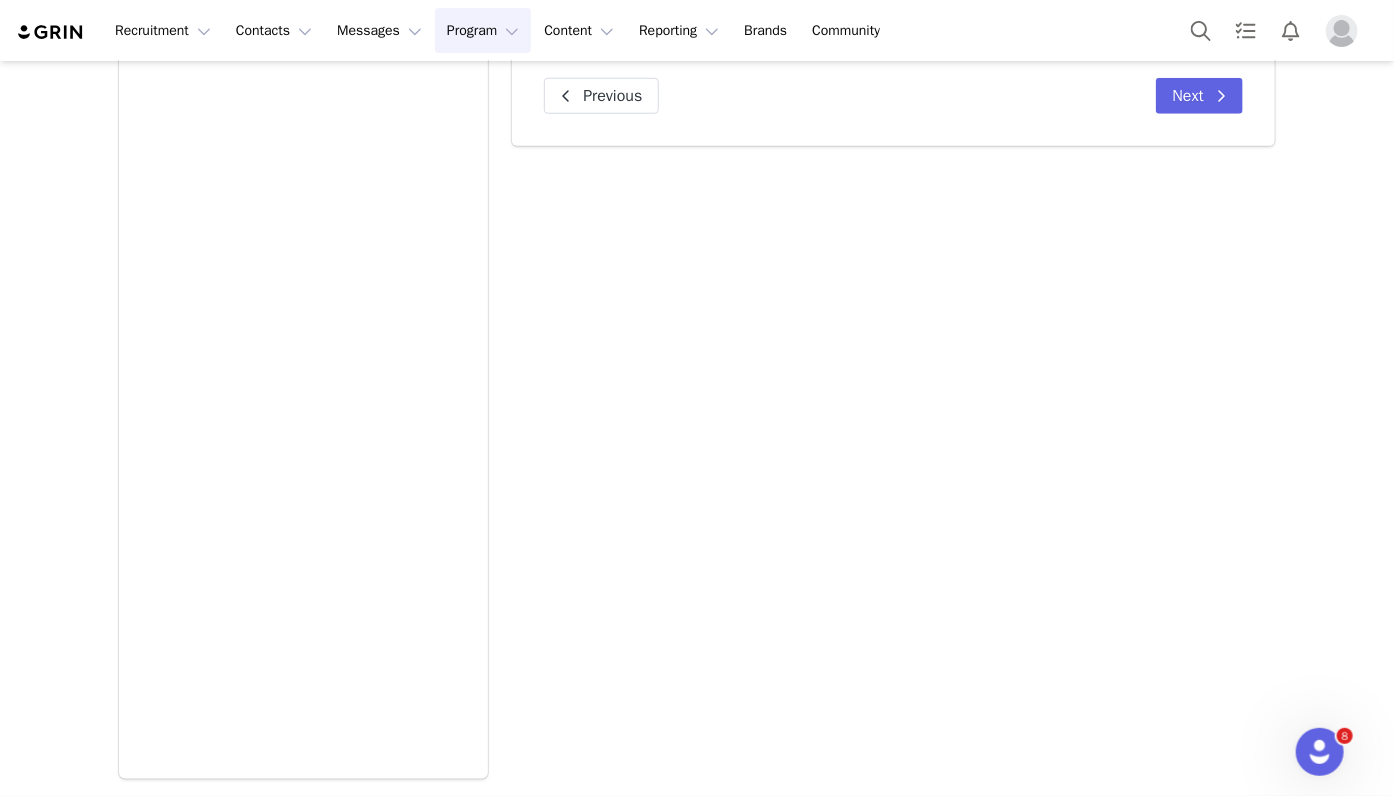 scroll, scrollTop: 0, scrollLeft: 0, axis: both 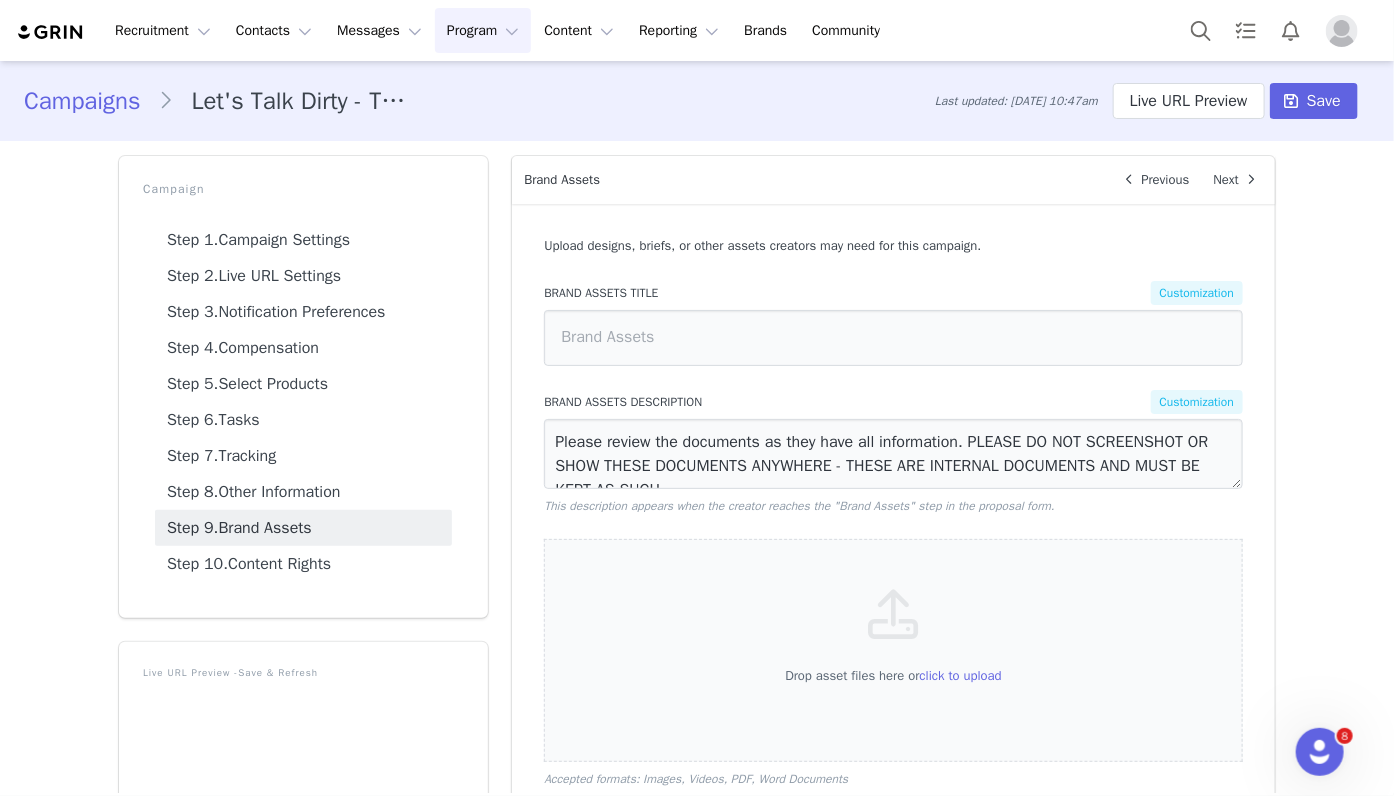 click on "Program Program" at bounding box center [483, 30] 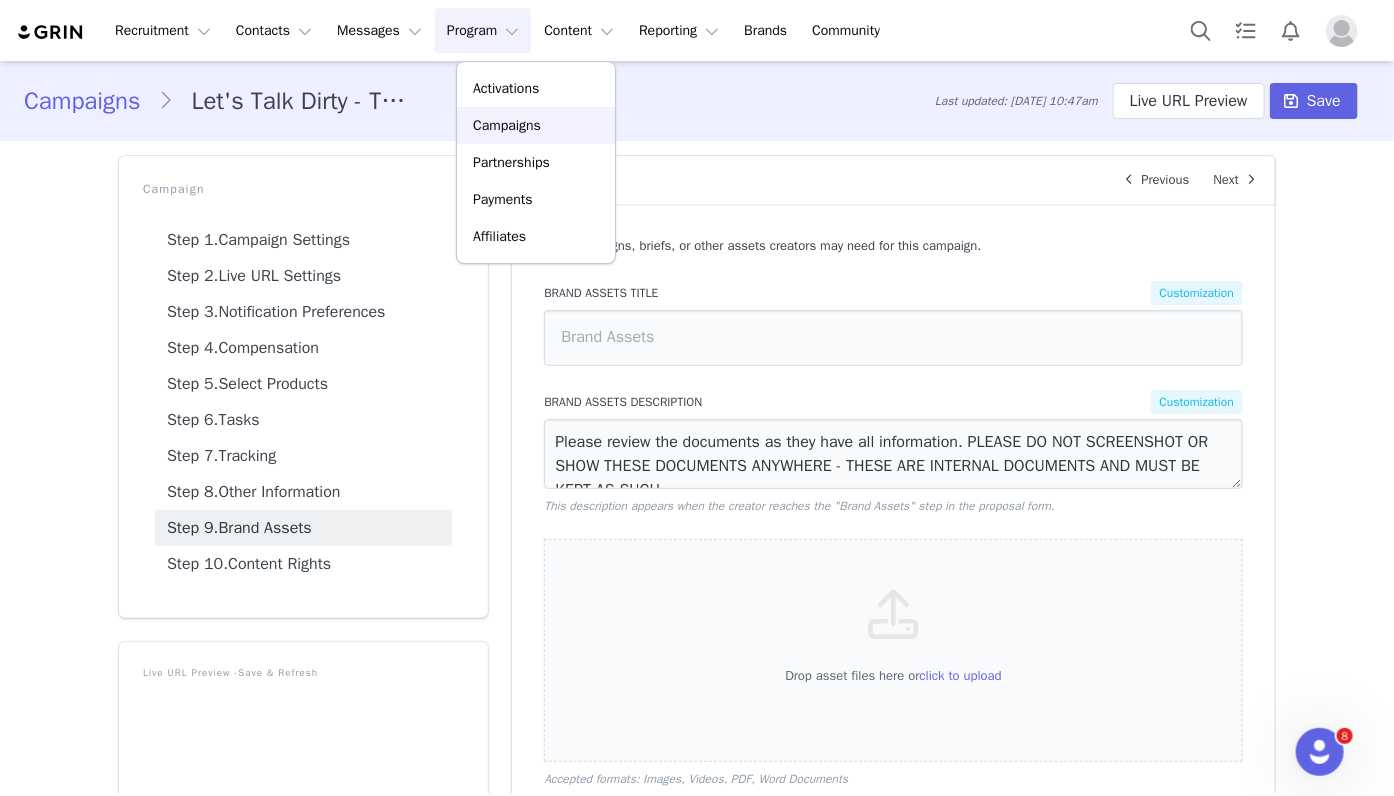 click on "Campaigns" at bounding box center (507, 125) 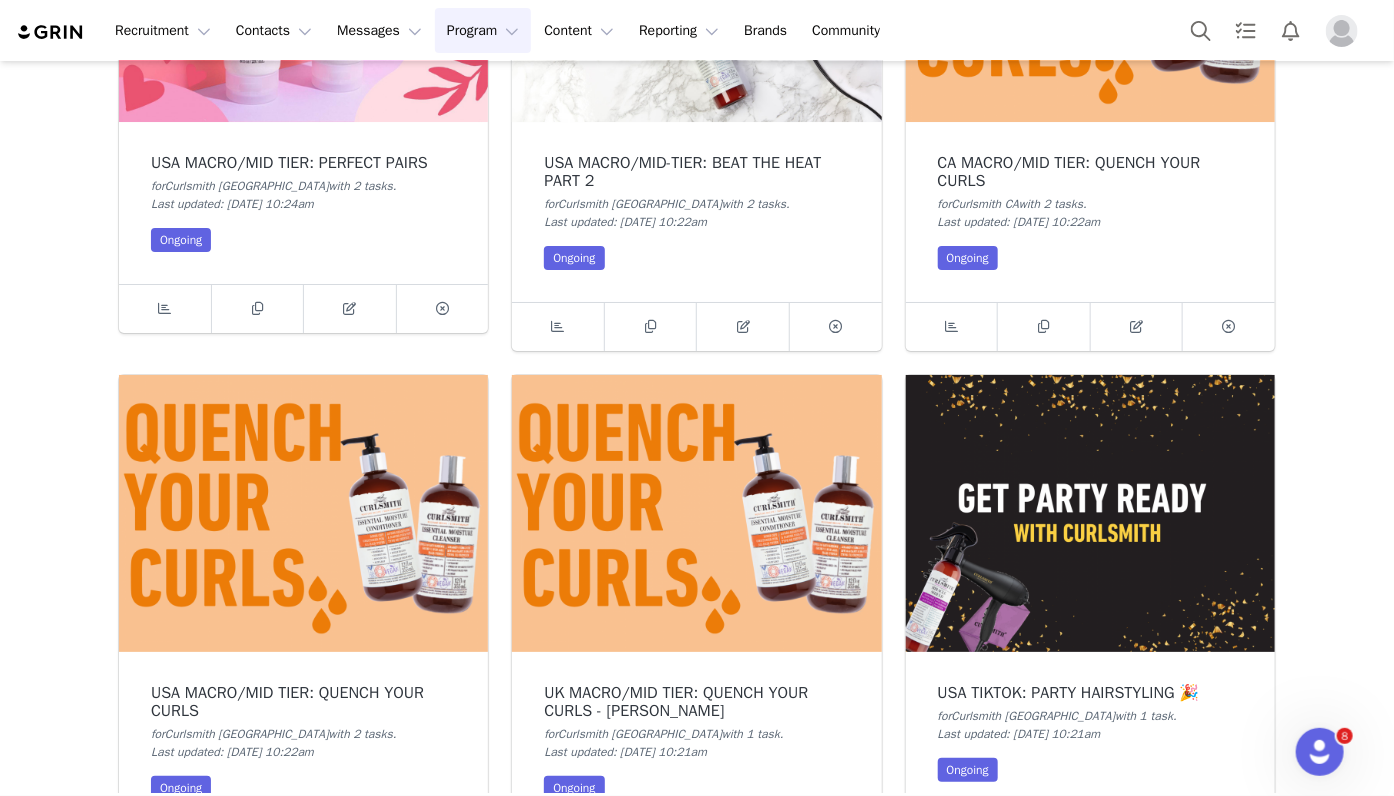 scroll, scrollTop: 12661, scrollLeft: 0, axis: vertical 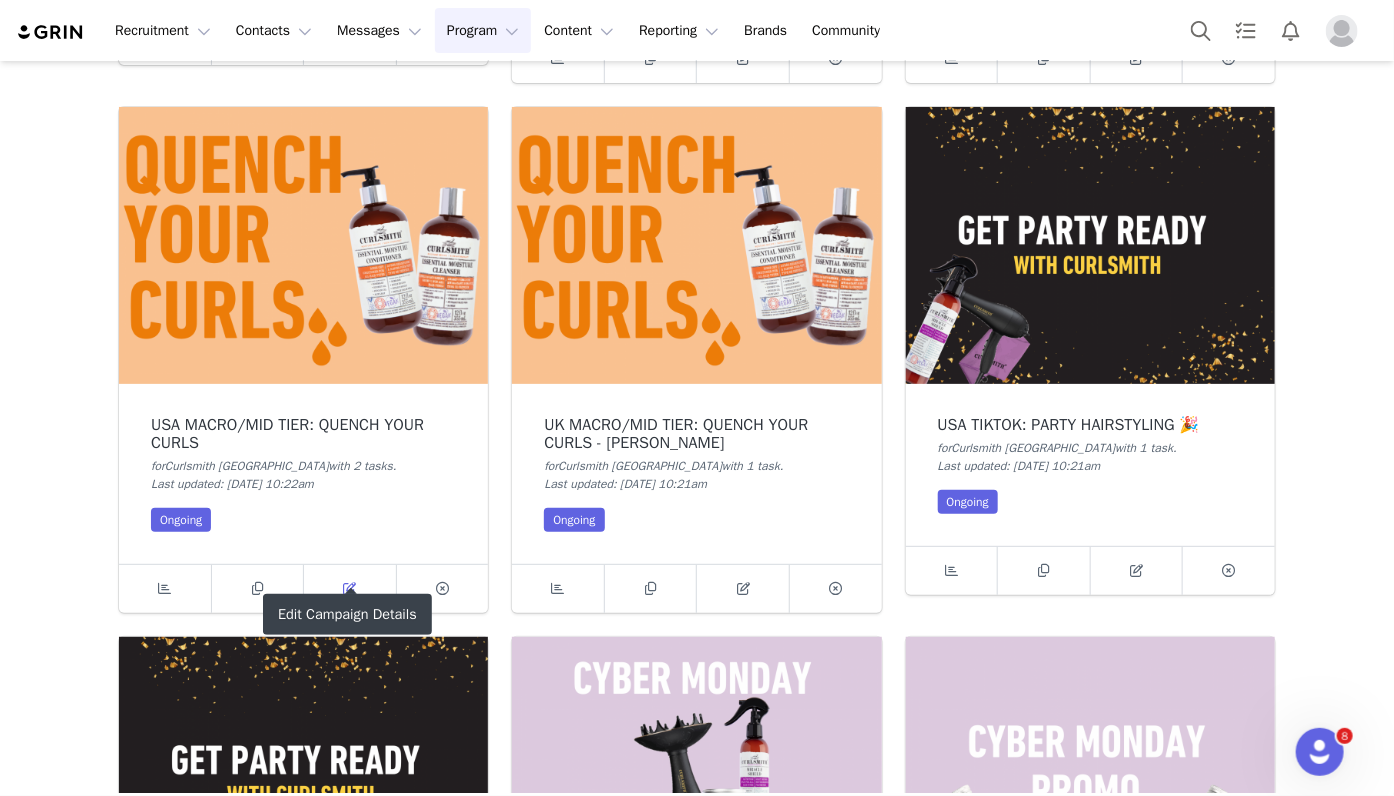 click at bounding box center [349, 588] 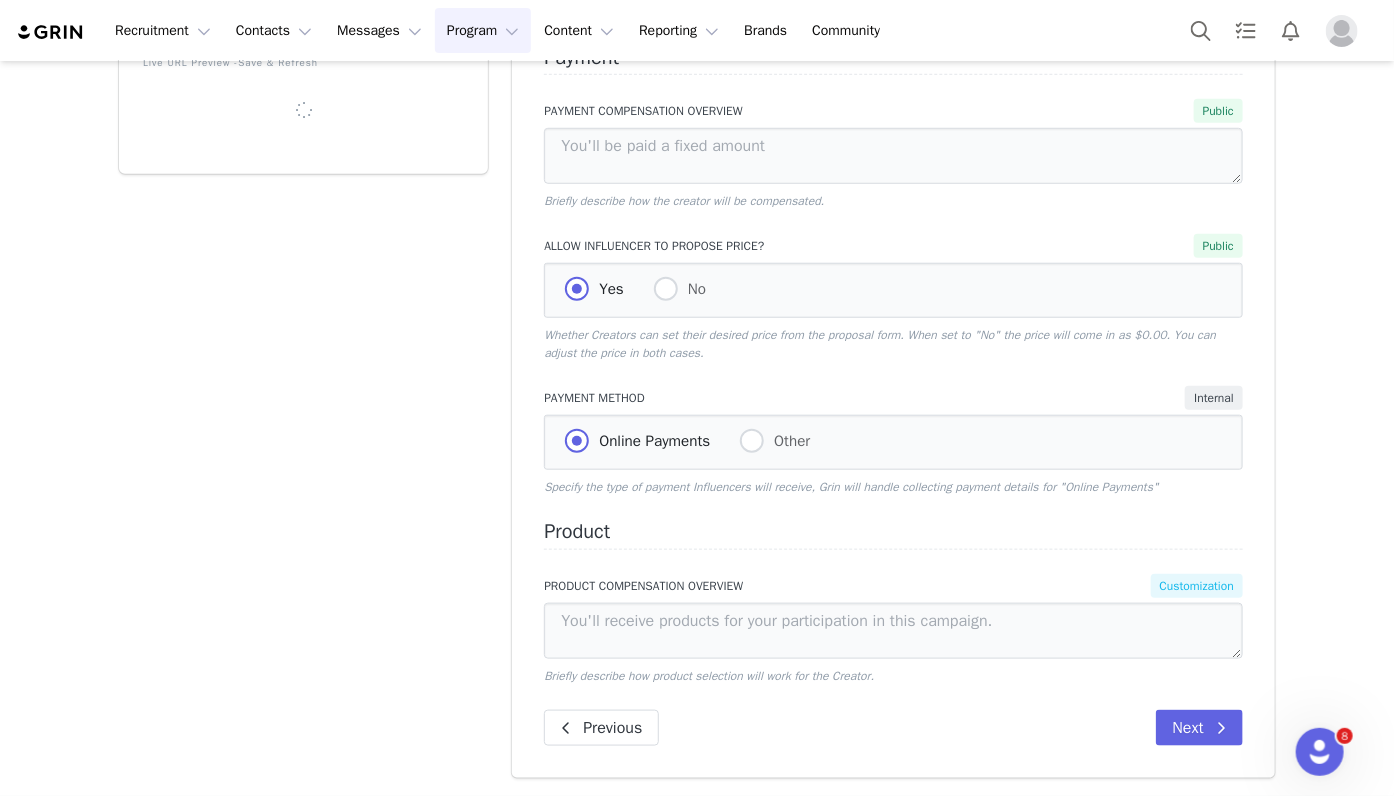 scroll, scrollTop: 603, scrollLeft: 0, axis: vertical 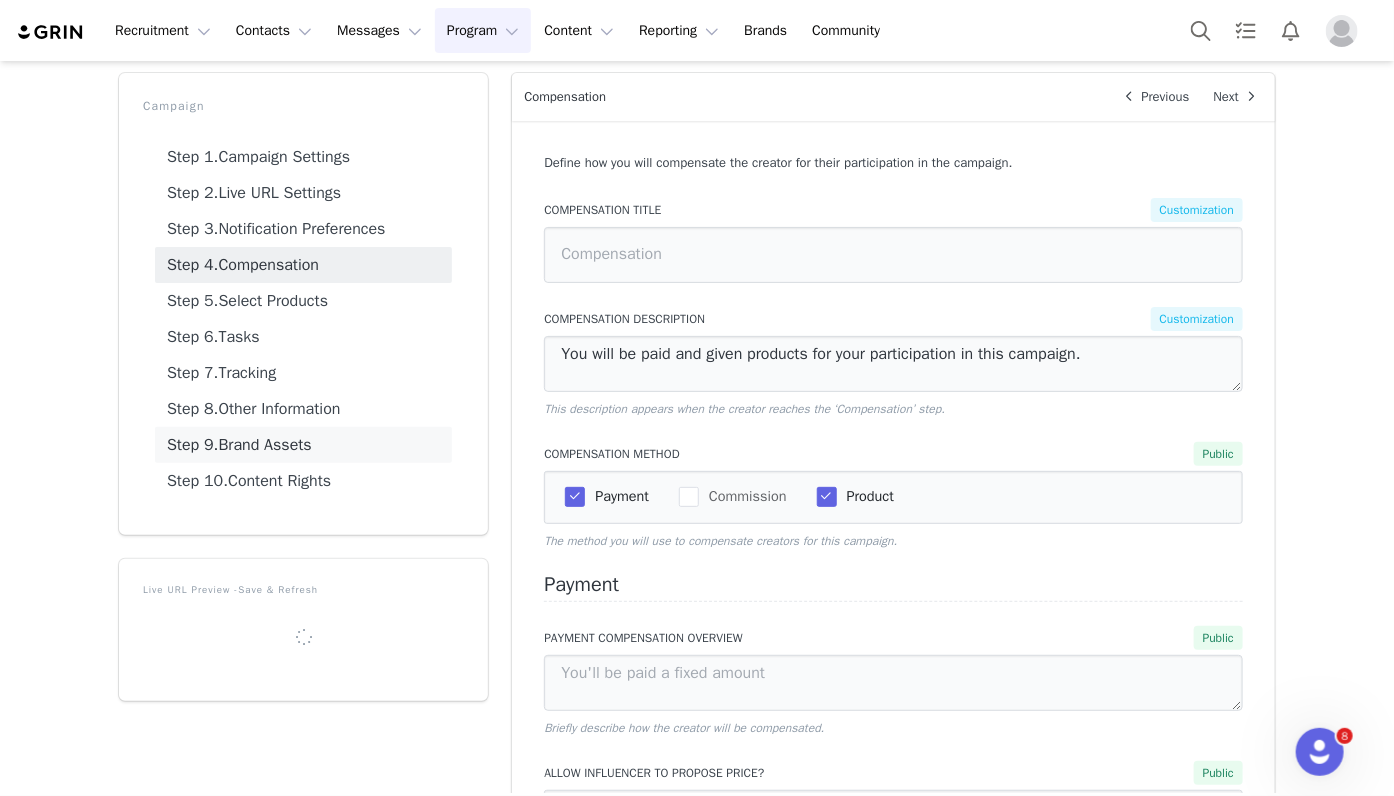 click on "Step 9.  Brand Assets" at bounding box center (303, 445) 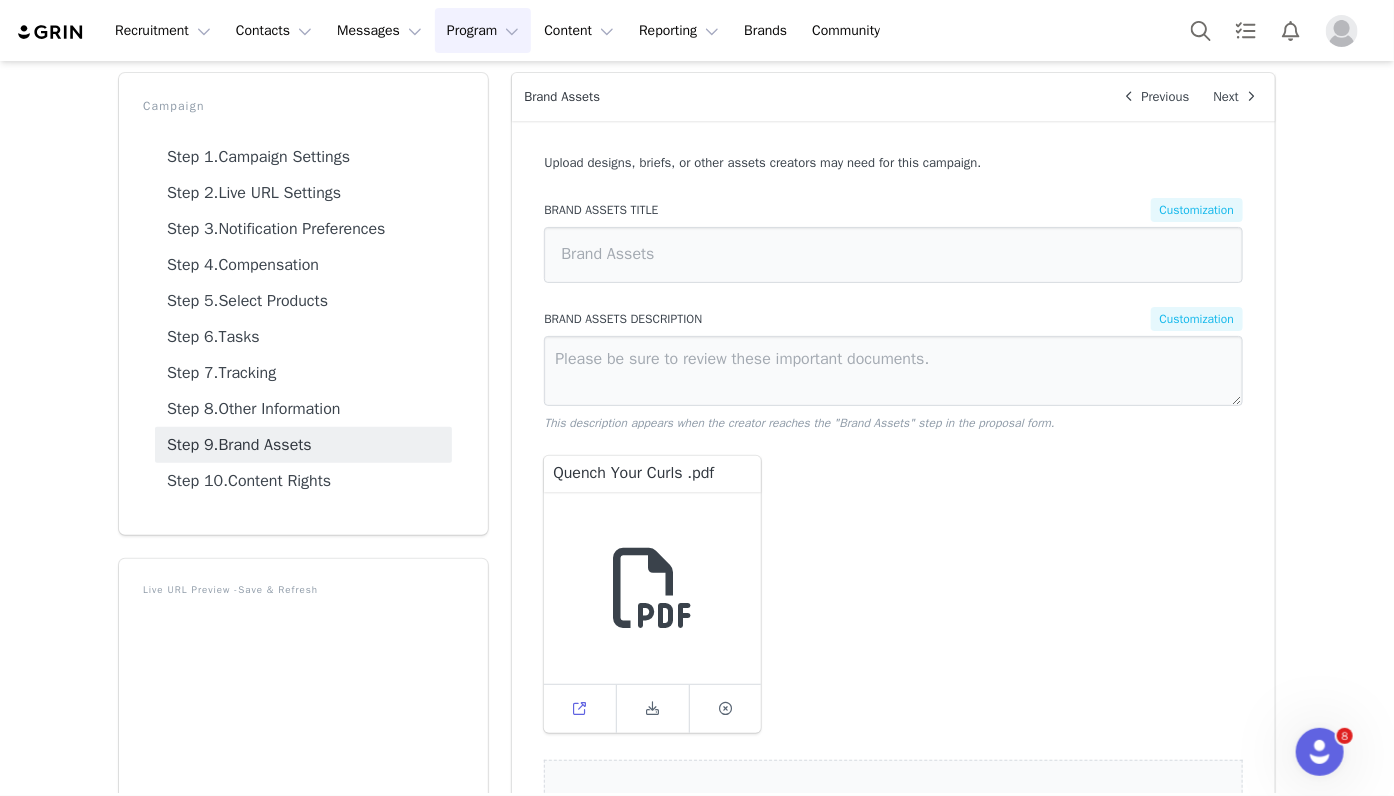 click at bounding box center [580, 708] 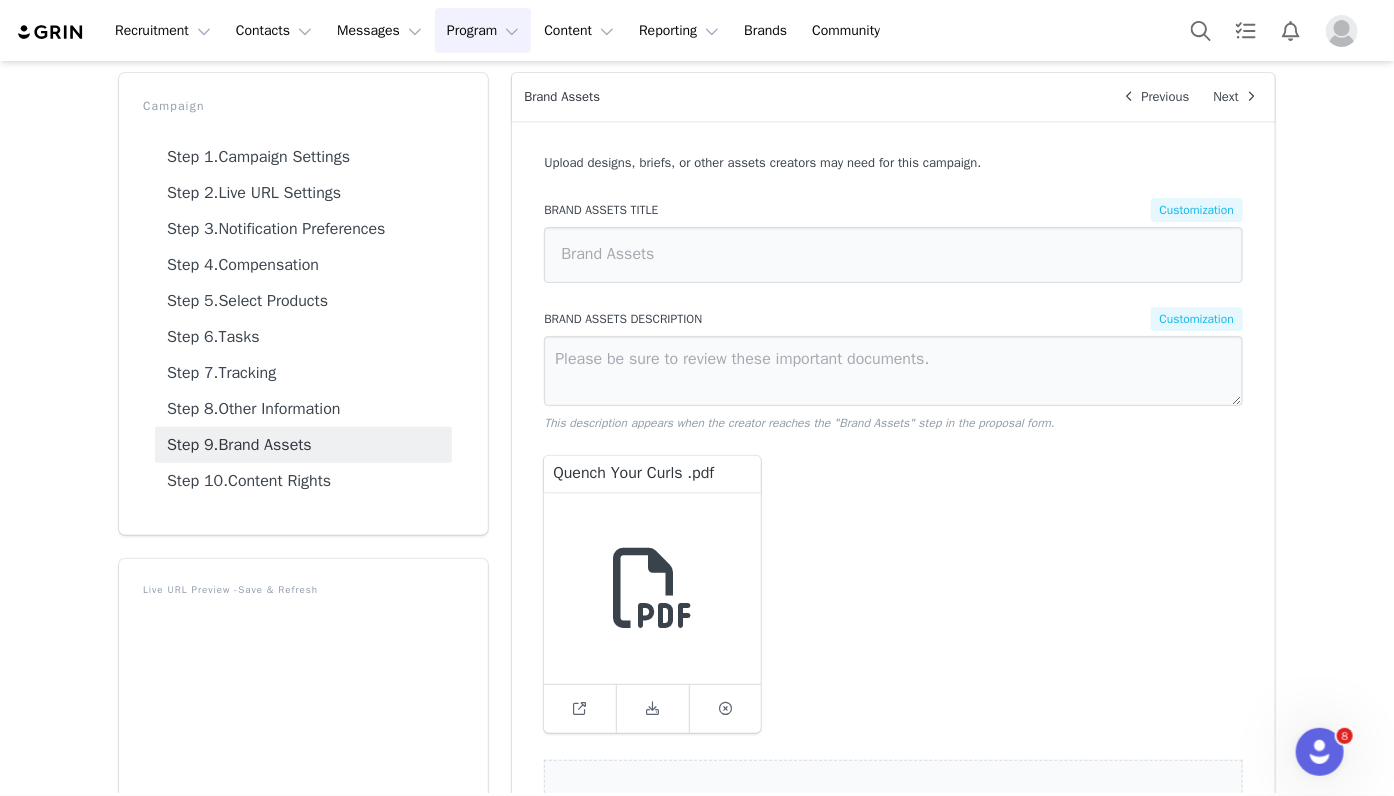click on "Program Program" at bounding box center [483, 30] 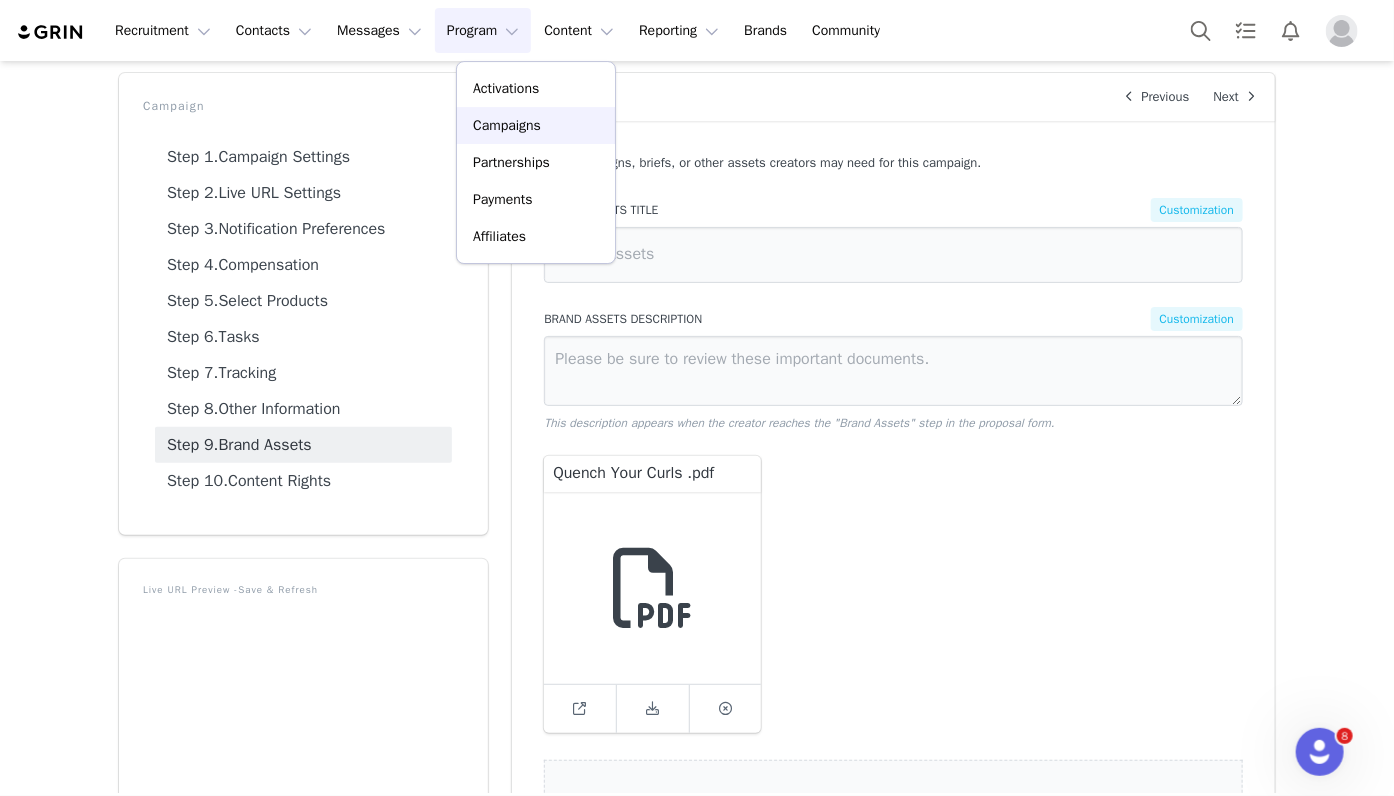 click on "Campaigns" at bounding box center (507, 125) 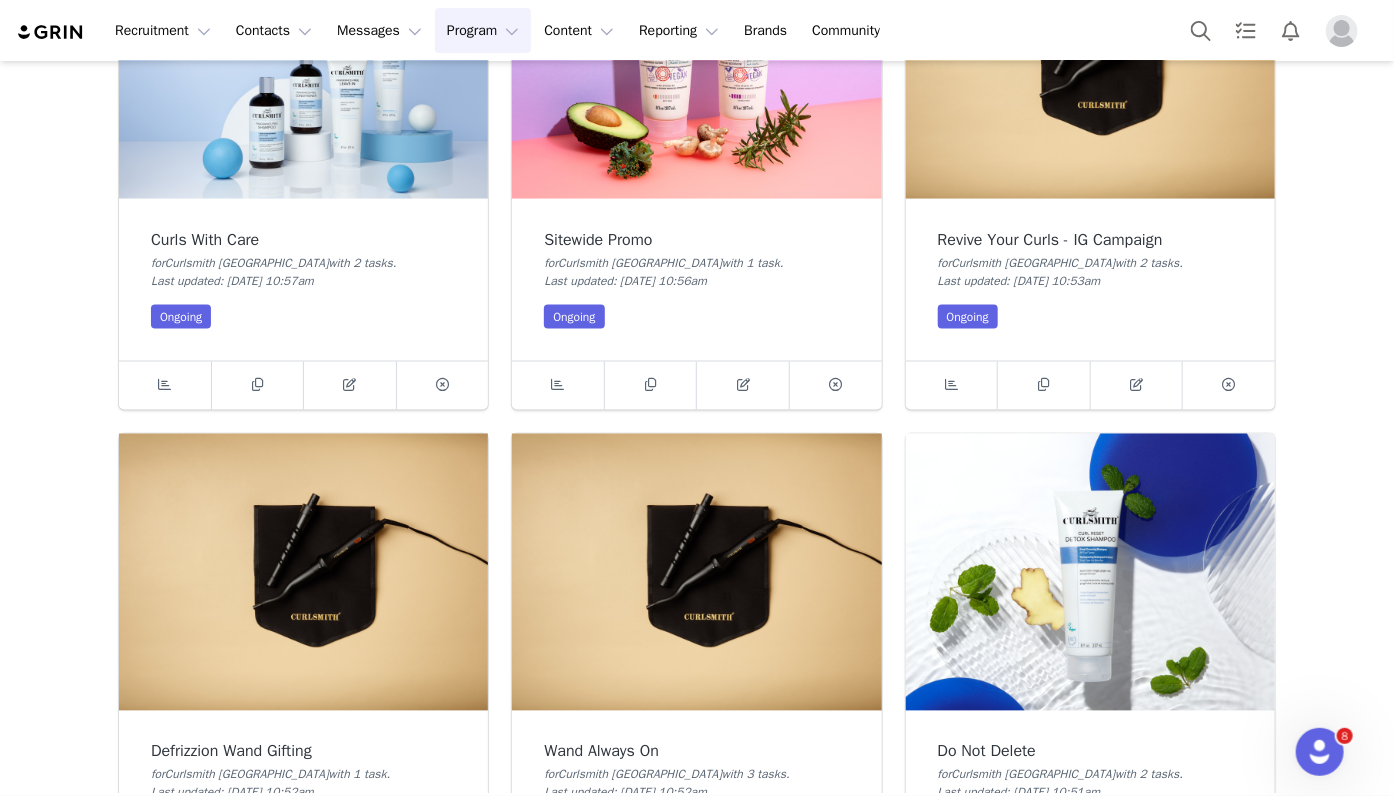 scroll, scrollTop: 1297, scrollLeft: 0, axis: vertical 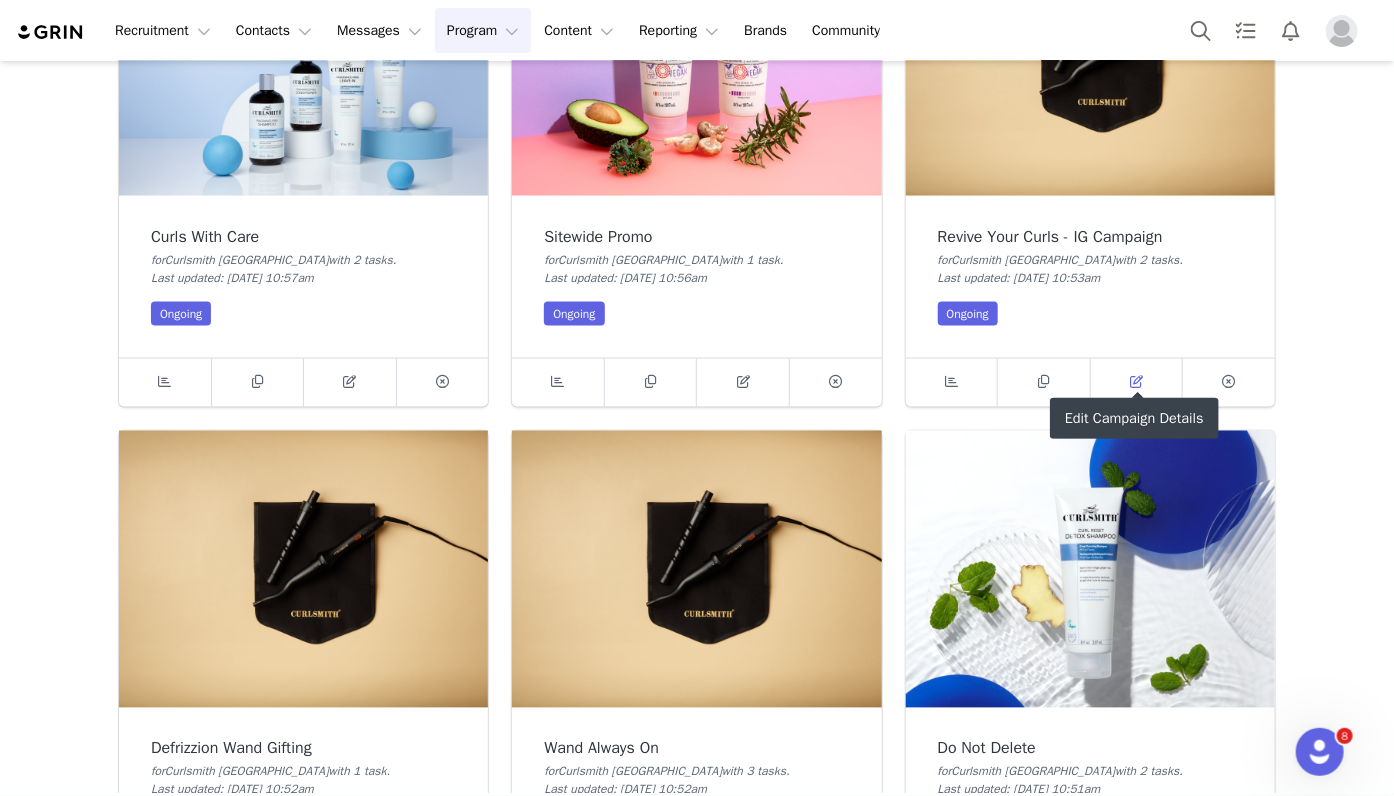 click at bounding box center [1136, 382] 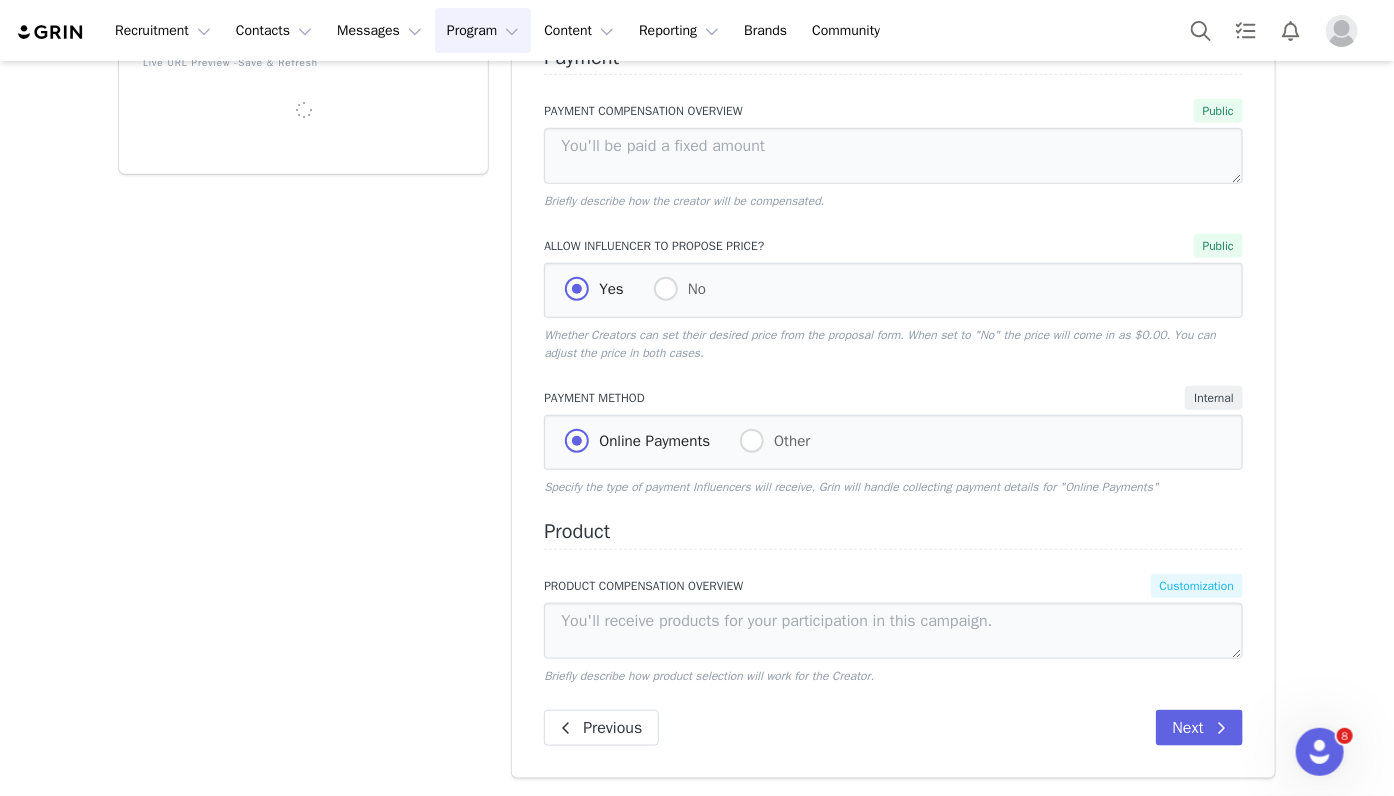 type on "You will be paid and given products for your participation in this campaign." 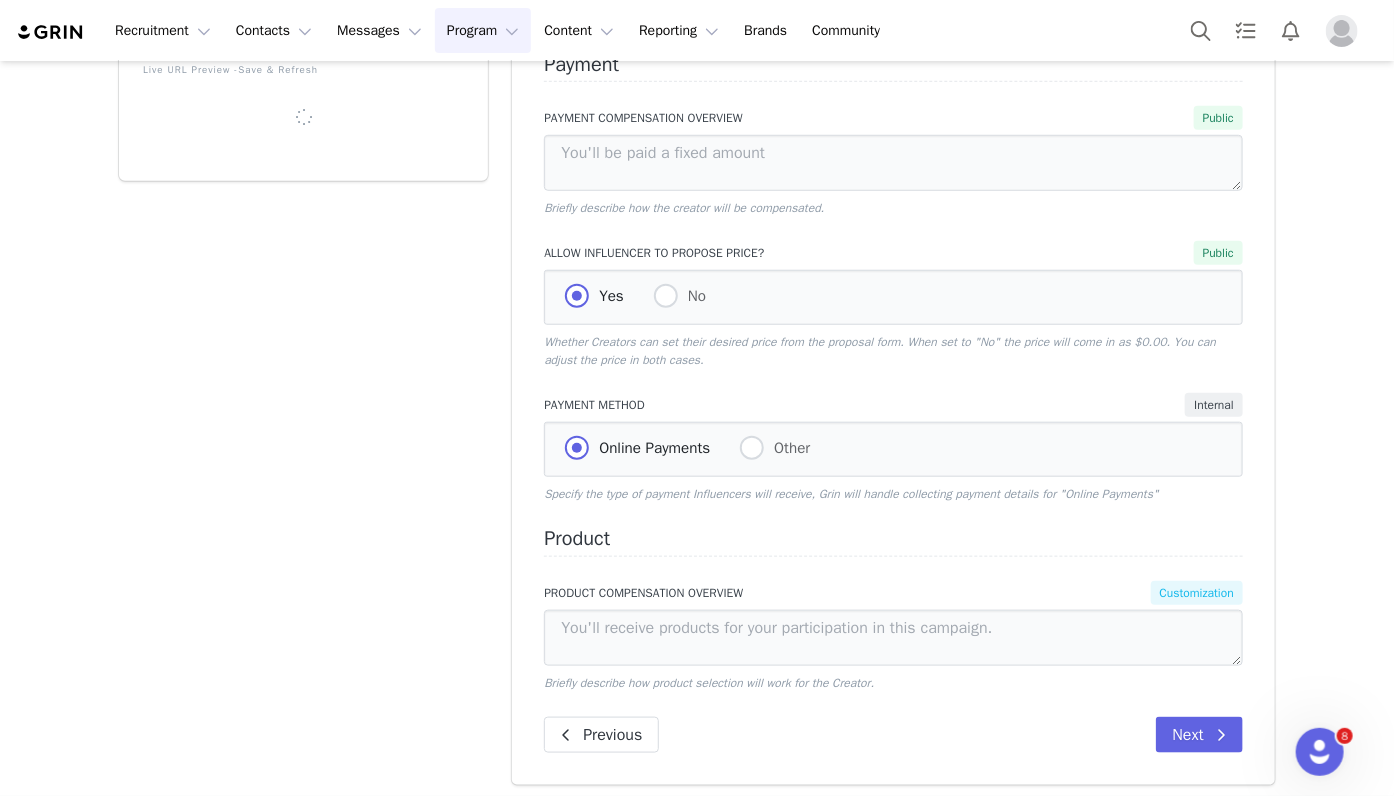scroll, scrollTop: 0, scrollLeft: 0, axis: both 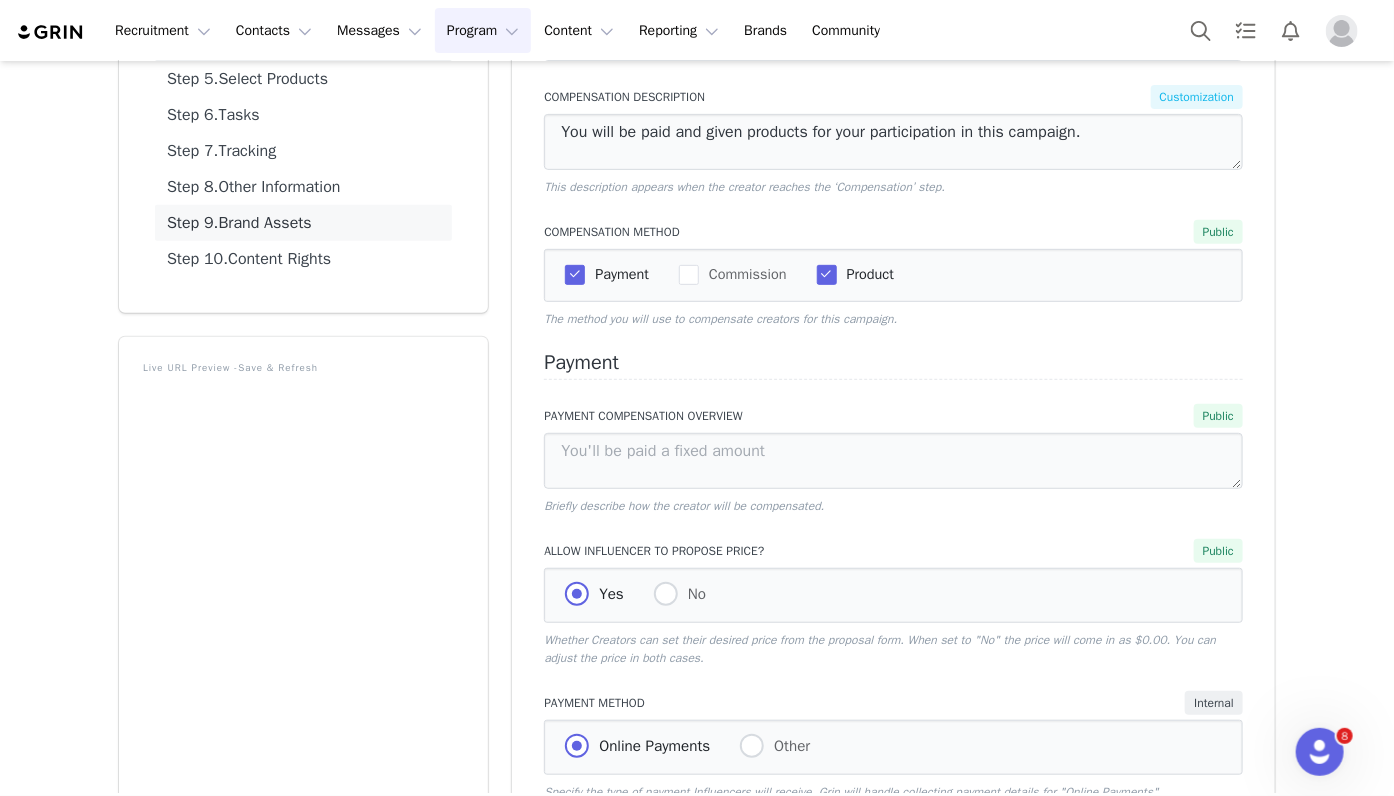 click on "Step 9.  Brand Assets" at bounding box center (303, 223) 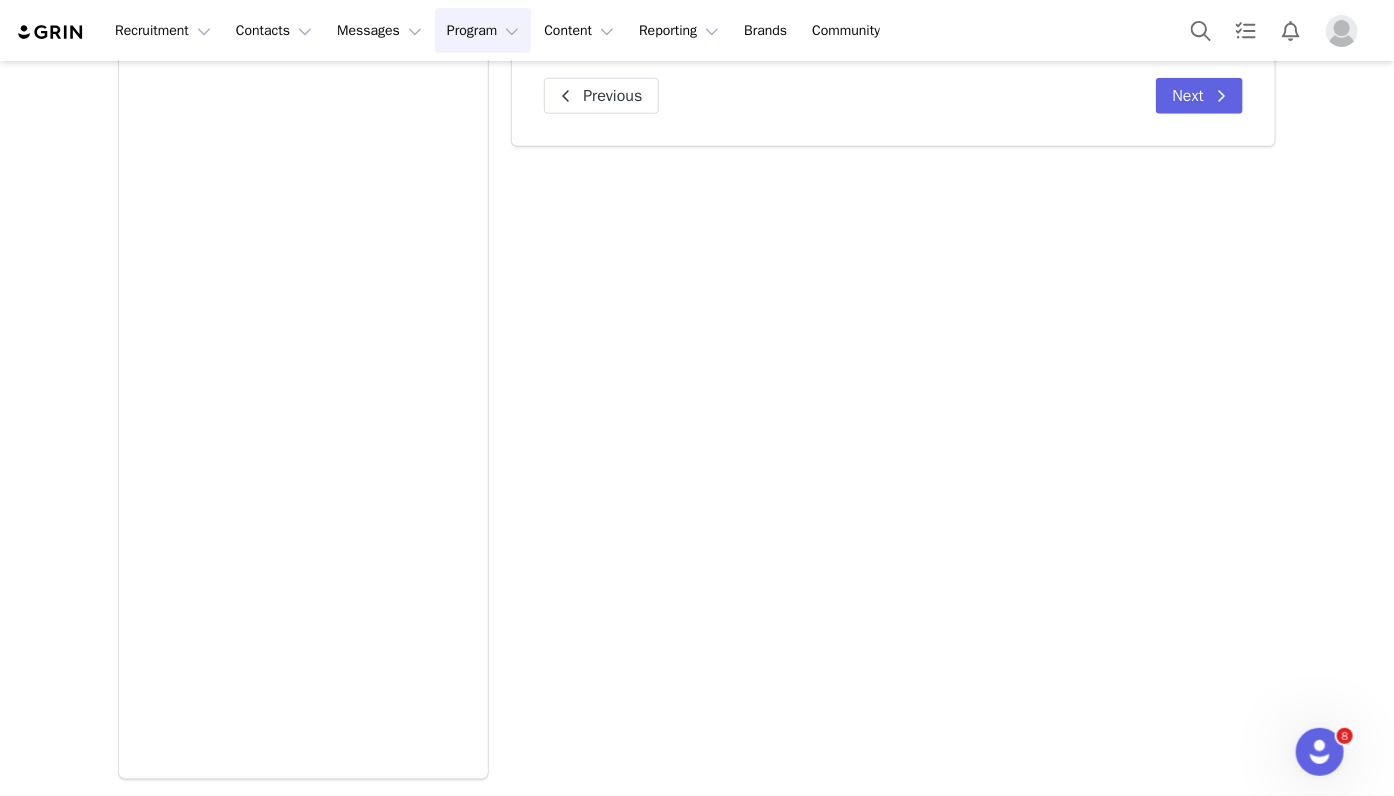 scroll, scrollTop: 0, scrollLeft: 0, axis: both 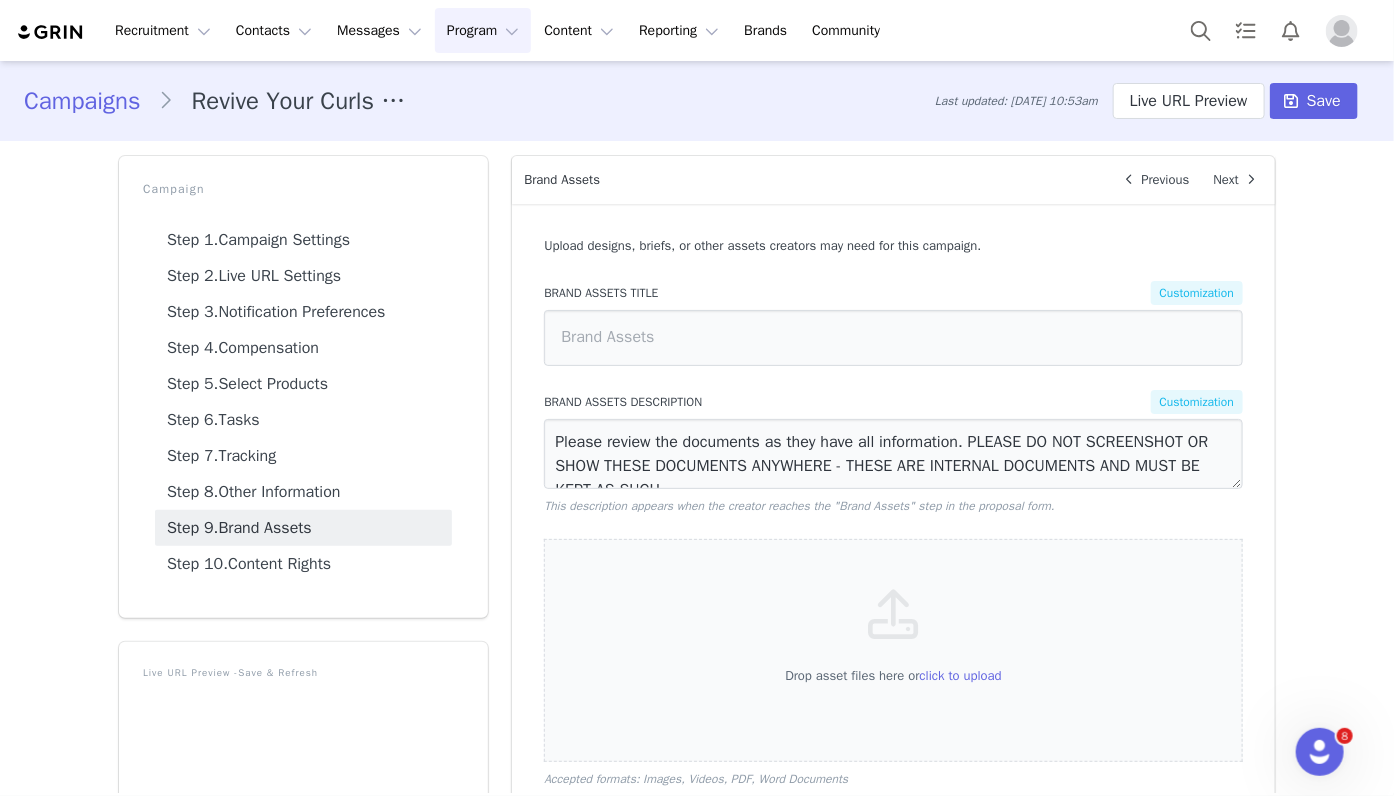 click on "Program Program" at bounding box center [483, 30] 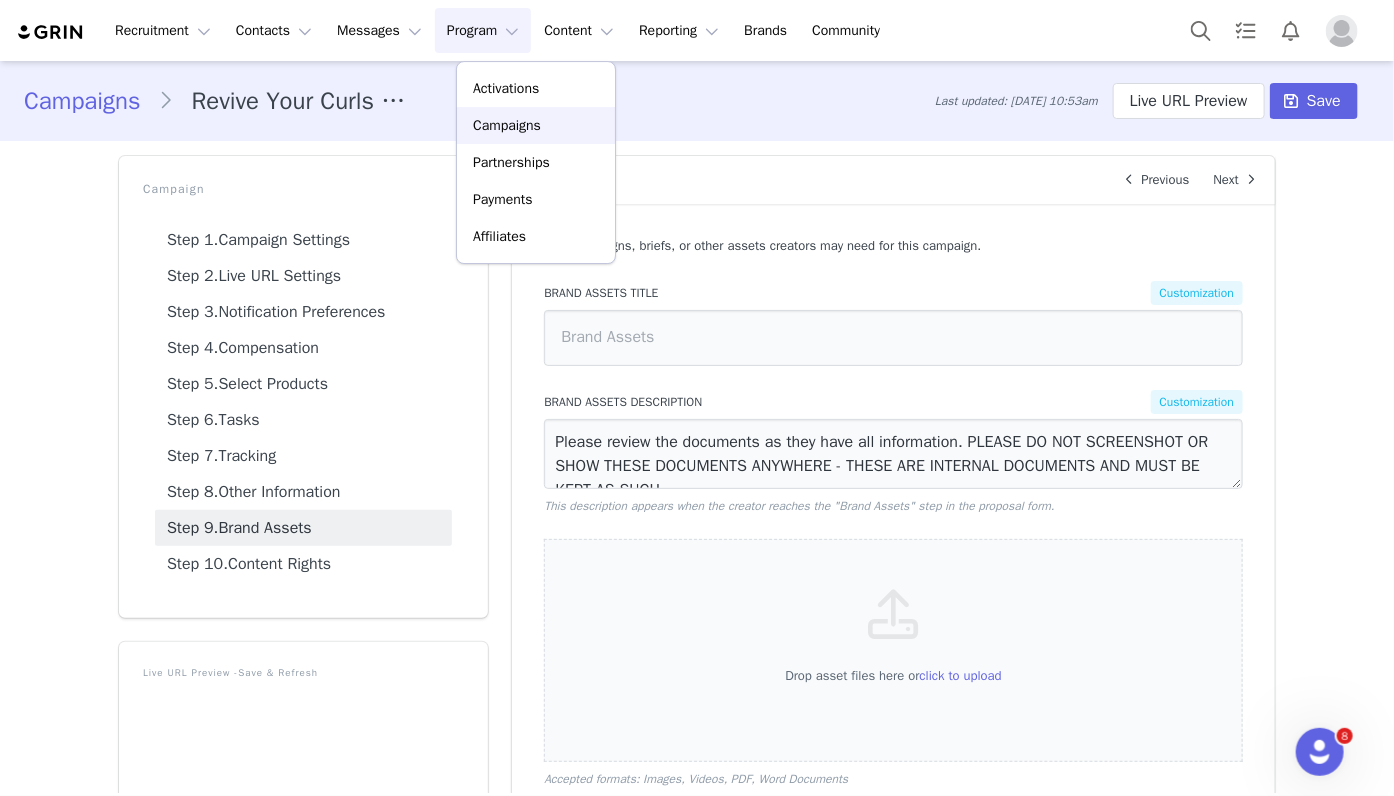 click on "Campaigns" at bounding box center [507, 125] 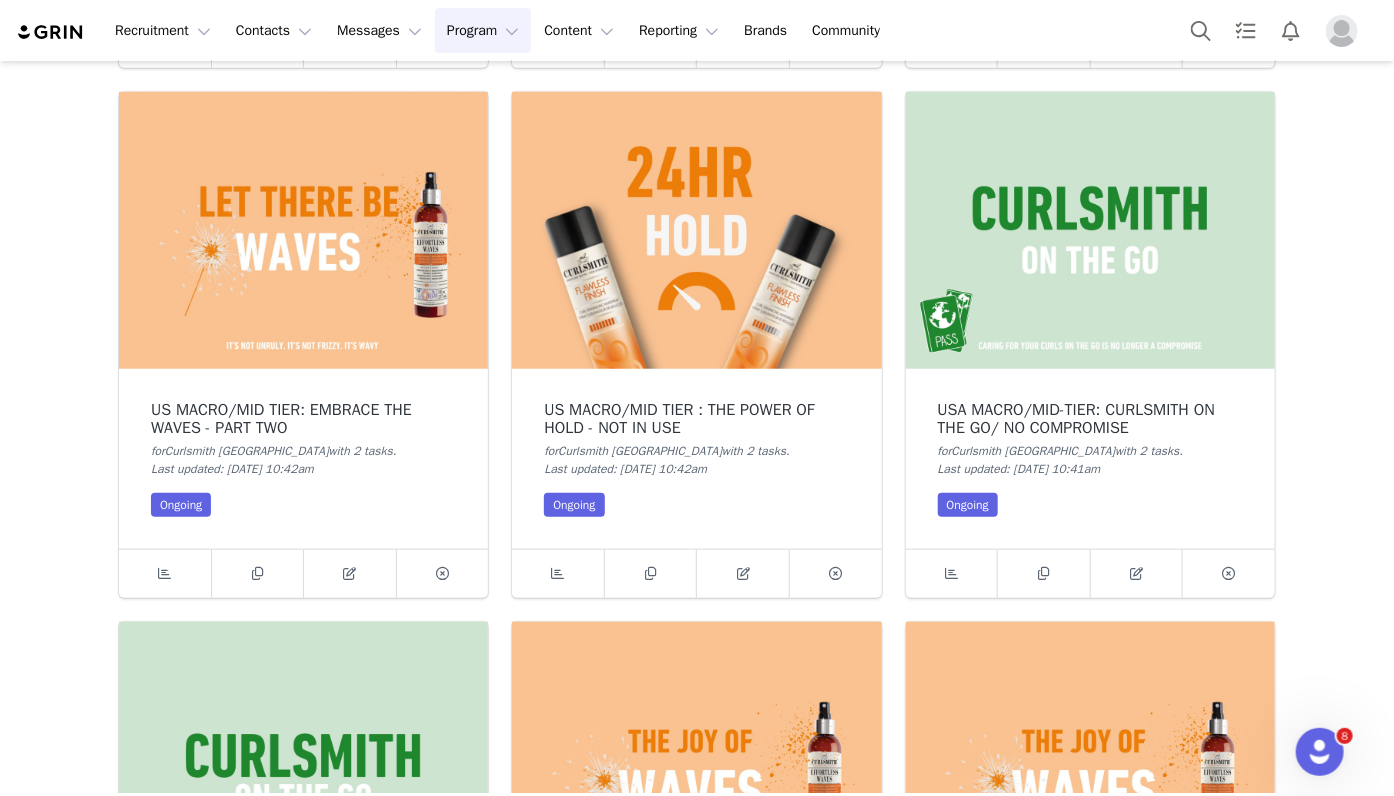 scroll, scrollTop: 3706, scrollLeft: 0, axis: vertical 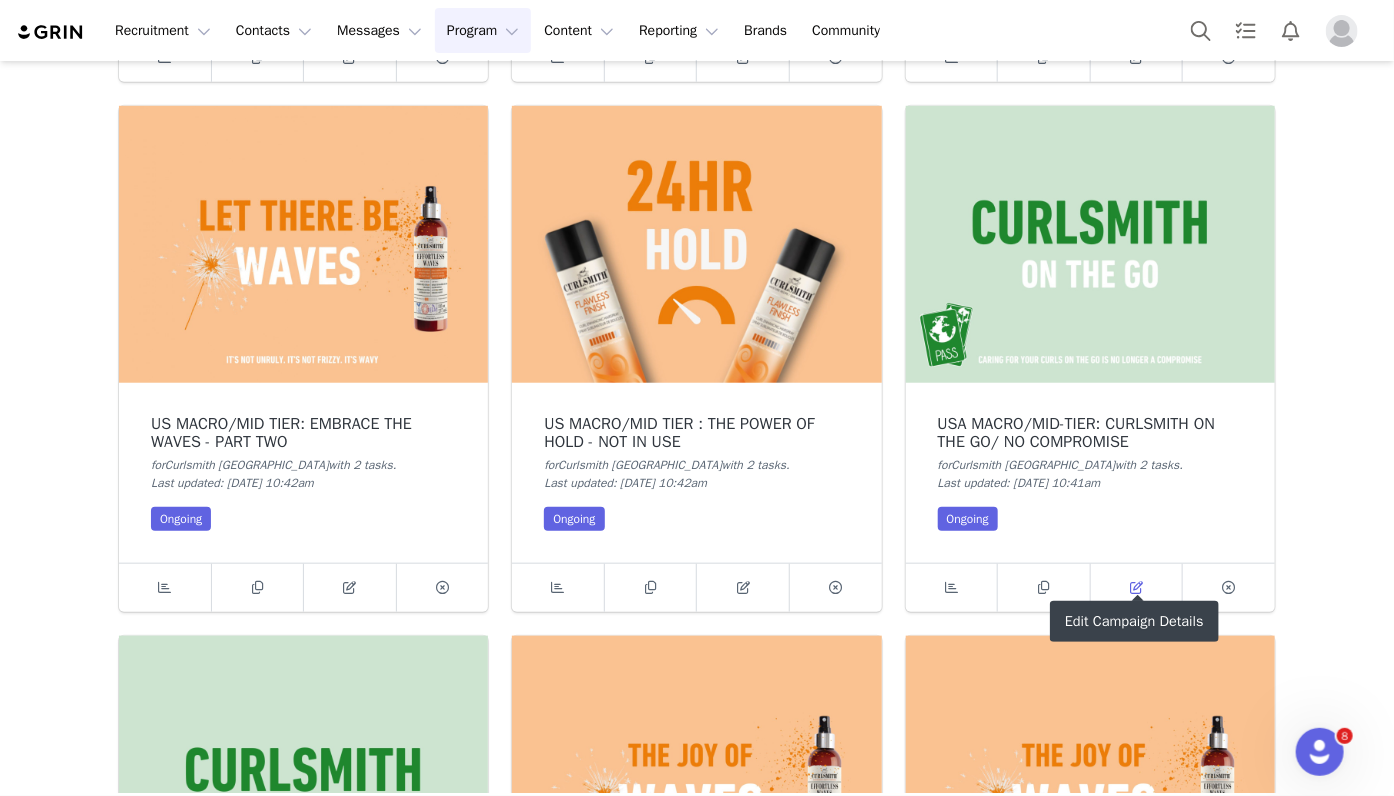 click at bounding box center (1136, 587) 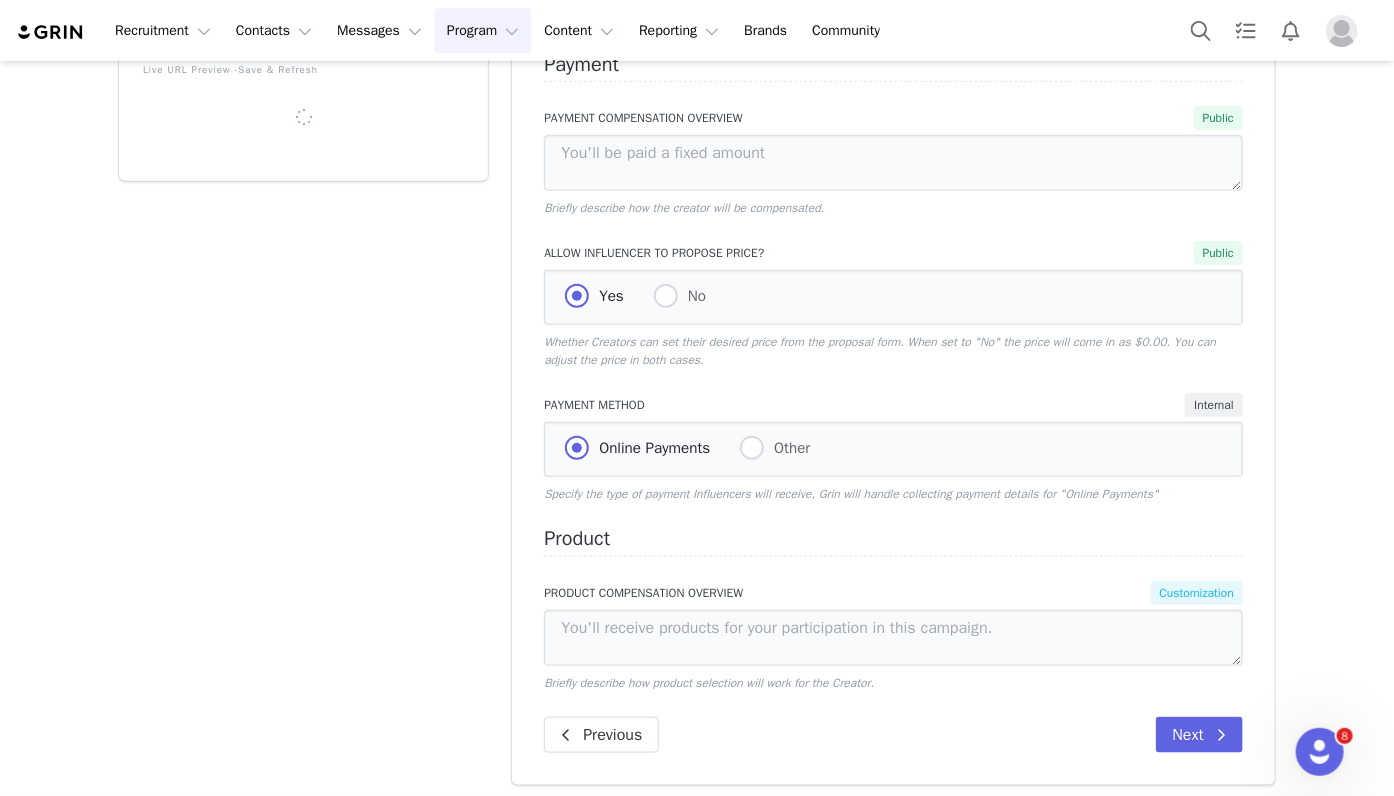 scroll, scrollTop: 402, scrollLeft: 0, axis: vertical 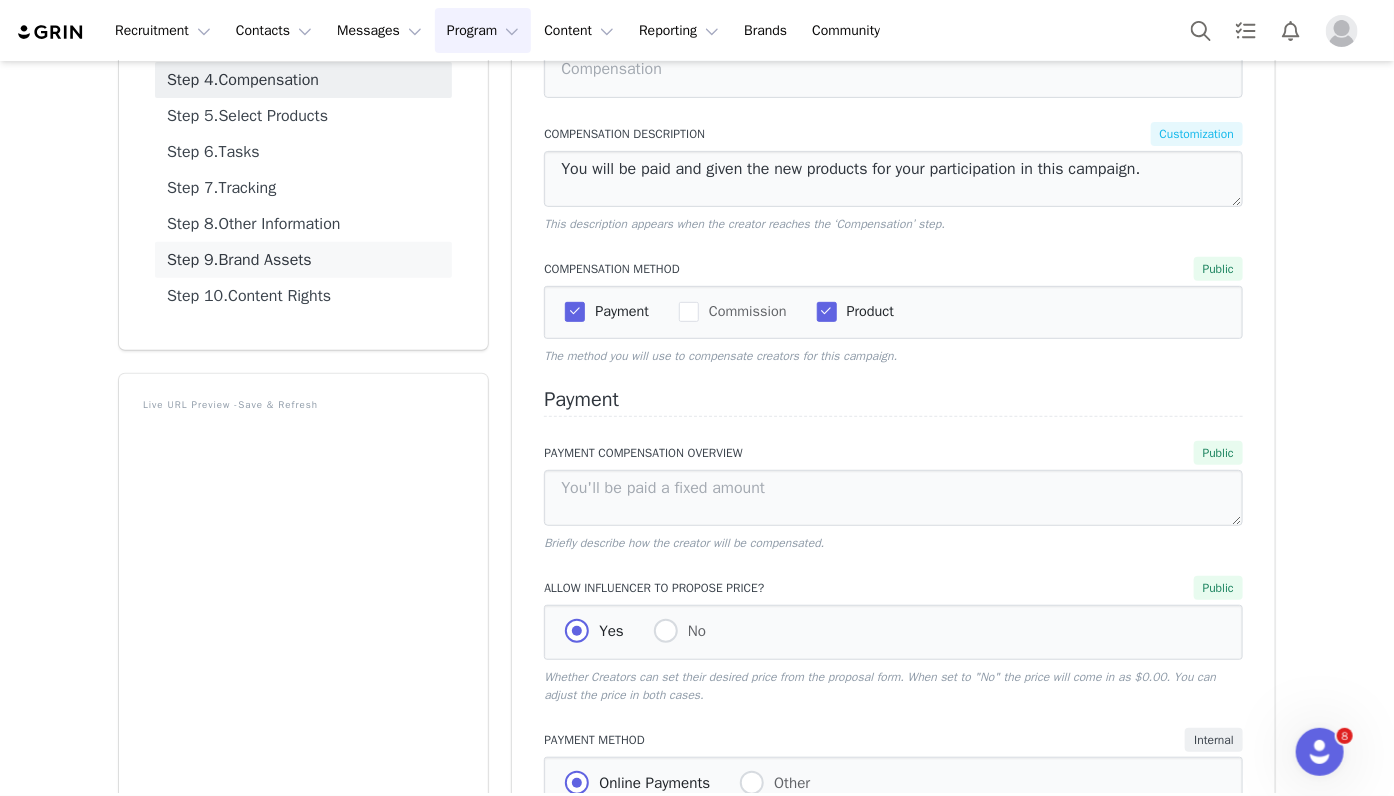 click on "Step 9.  Brand Assets" at bounding box center (303, 260) 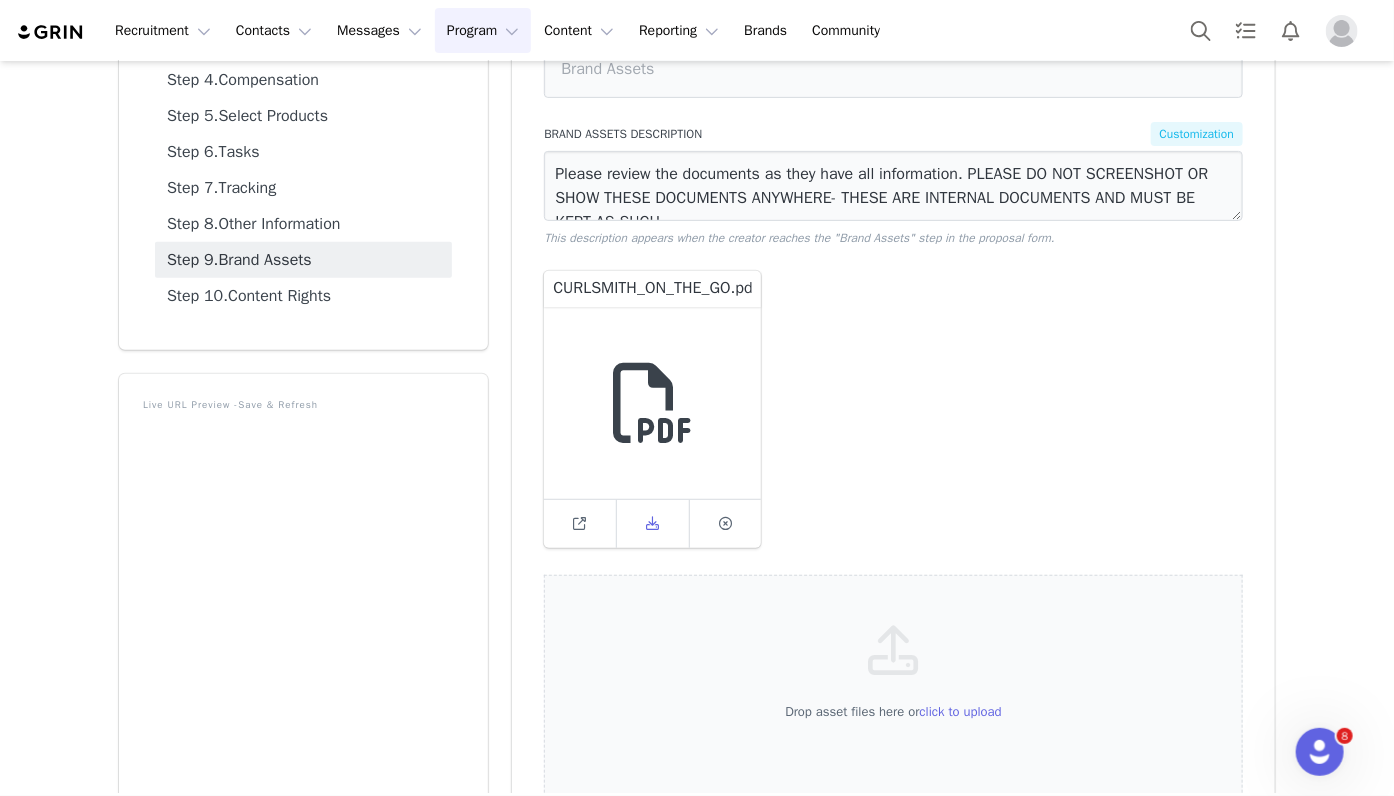 click at bounding box center [653, 524] 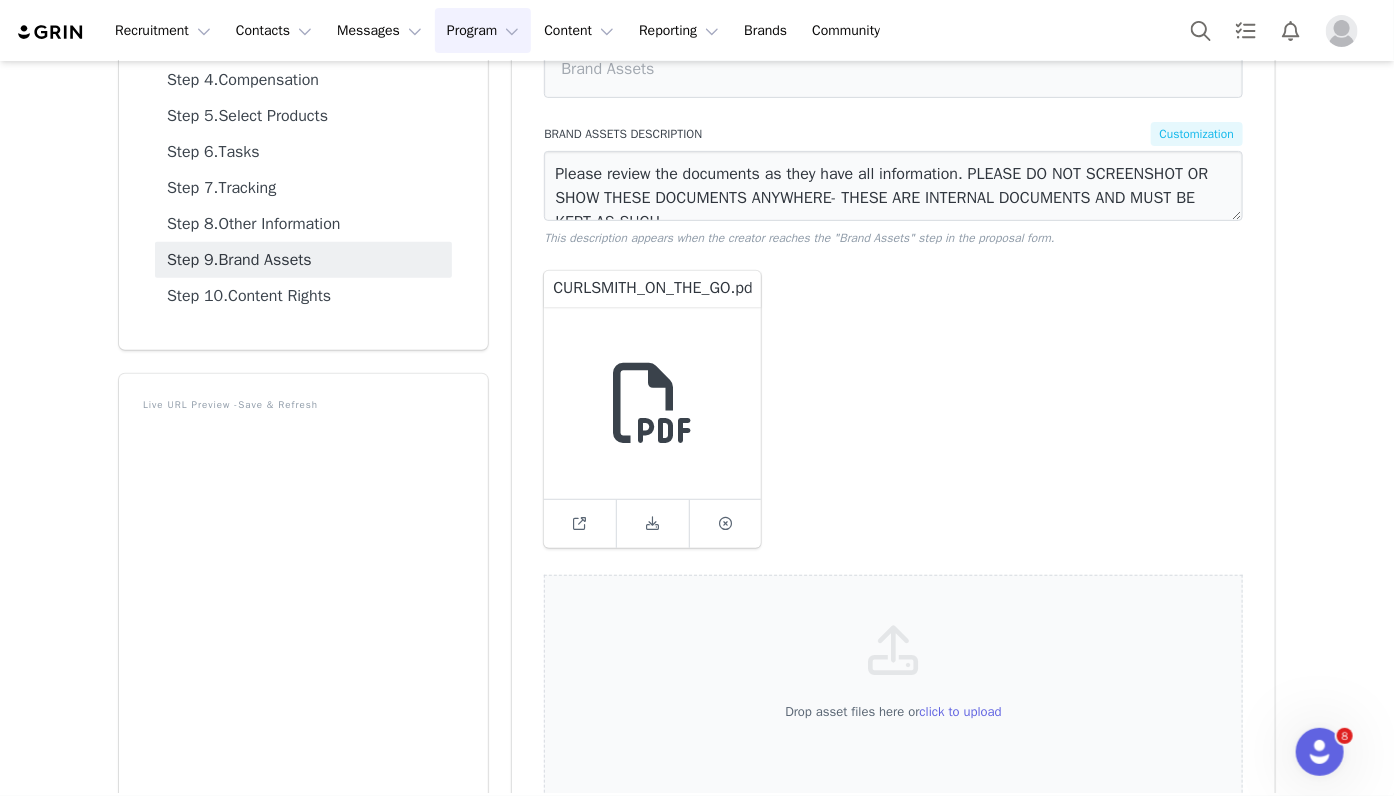 scroll, scrollTop: 272, scrollLeft: 0, axis: vertical 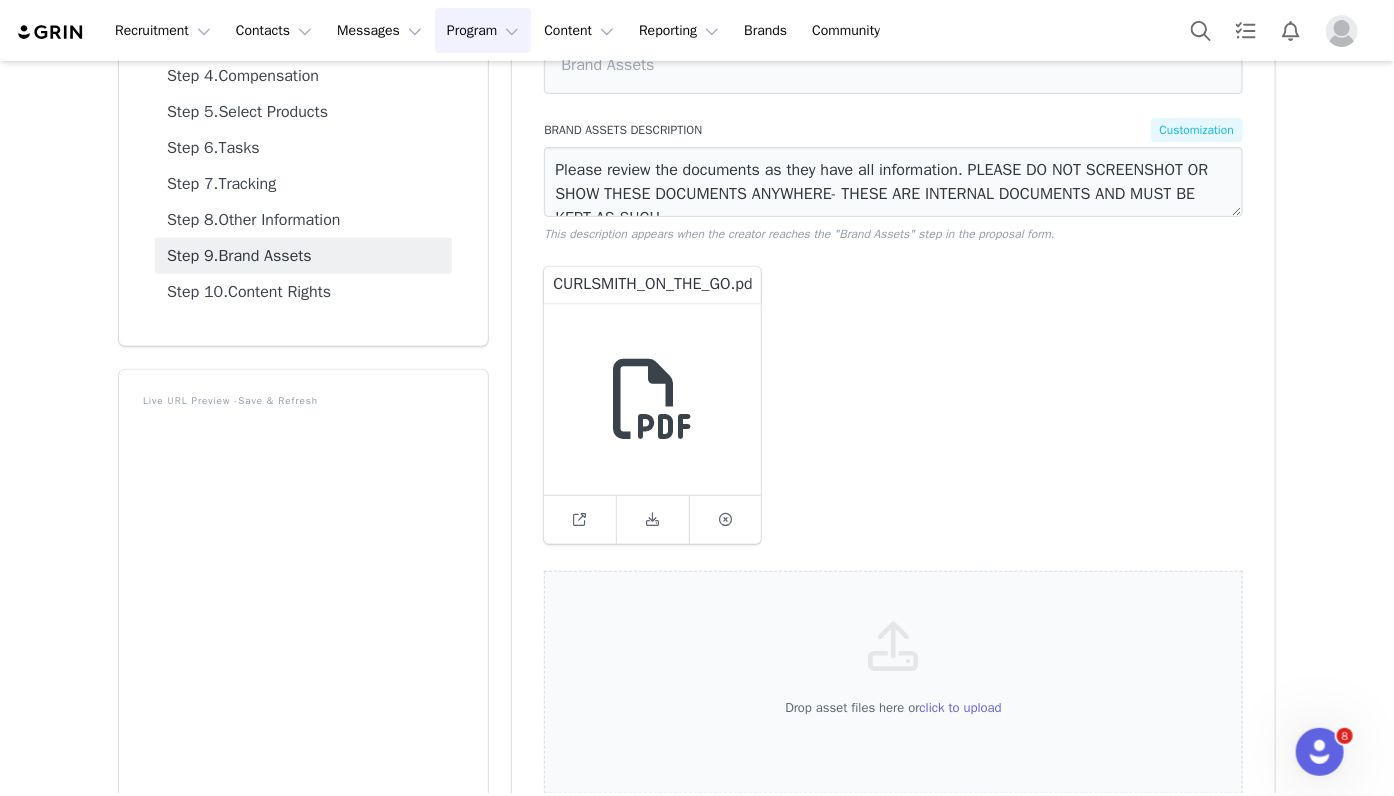 click on "CURLSMITH_ON_THE_GO.pdf" at bounding box center (893, 405) 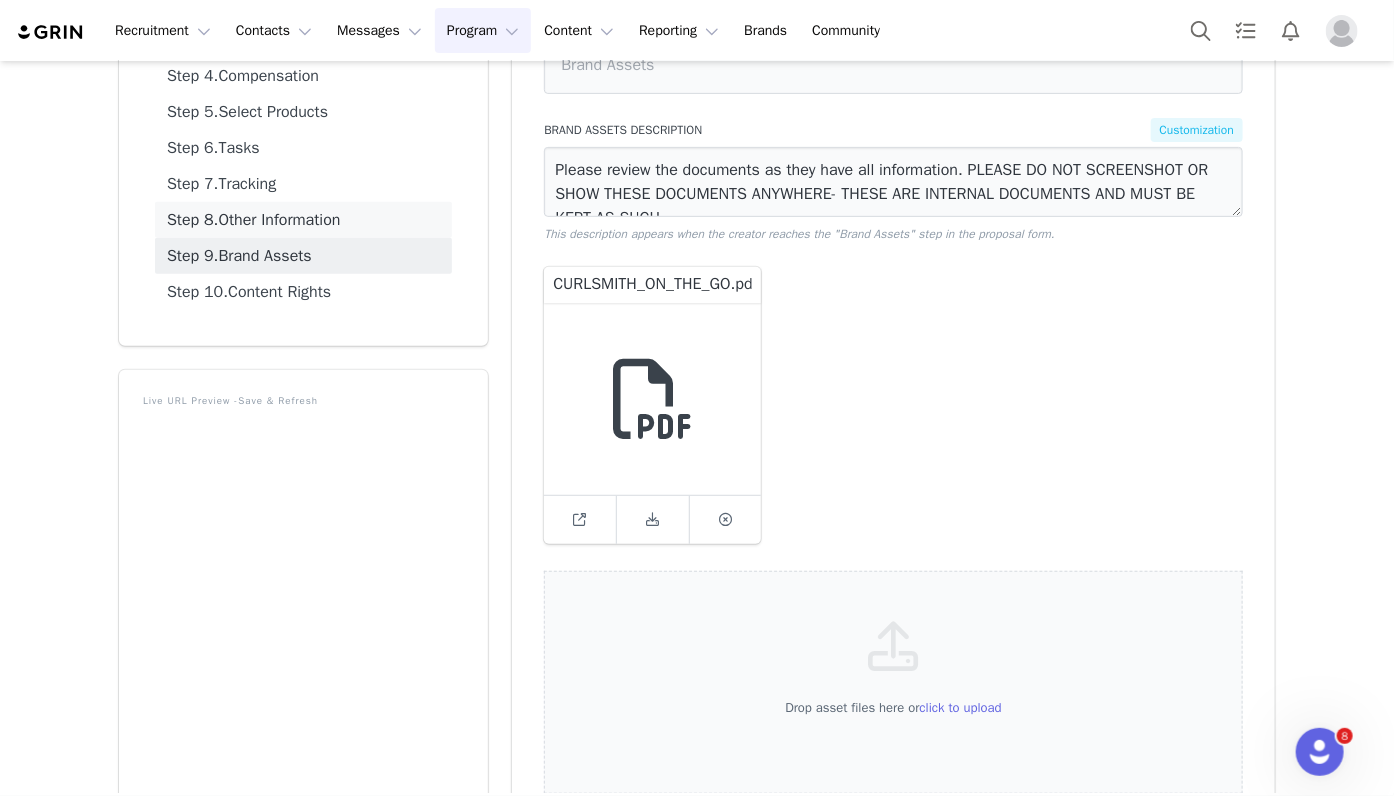 scroll, scrollTop: 0, scrollLeft: 0, axis: both 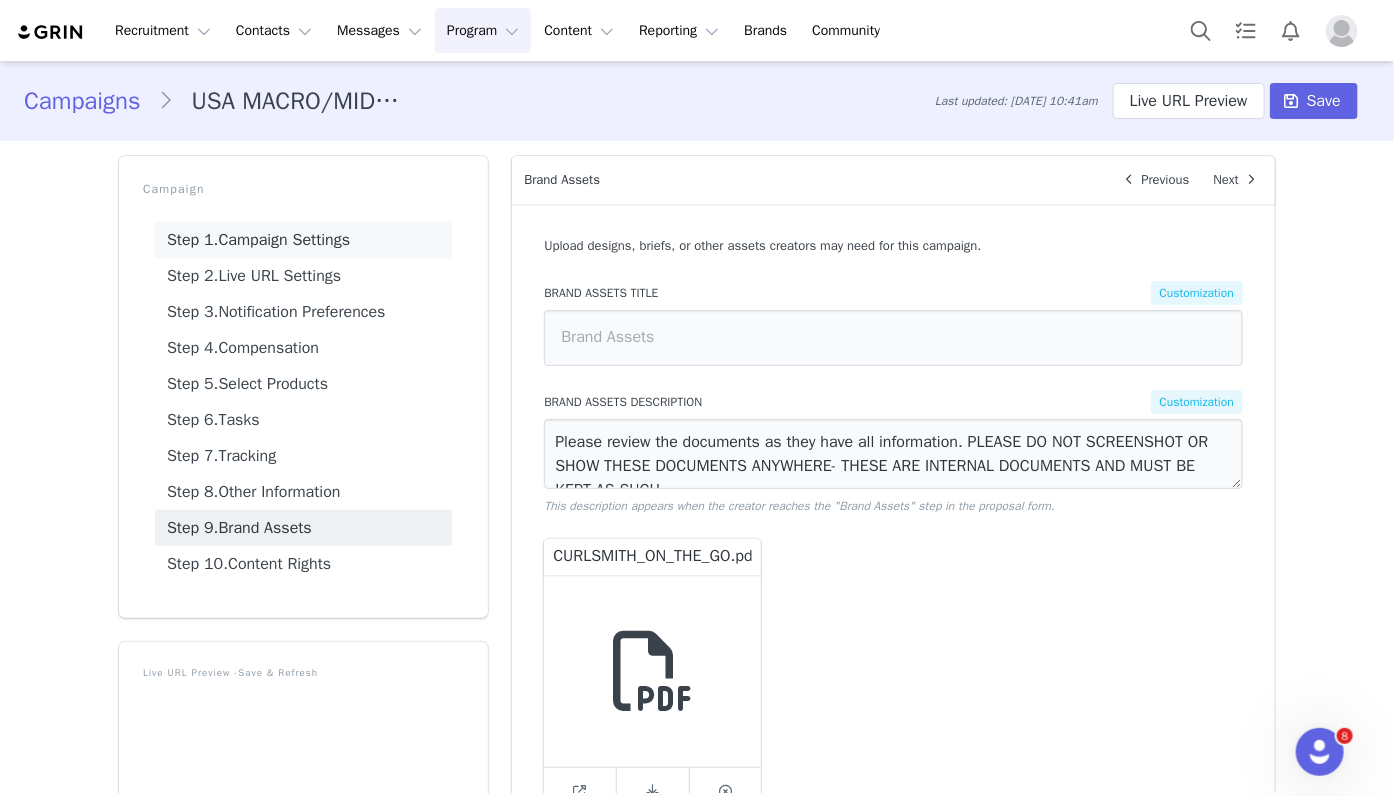 click on "Step 1.  Campaign Settings" at bounding box center [303, 240] 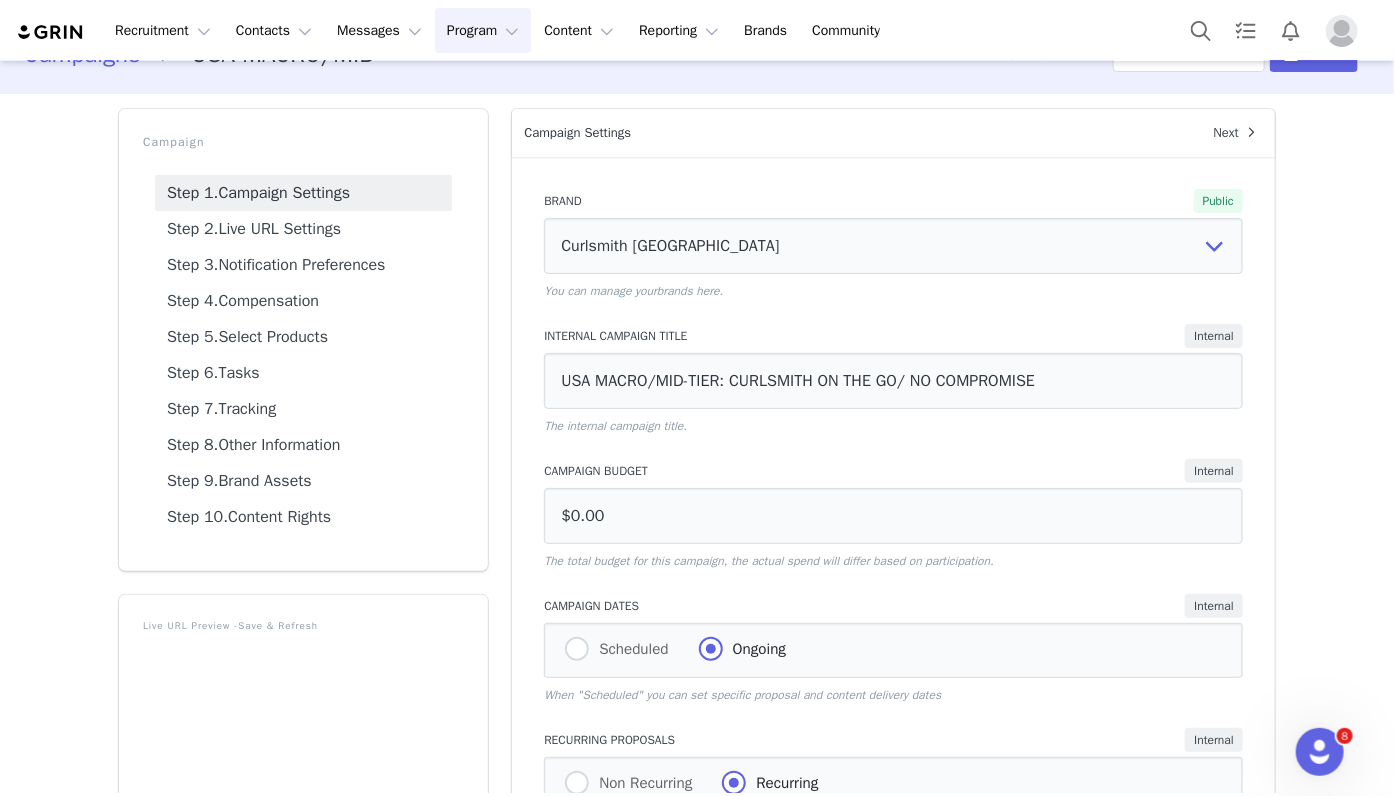 scroll, scrollTop: 0, scrollLeft: 0, axis: both 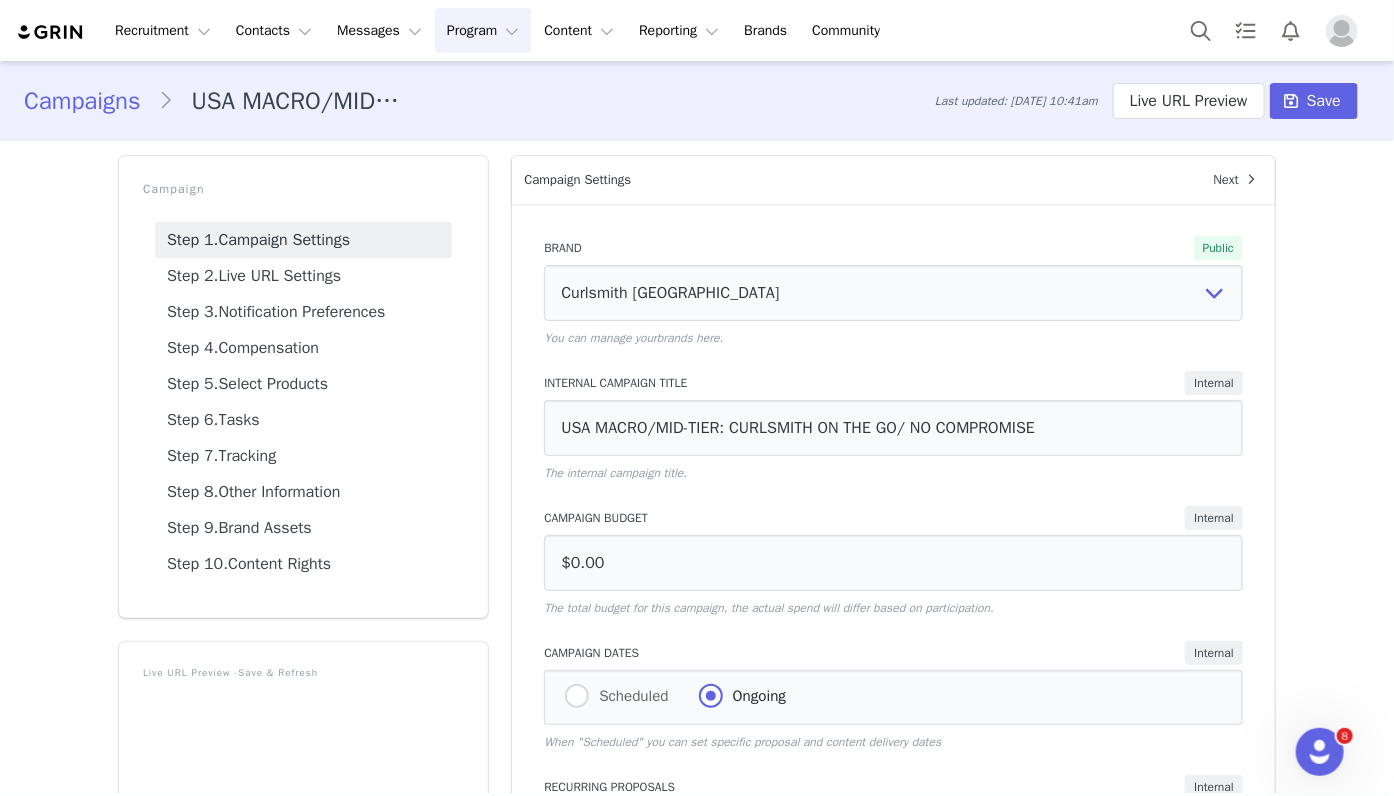 click on "Program Program" at bounding box center [483, 30] 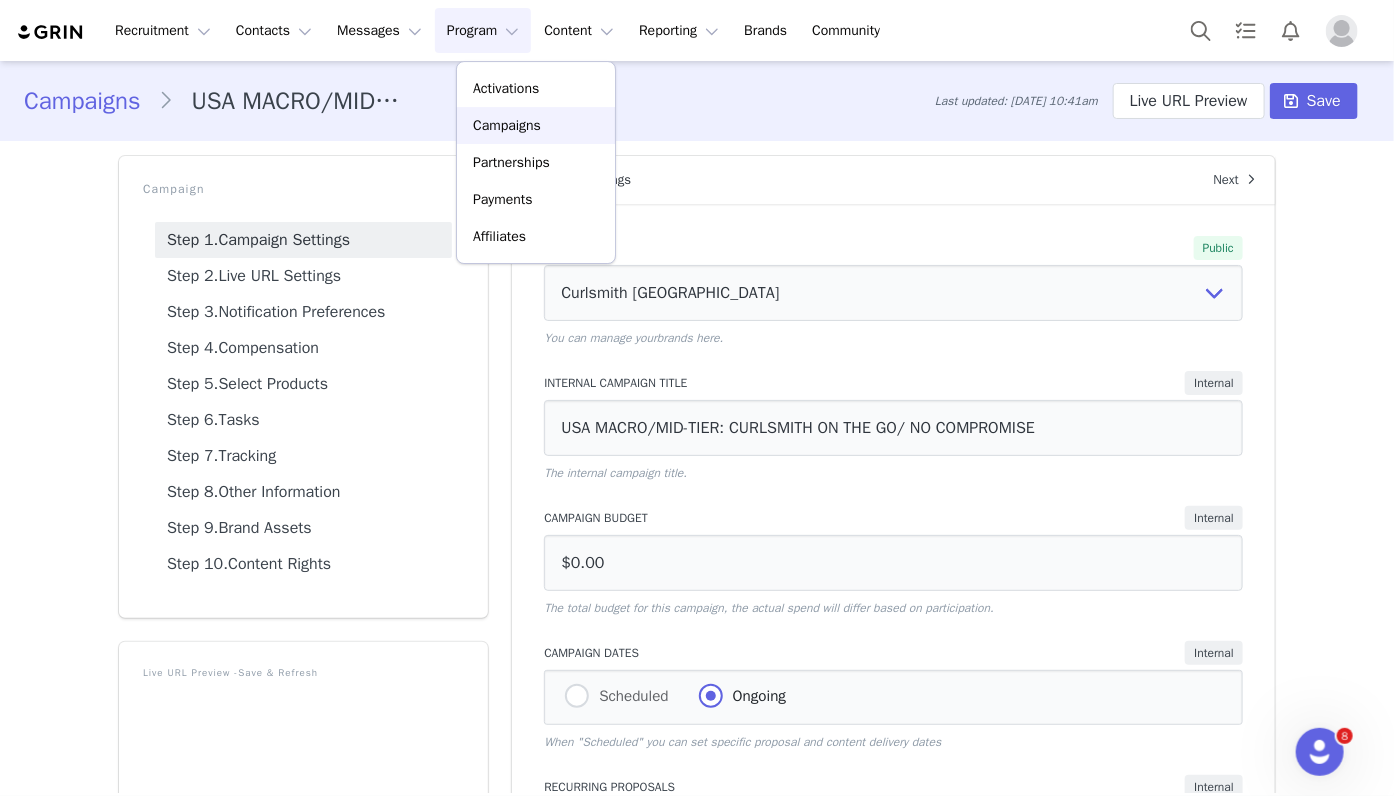click on "Campaigns" at bounding box center [507, 125] 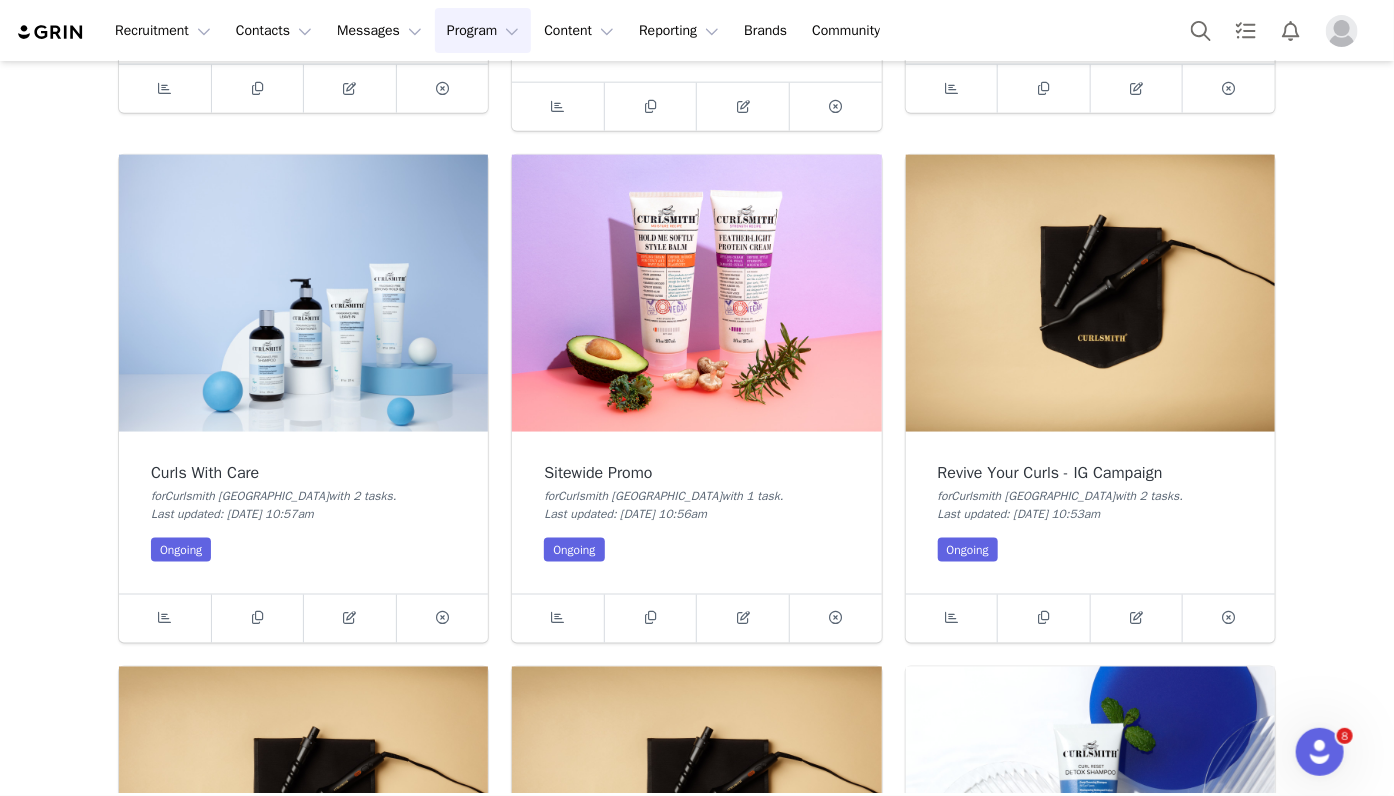scroll, scrollTop: 1060, scrollLeft: 0, axis: vertical 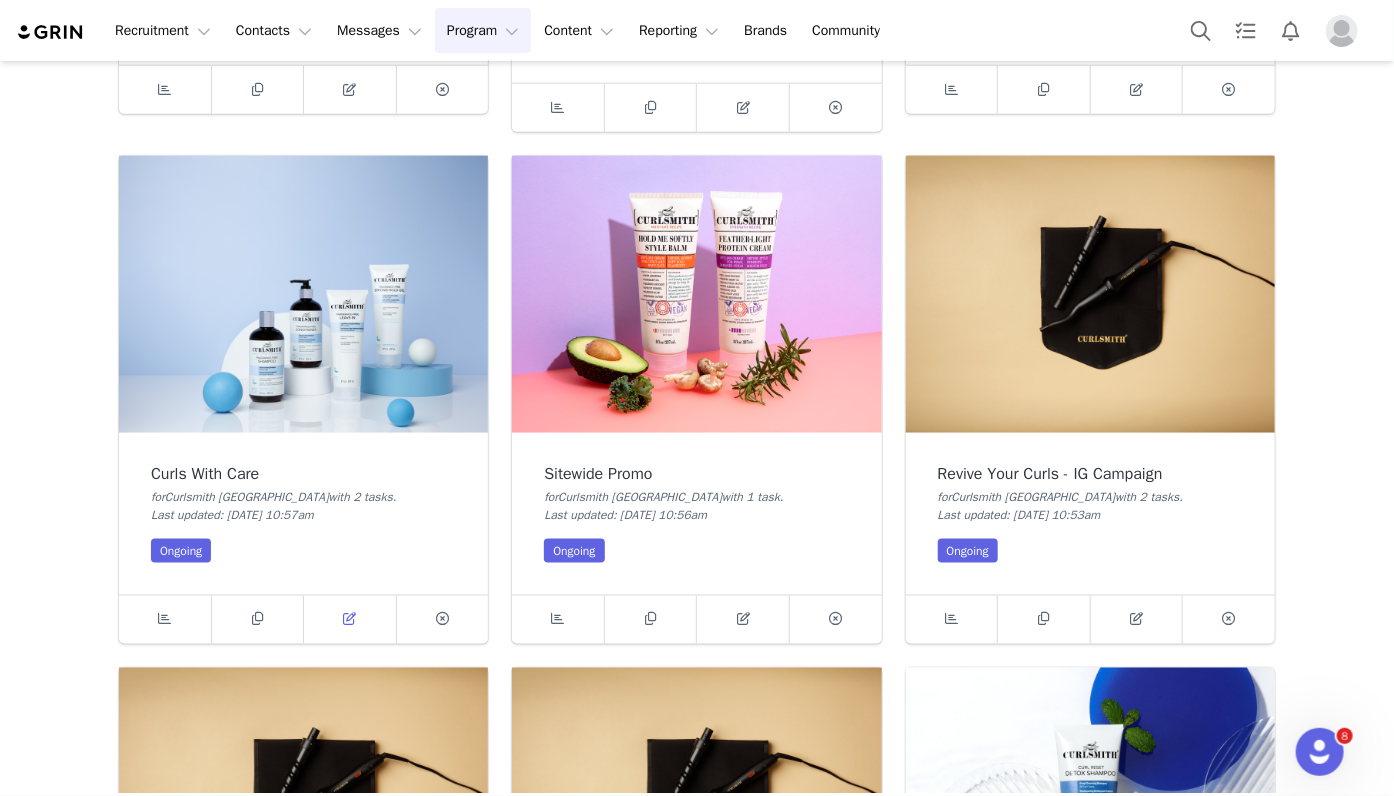 click at bounding box center (350, 620) 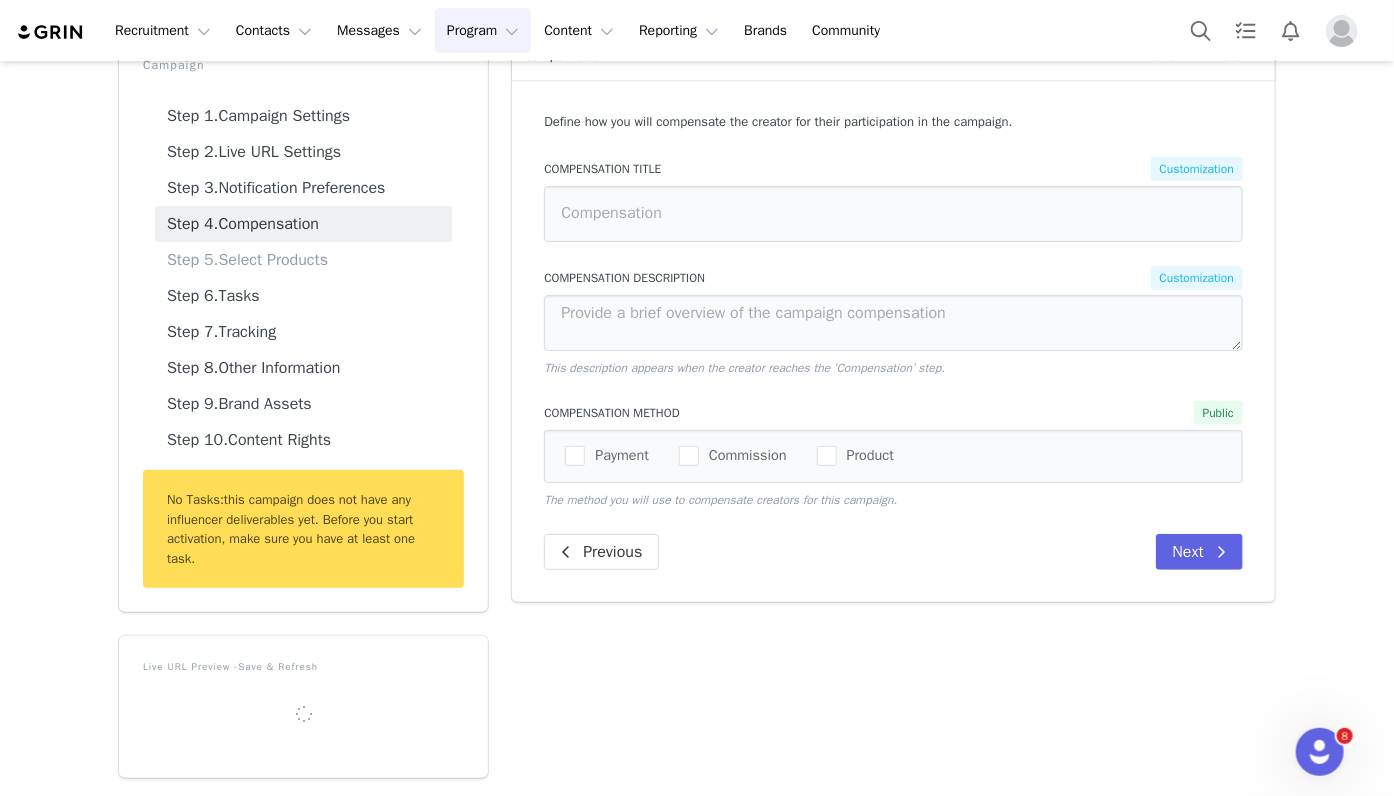 type on "You will be paid and given products for your participation in this campaign." 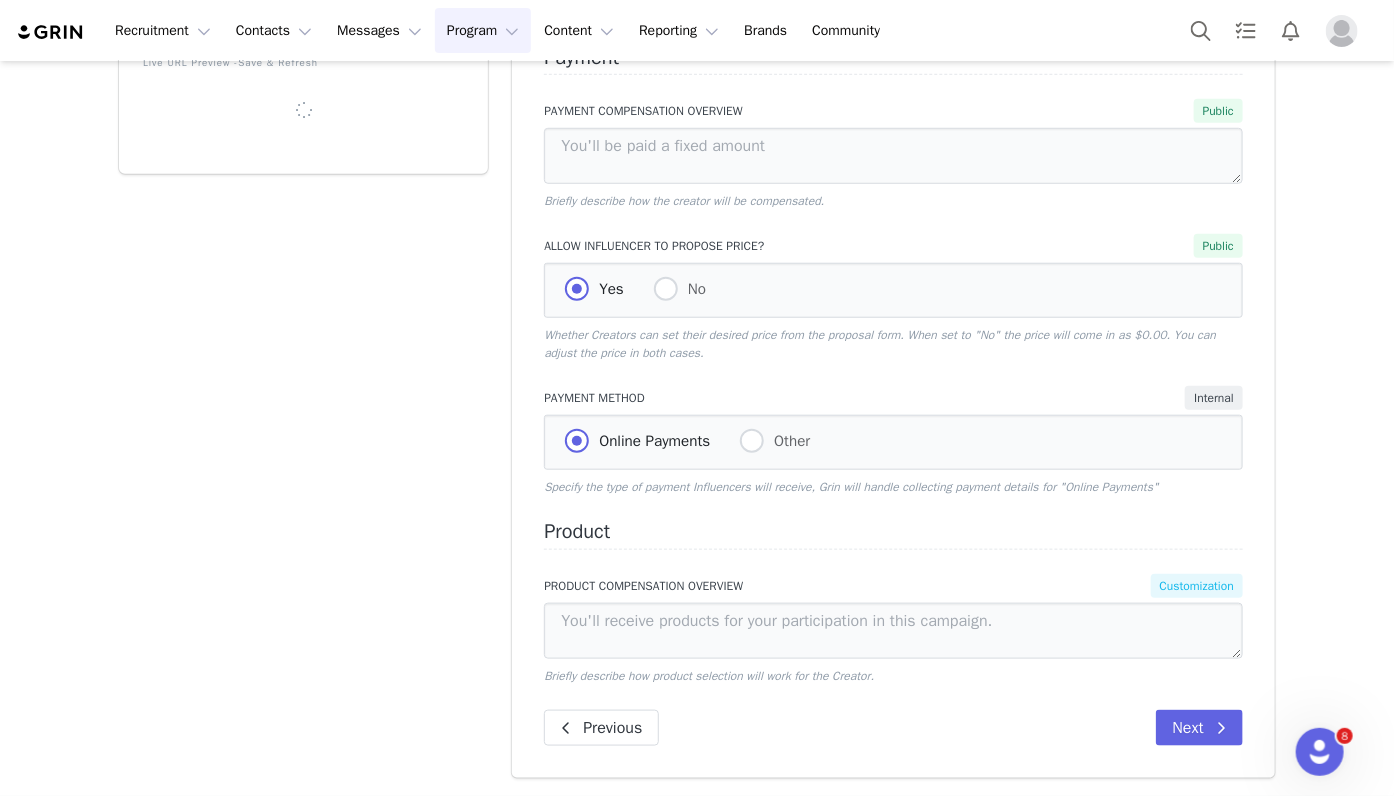 scroll, scrollTop: 603, scrollLeft: 0, axis: vertical 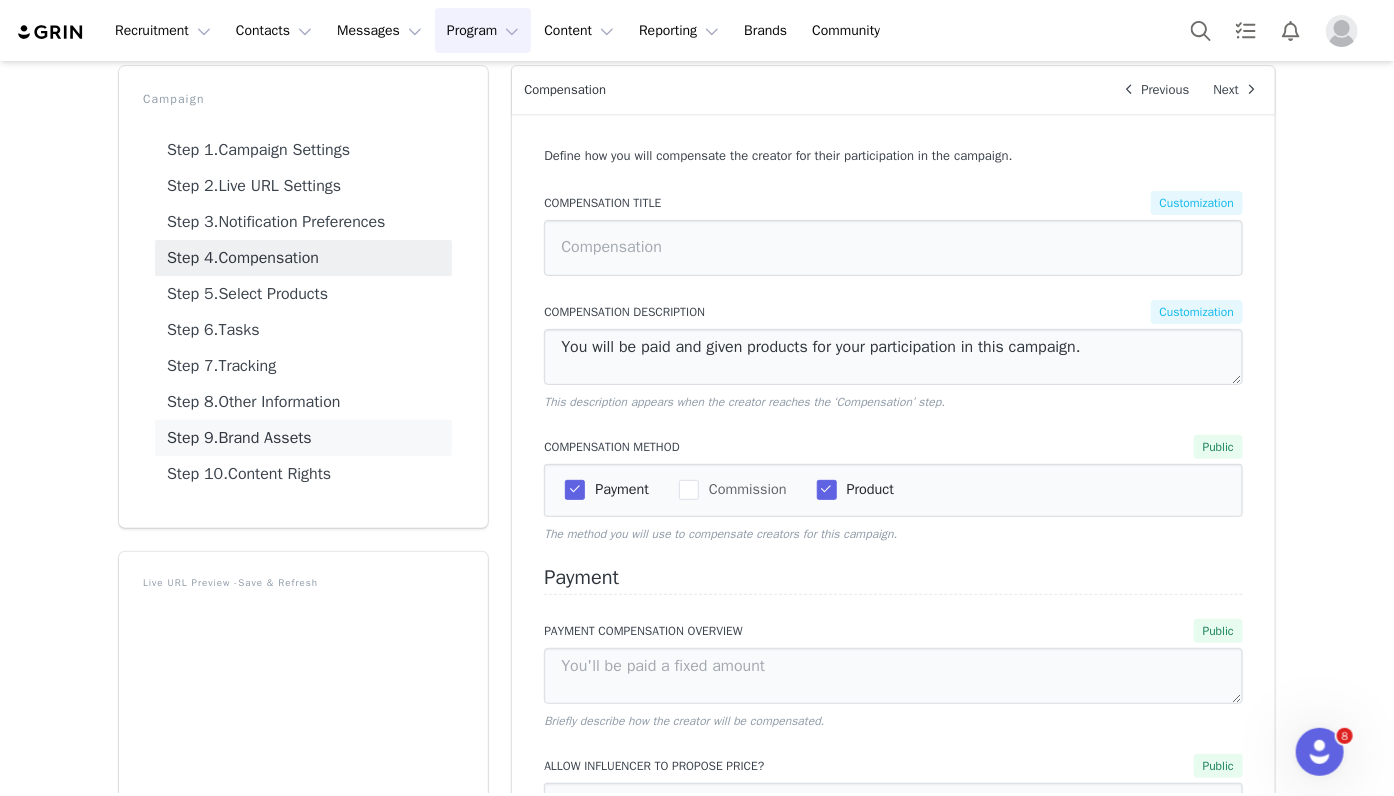 click on "Step 9.  Brand Assets" at bounding box center [303, 438] 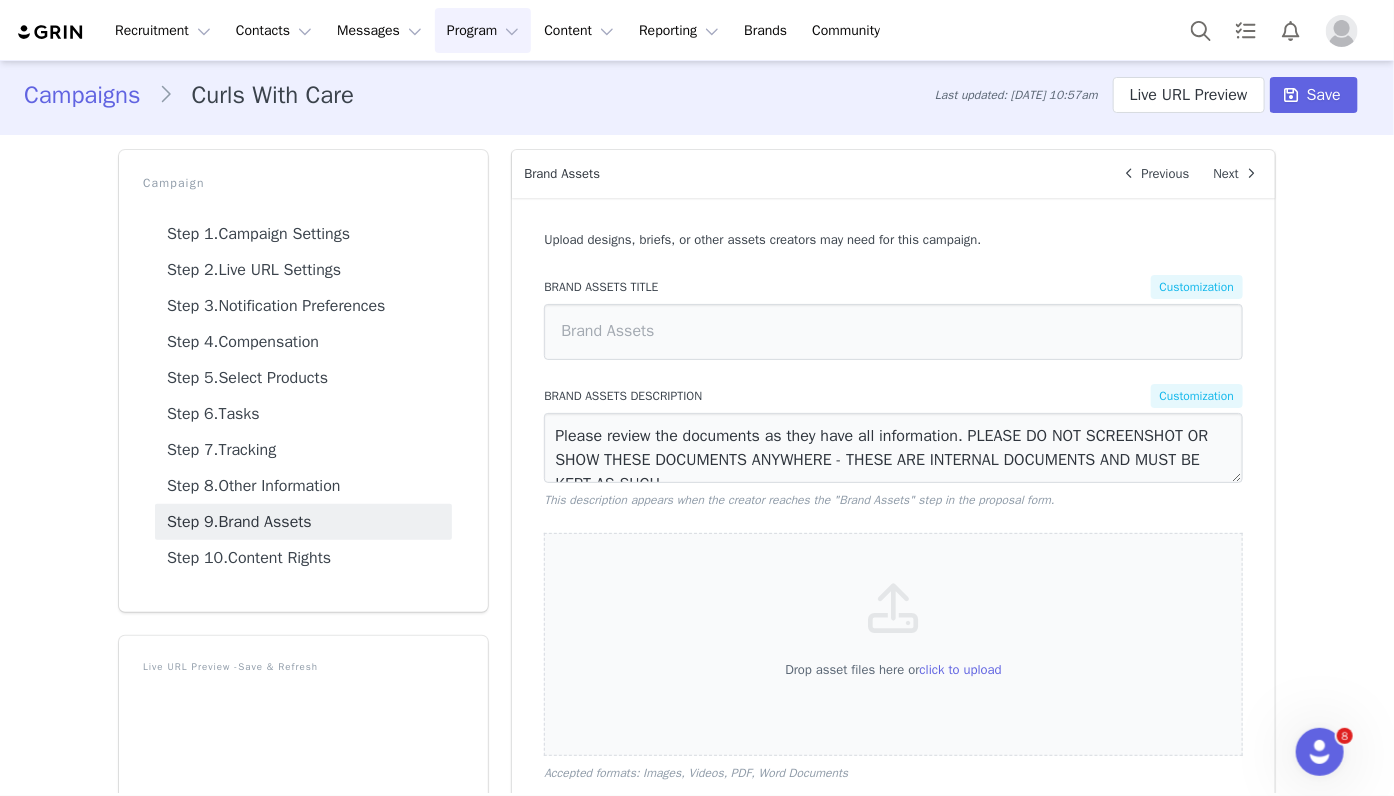 scroll, scrollTop: 0, scrollLeft: 0, axis: both 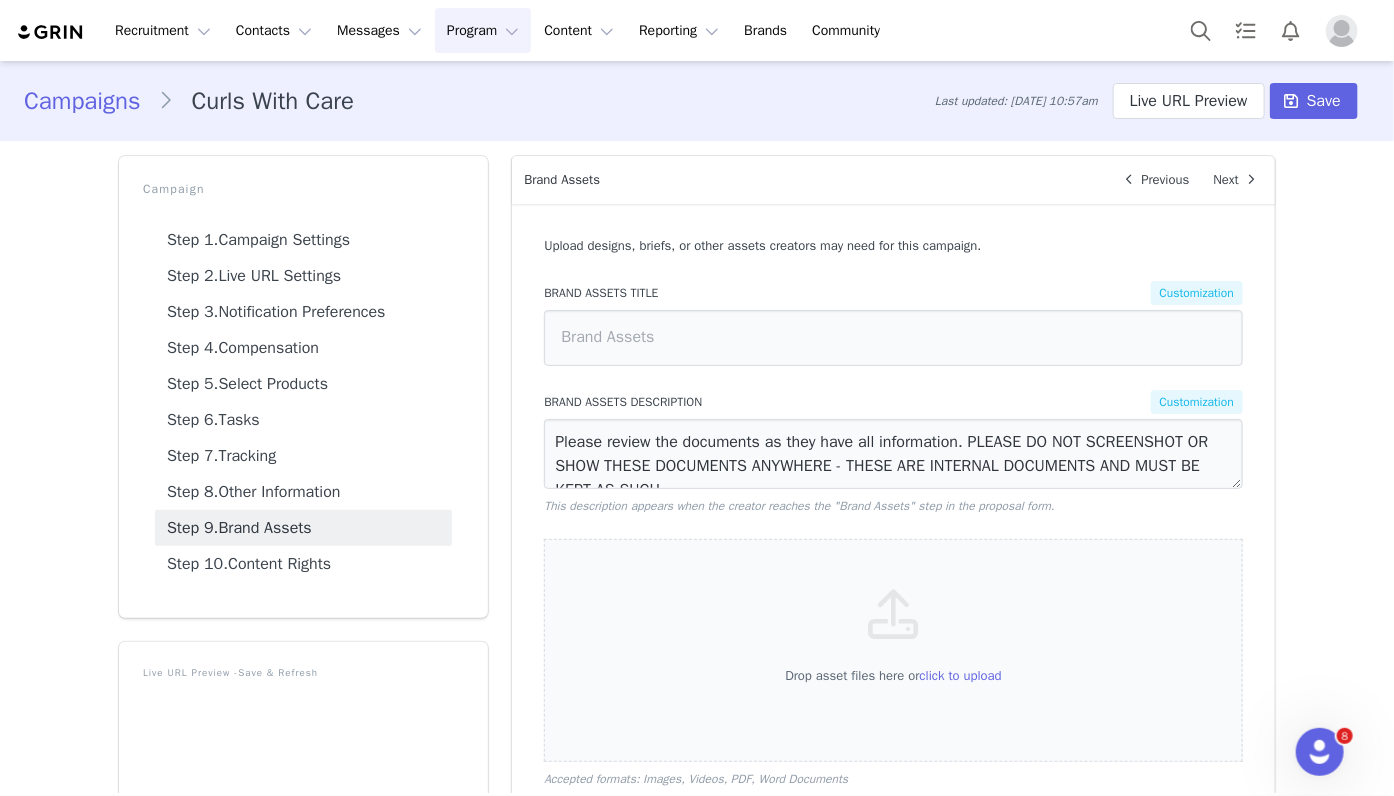 click on "Program Program" at bounding box center (483, 30) 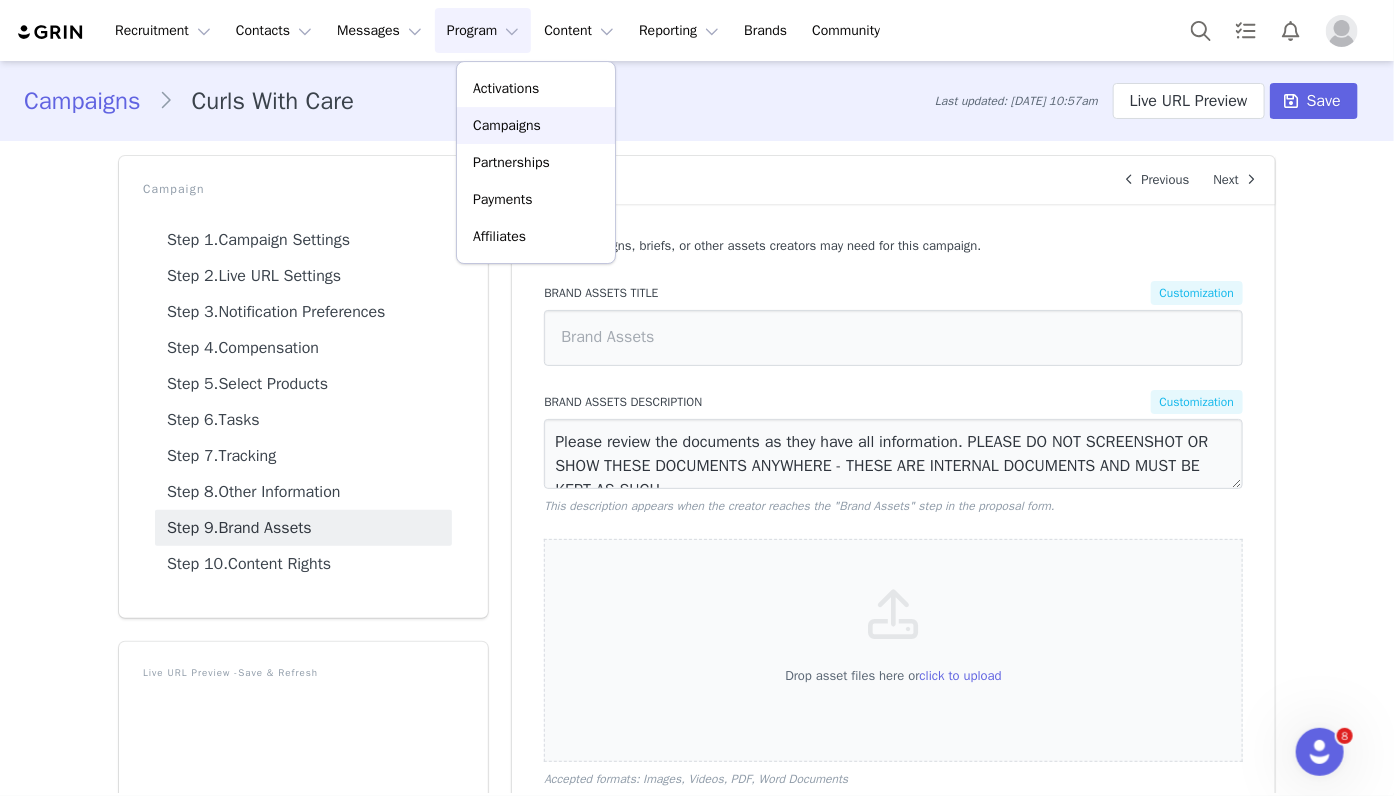 click on "Campaigns" at bounding box center [507, 125] 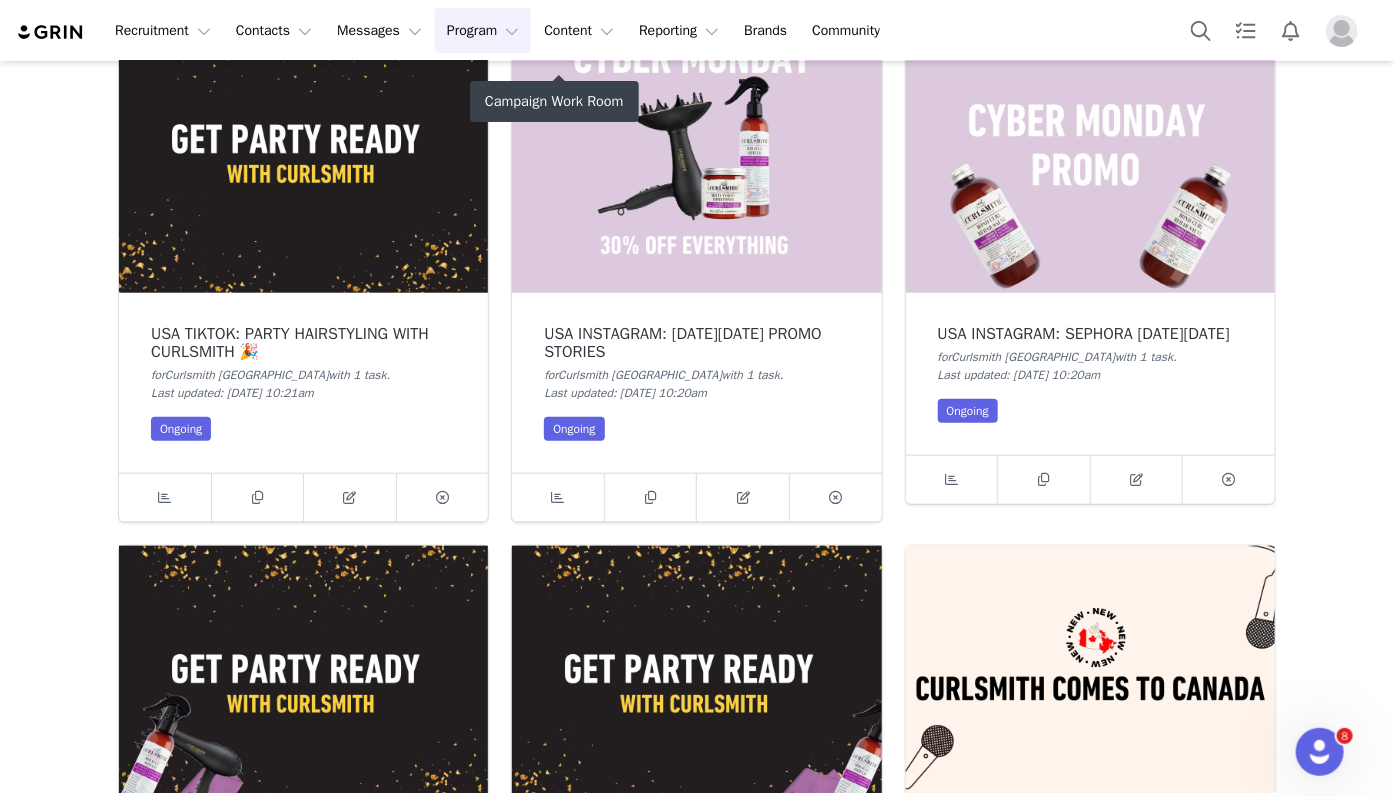 scroll, scrollTop: 14233, scrollLeft: 0, axis: vertical 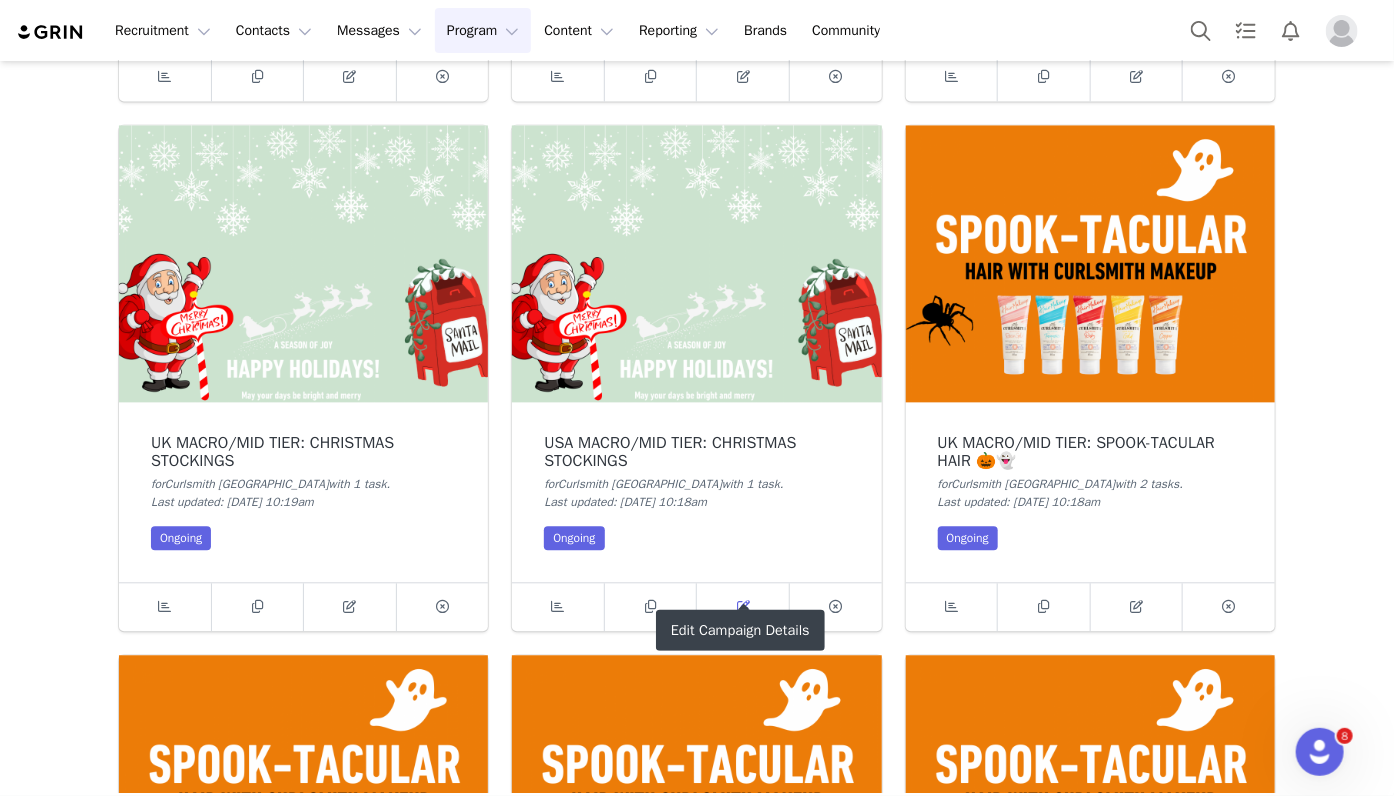 click at bounding box center (743, 607) 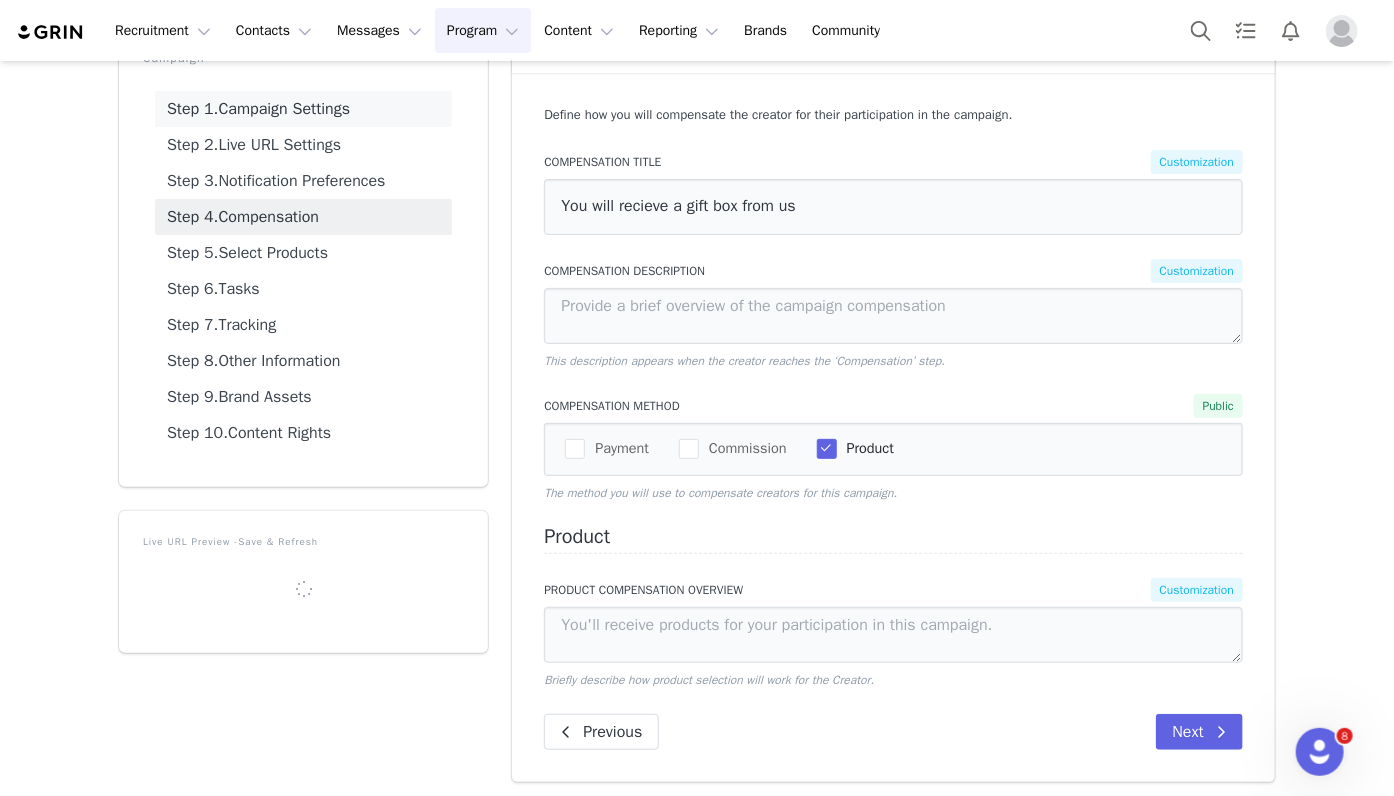 click on "Step 1.  Campaign Settings" at bounding box center [303, 109] 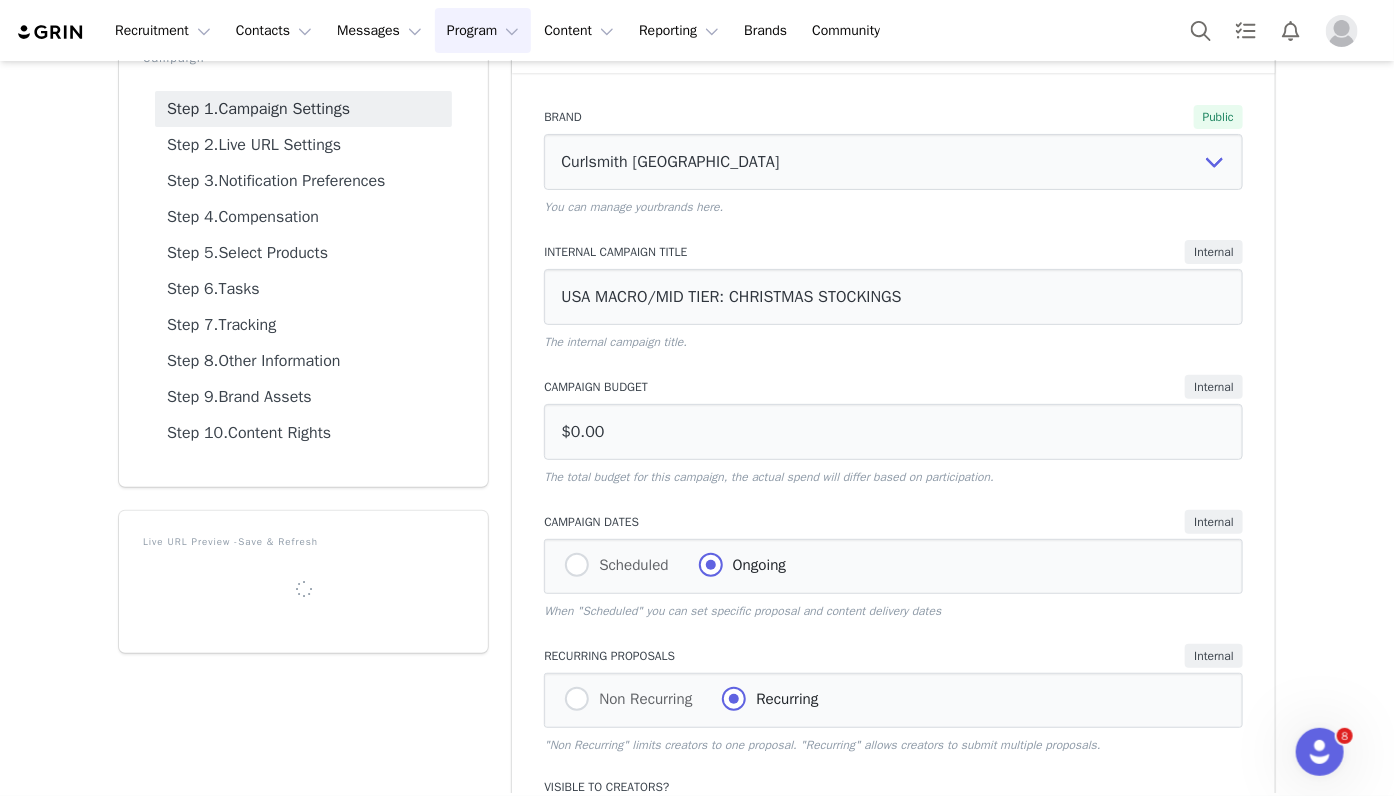 scroll, scrollTop: 342, scrollLeft: 0, axis: vertical 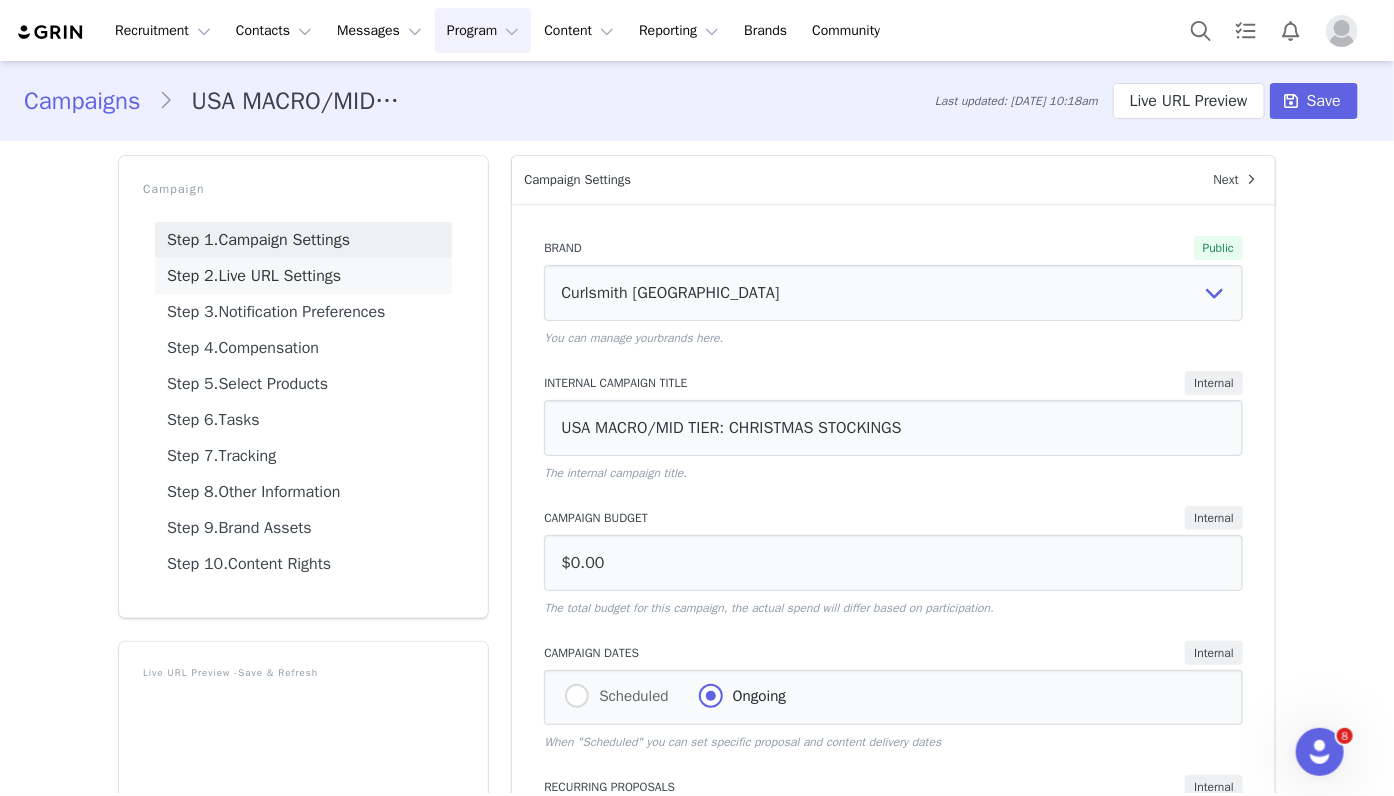 click on "Step 2.  Live URL Settings" at bounding box center (303, 276) 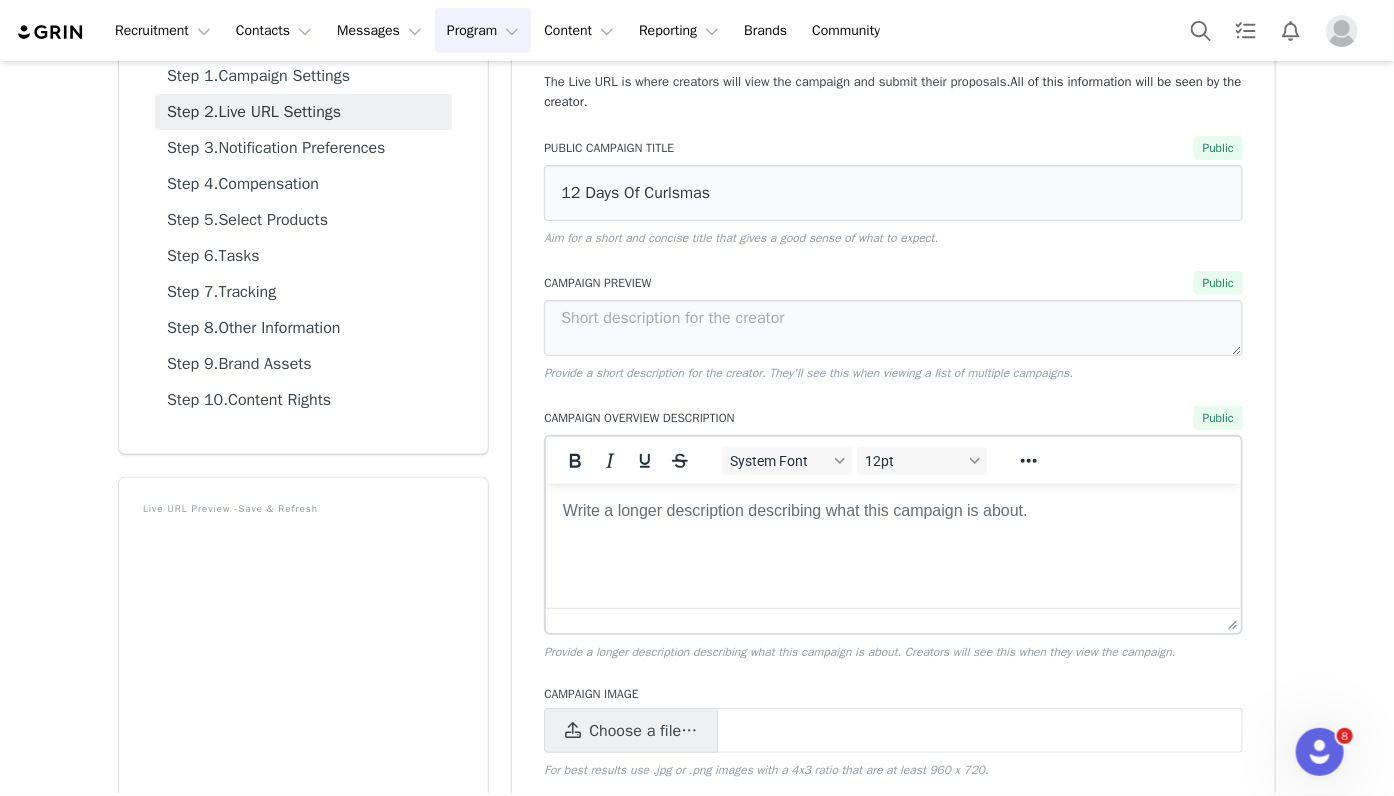 scroll, scrollTop: 0, scrollLeft: 0, axis: both 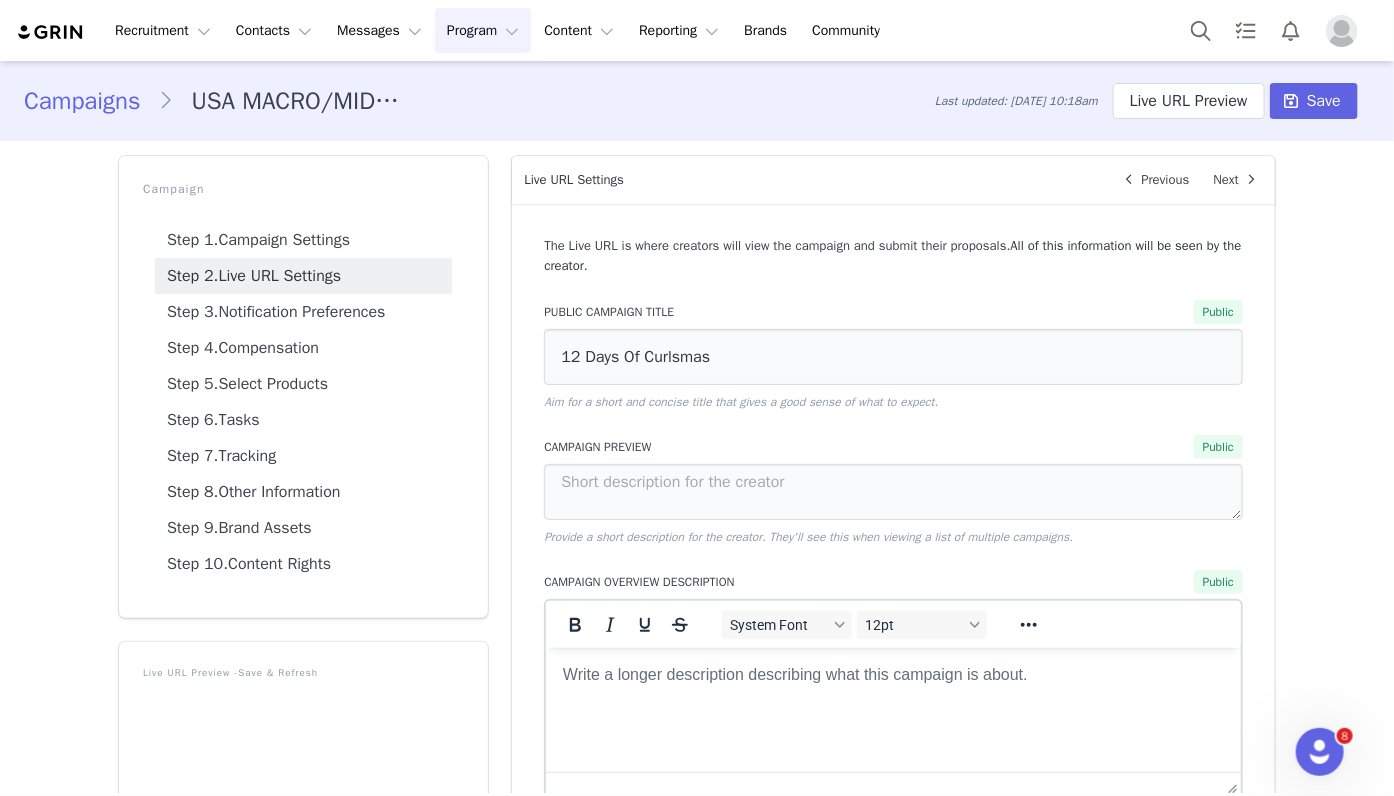click on "Program Program" at bounding box center [483, 30] 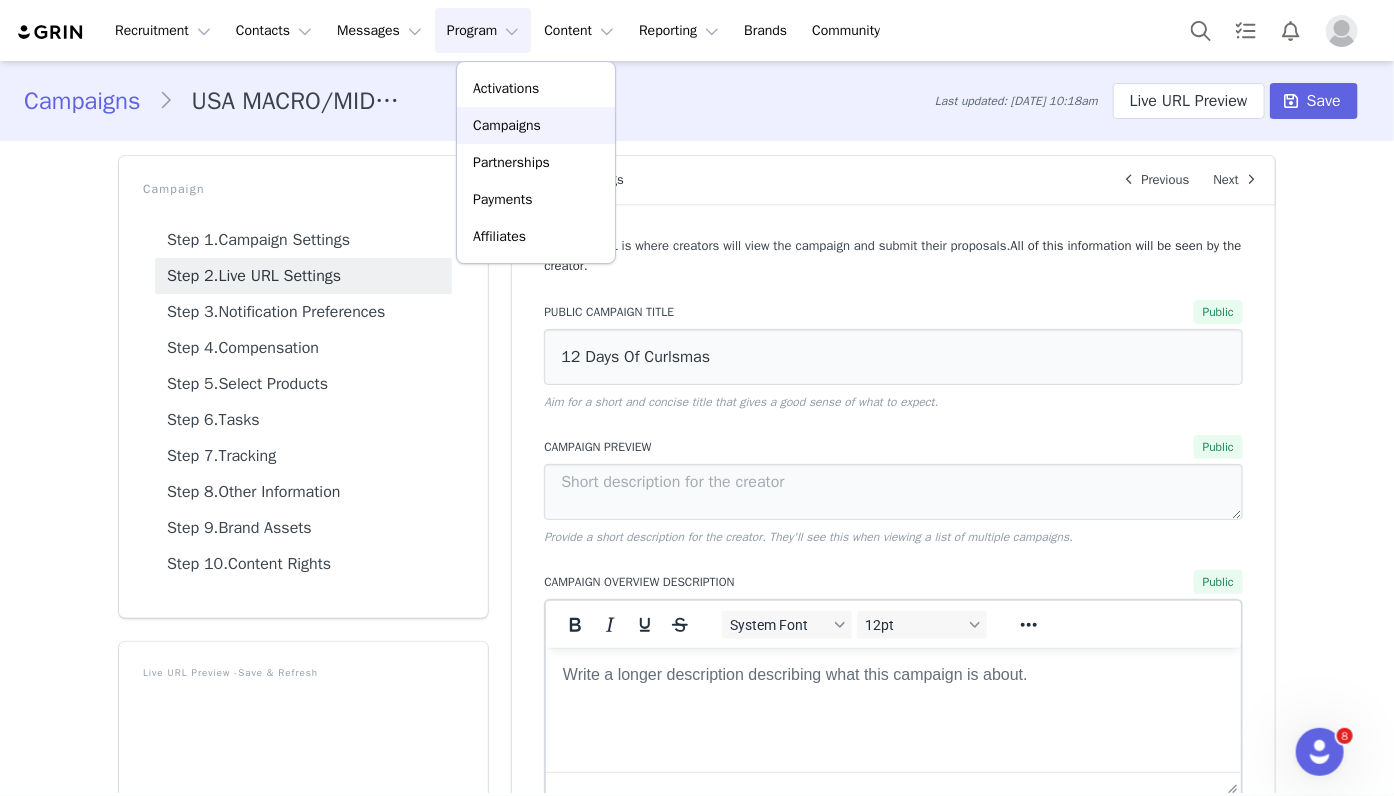 click on "Campaigns" at bounding box center (507, 125) 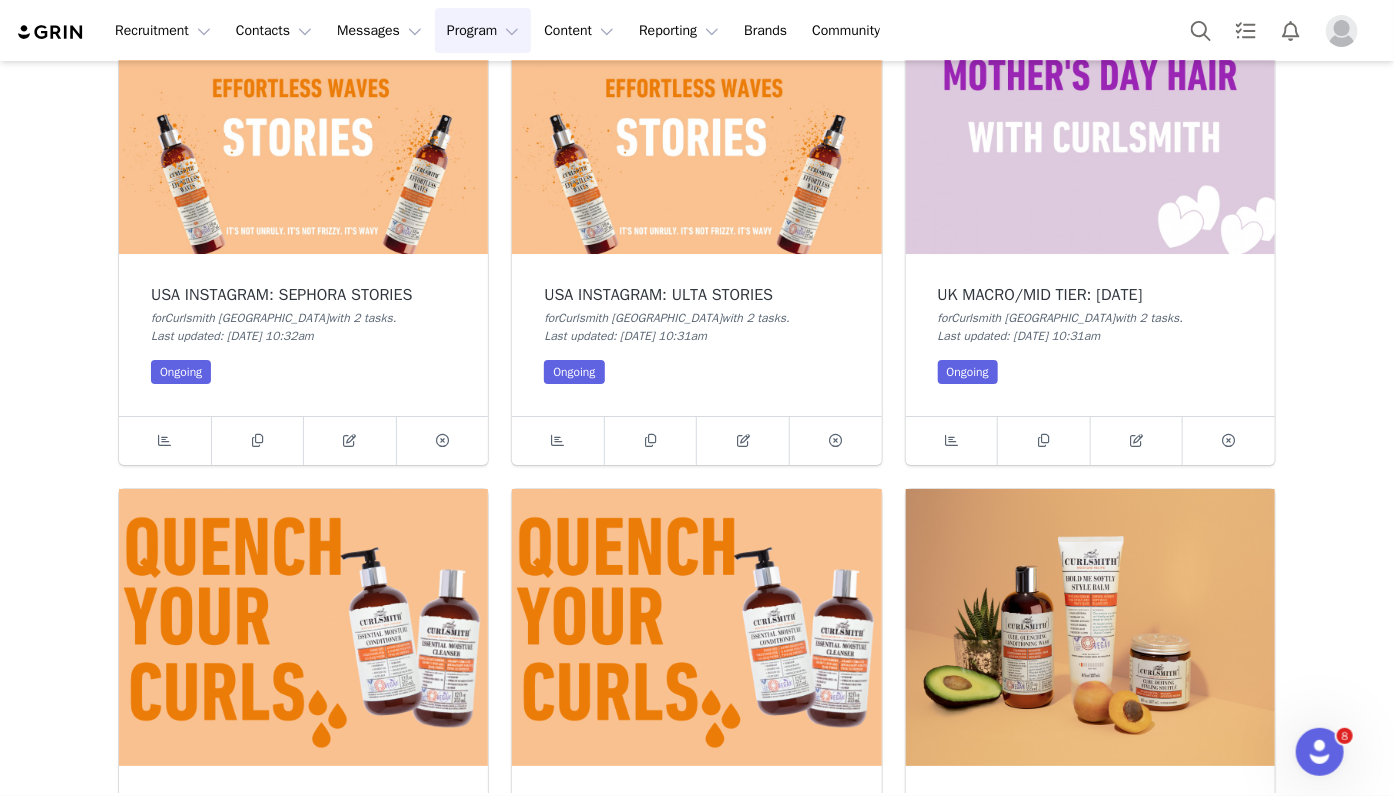 scroll, scrollTop: 9510, scrollLeft: 0, axis: vertical 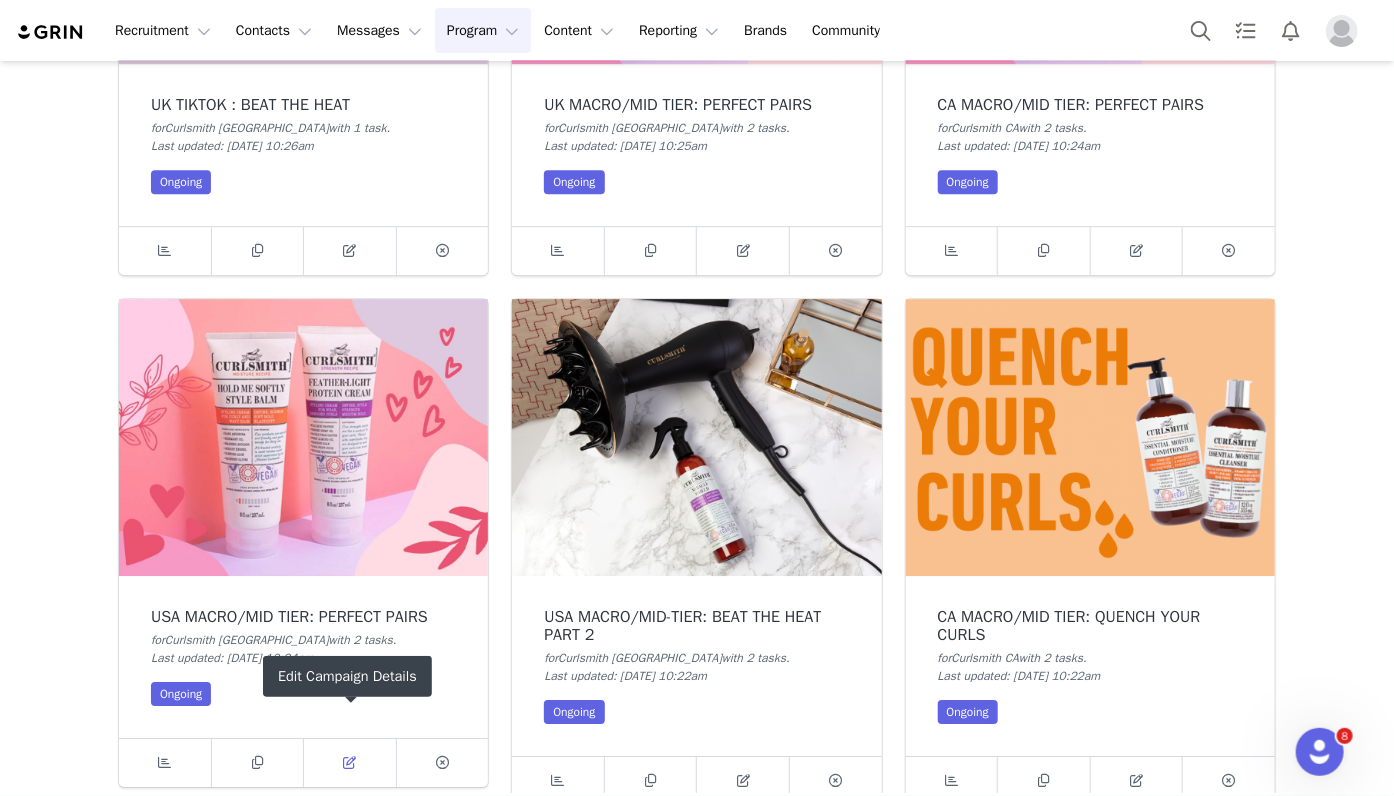 click at bounding box center [350, 763] 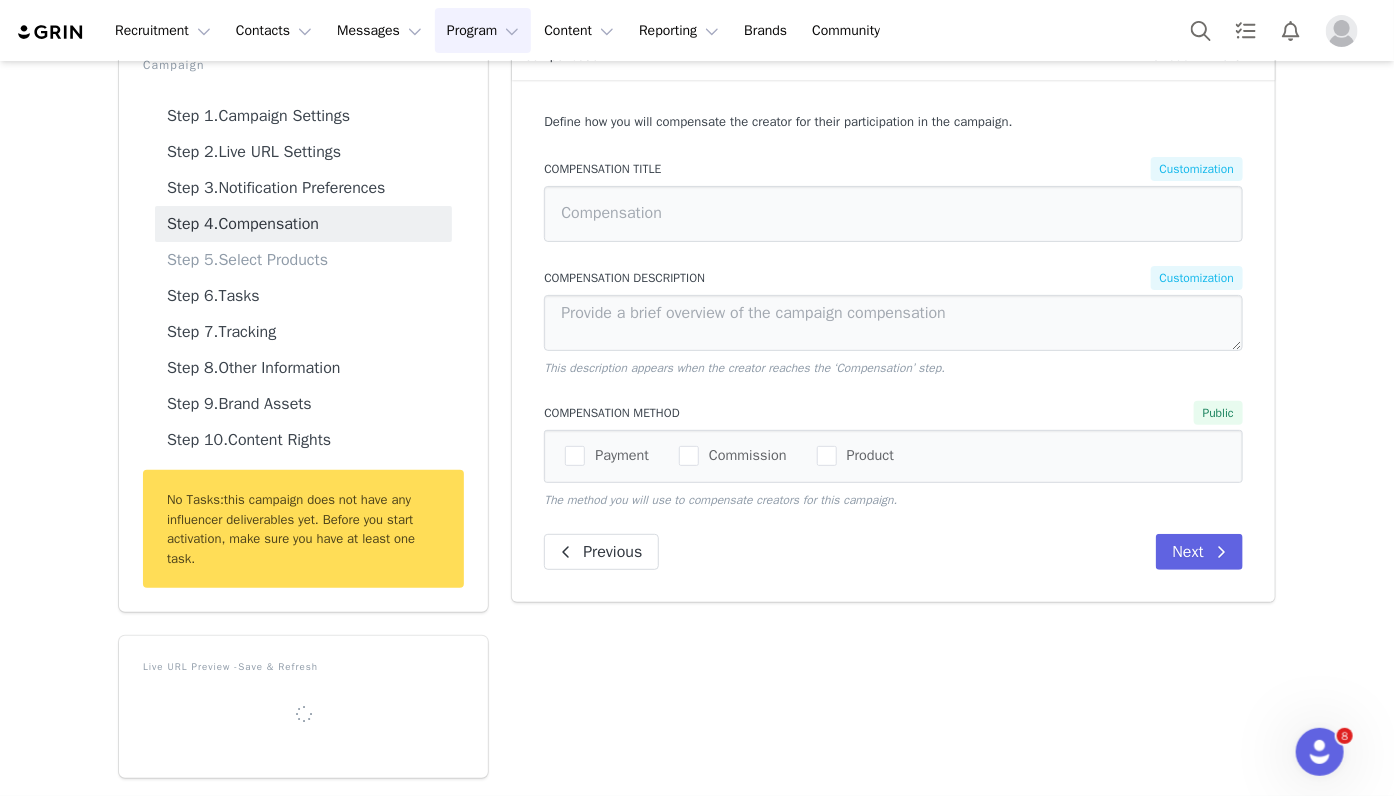 type on "You will be paid and given products for your participation in this campaign." 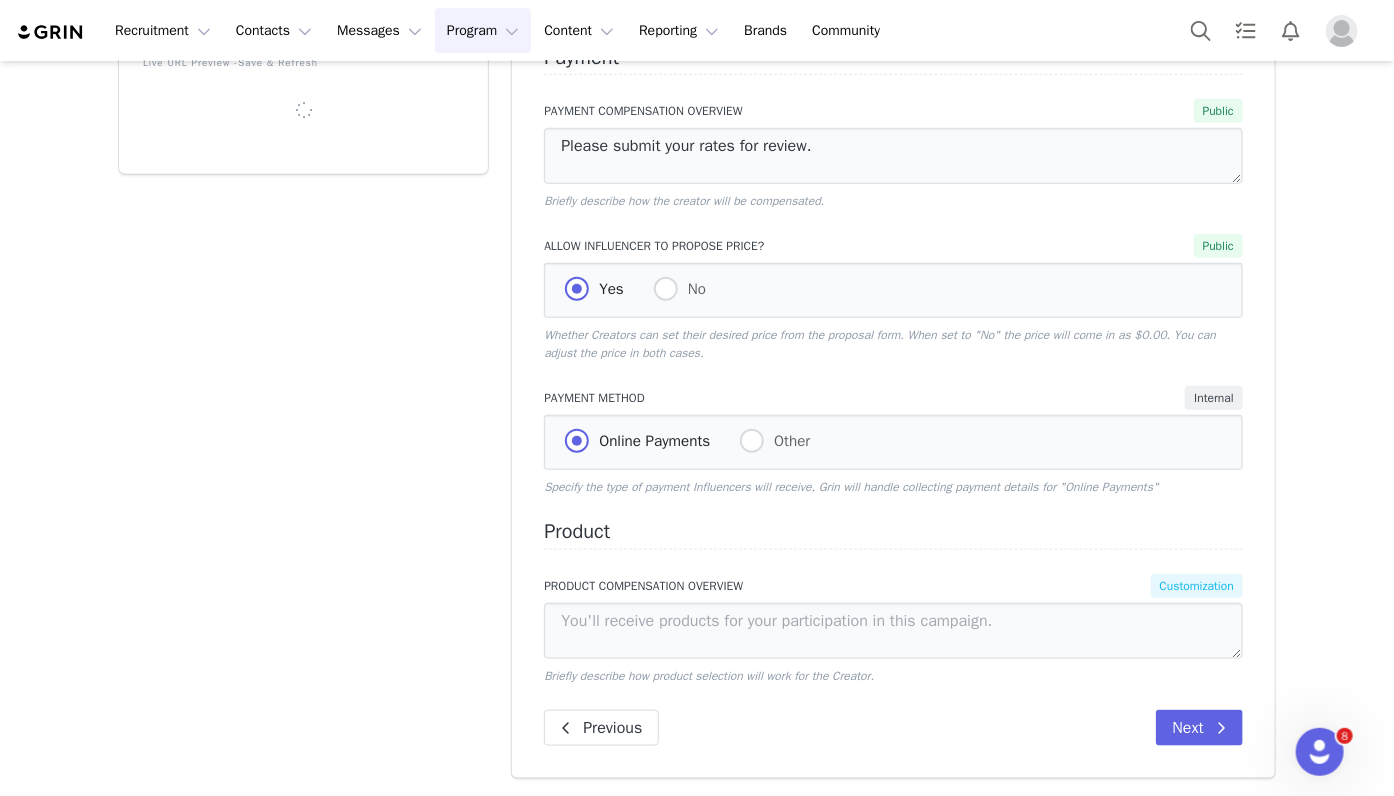 scroll, scrollTop: 603, scrollLeft: 0, axis: vertical 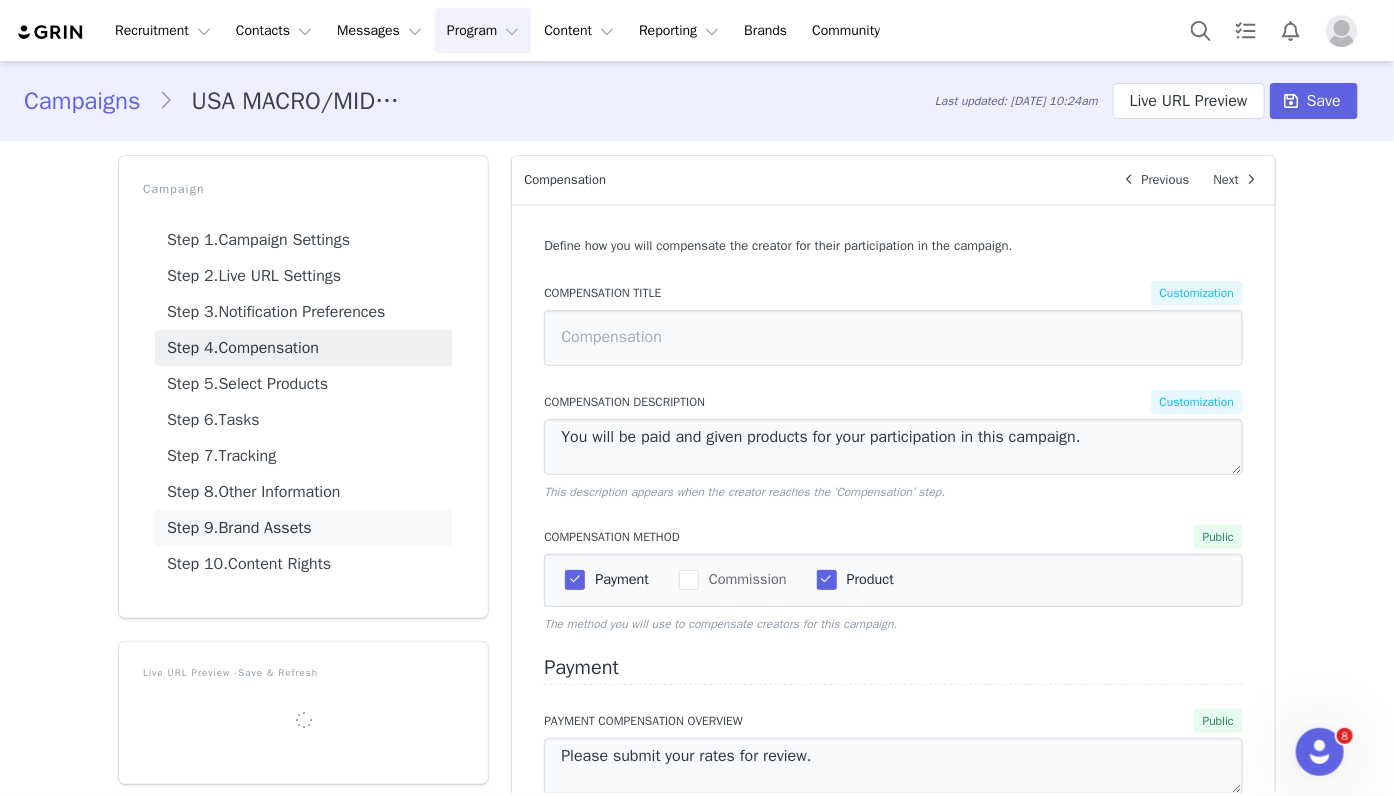 click on "Step 9.  Brand Assets" at bounding box center [303, 528] 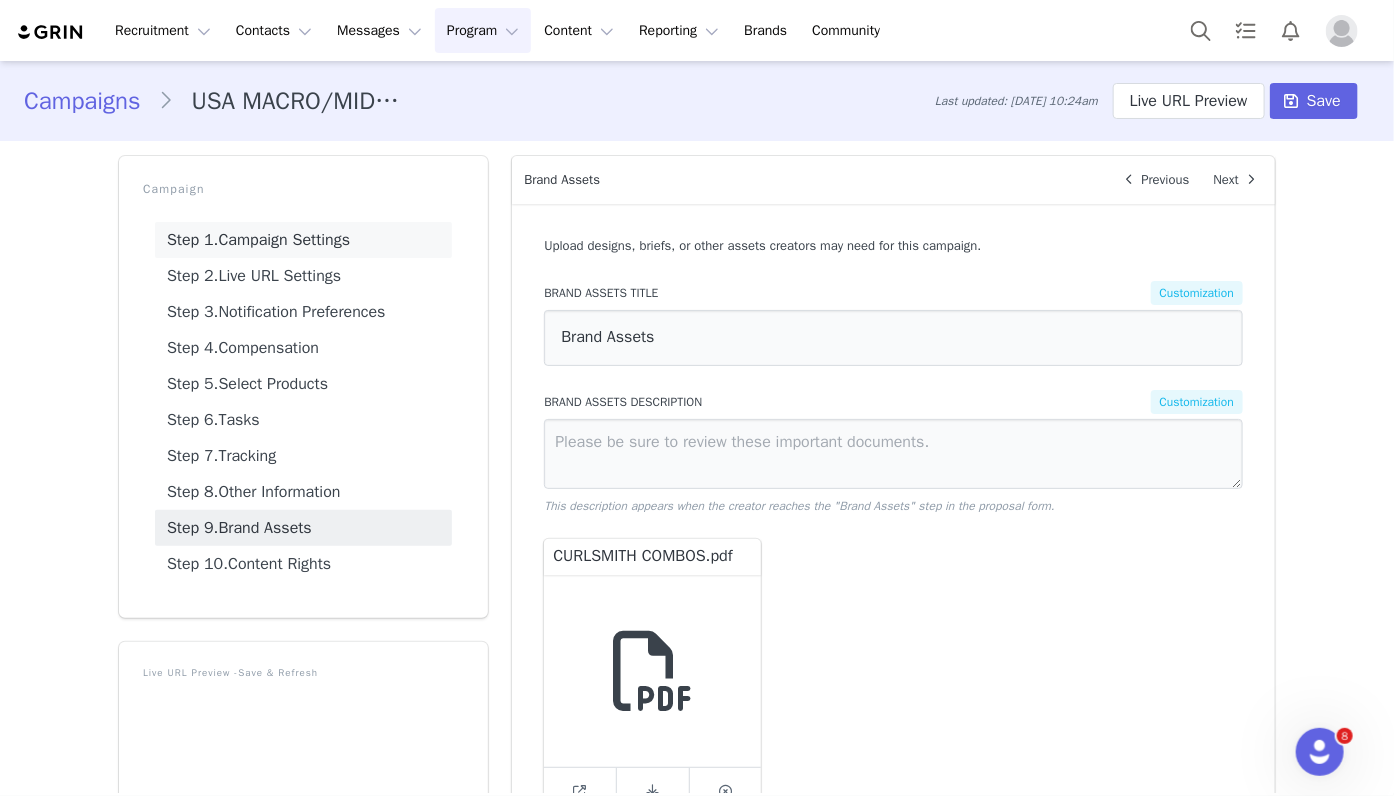click on "Step 1.  Campaign Settings" at bounding box center [303, 240] 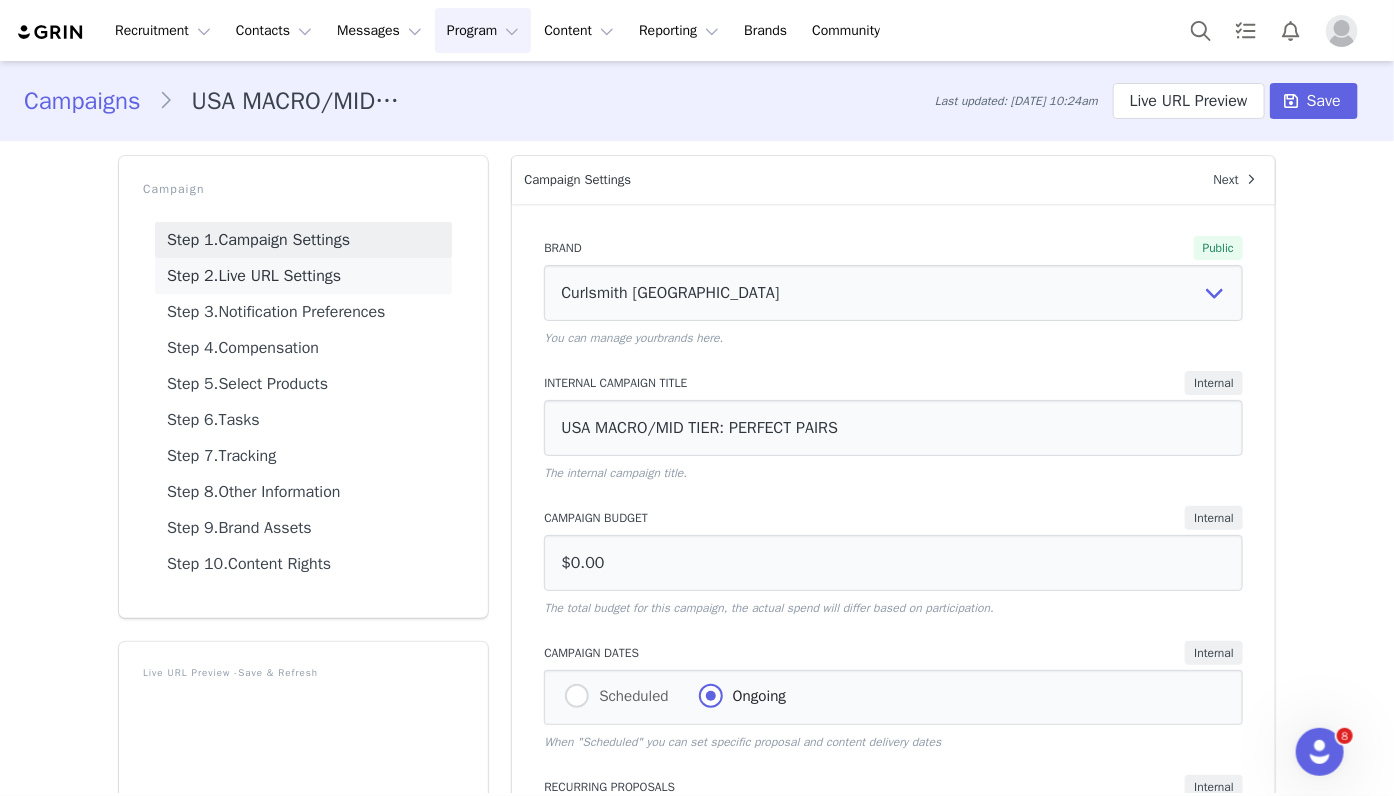 click on "Step 2.  Live URL Settings" at bounding box center [303, 276] 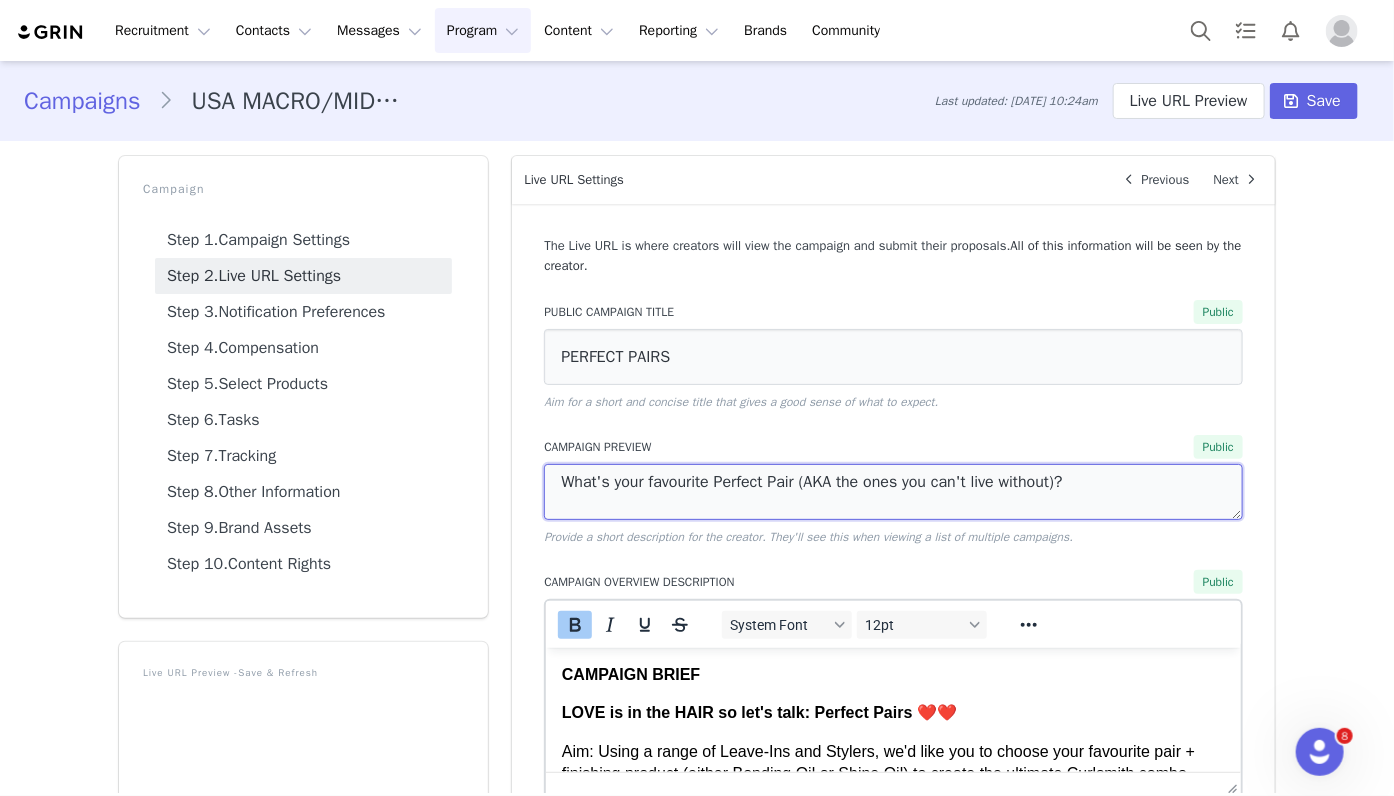 drag, startPoint x: 1109, startPoint y: 483, endPoint x: 555, endPoint y: 483, distance: 554 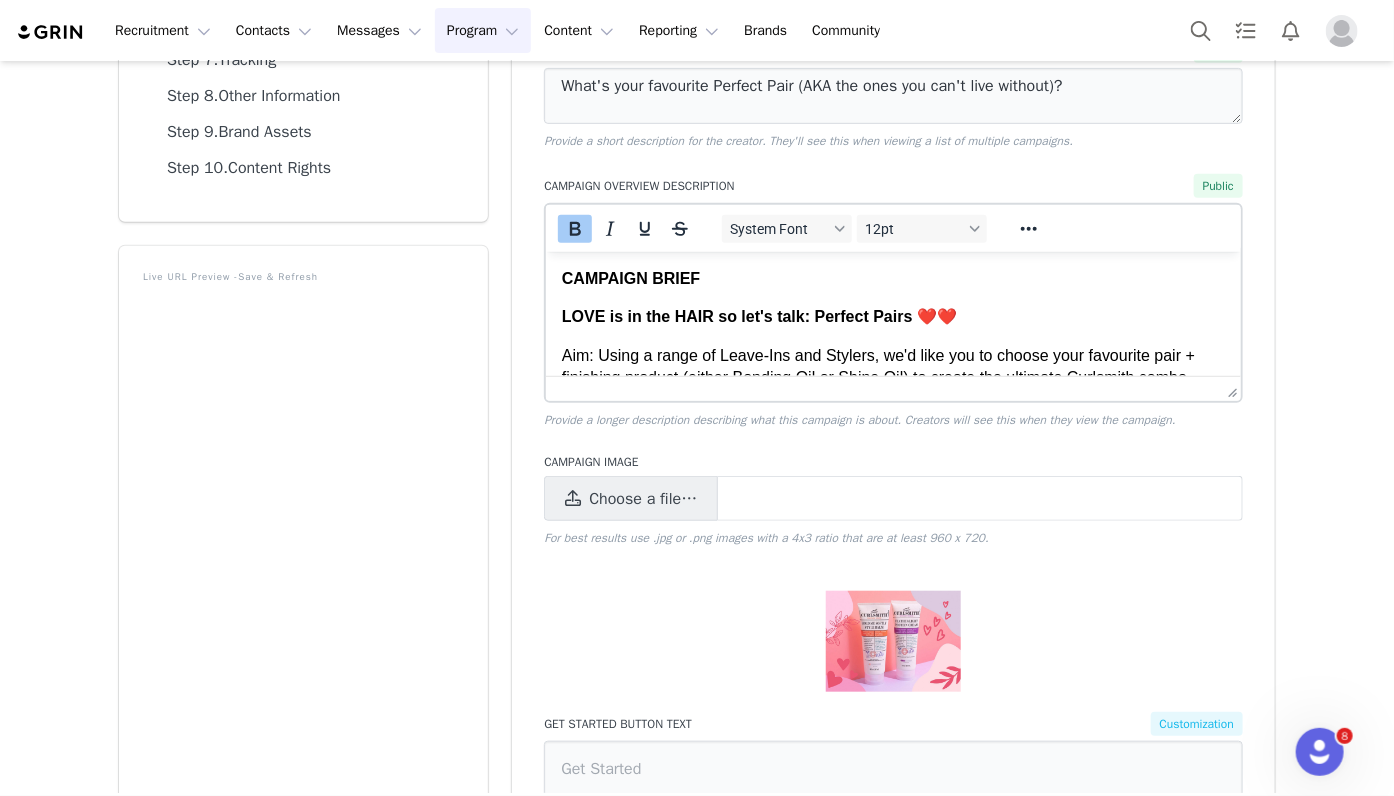 scroll, scrollTop: 0, scrollLeft: 0, axis: both 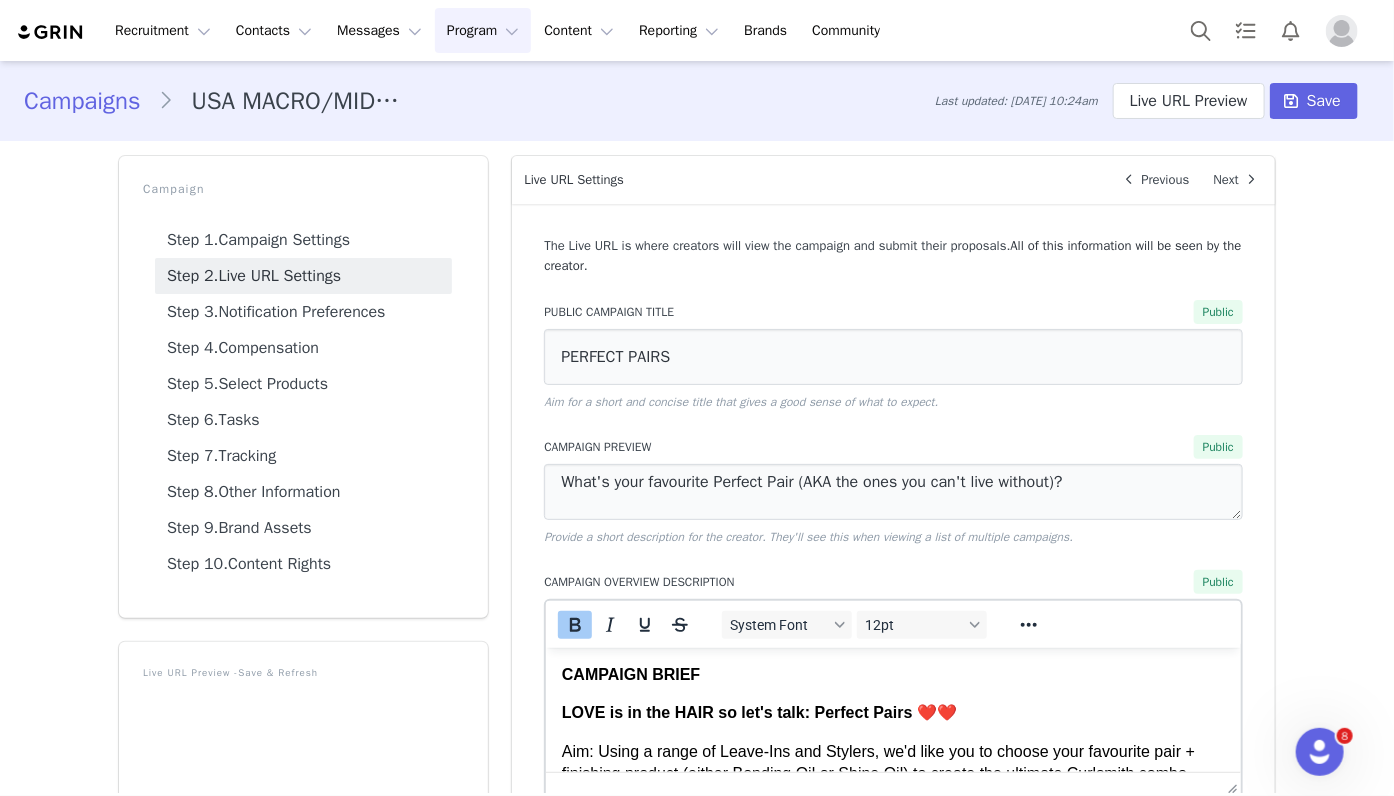 click on "Campaigns" at bounding box center [91, 101] 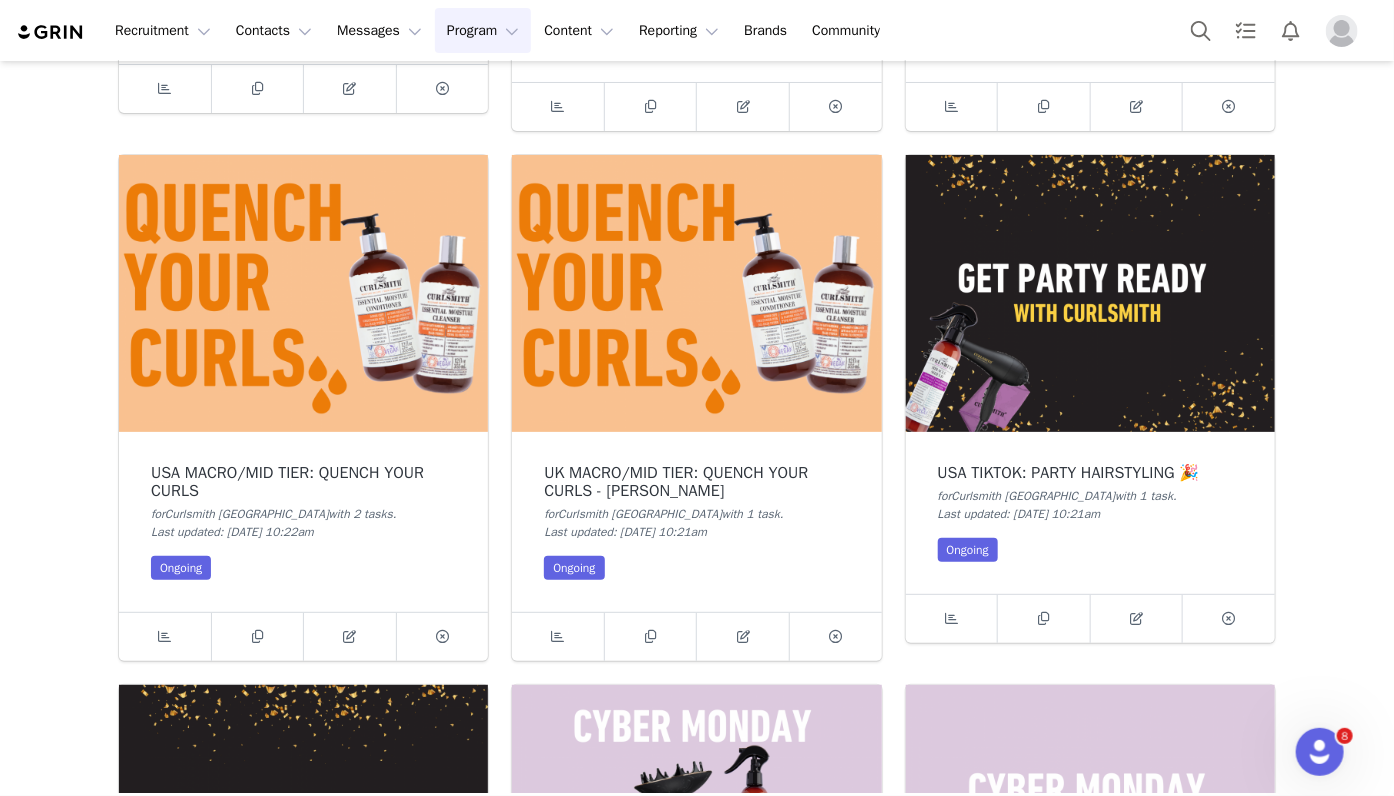 scroll, scrollTop: 12548, scrollLeft: 0, axis: vertical 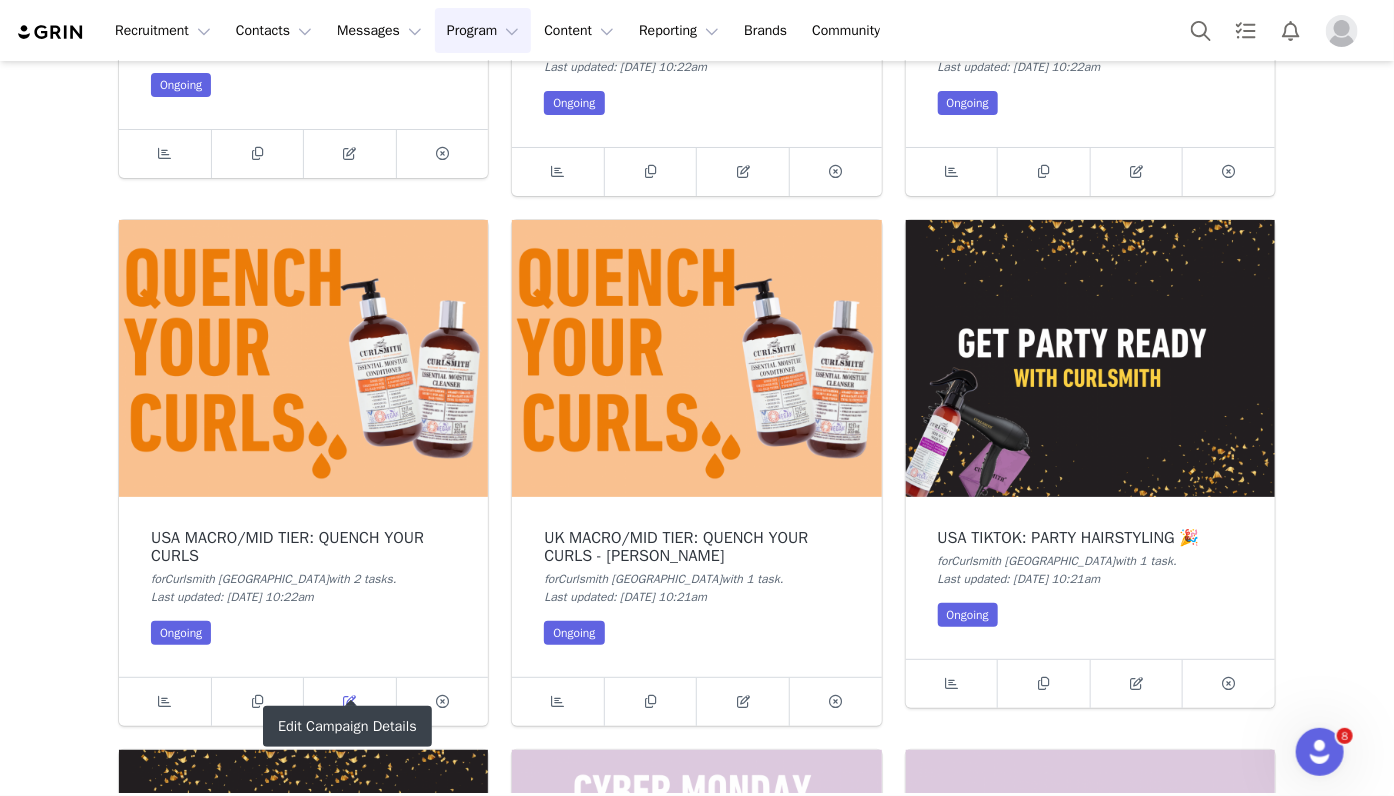 click at bounding box center (349, 701) 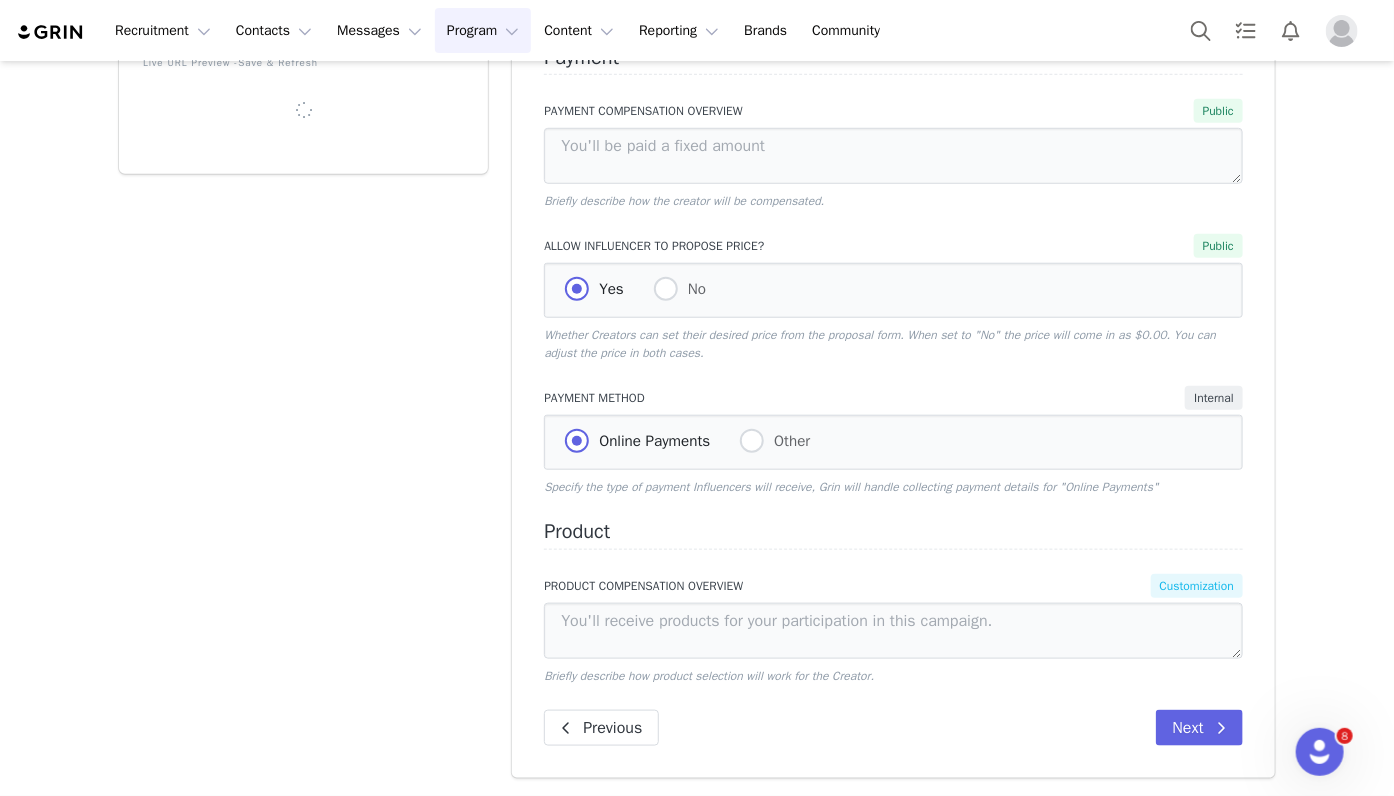 scroll, scrollTop: 603, scrollLeft: 0, axis: vertical 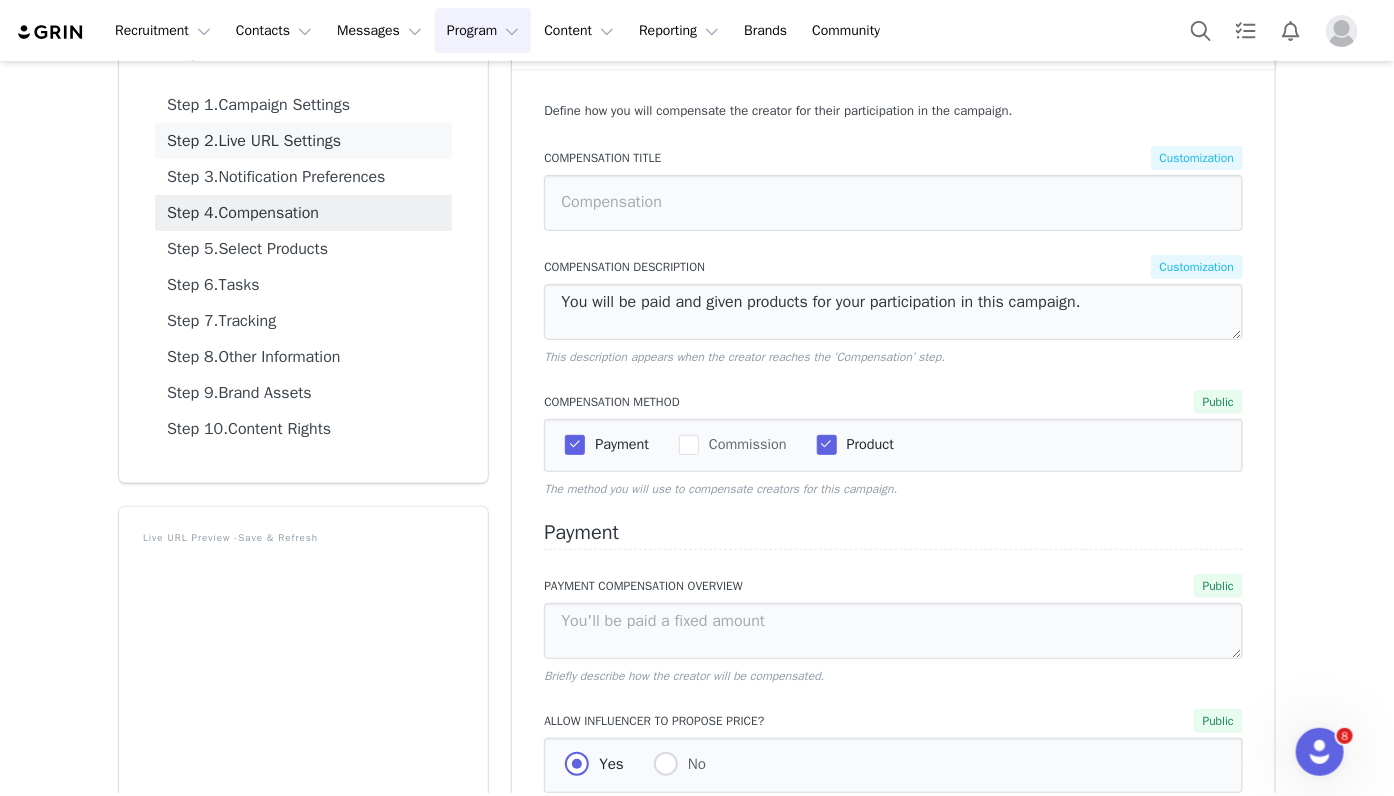 click on "Step 2.  Live URL Settings" at bounding box center (303, 141) 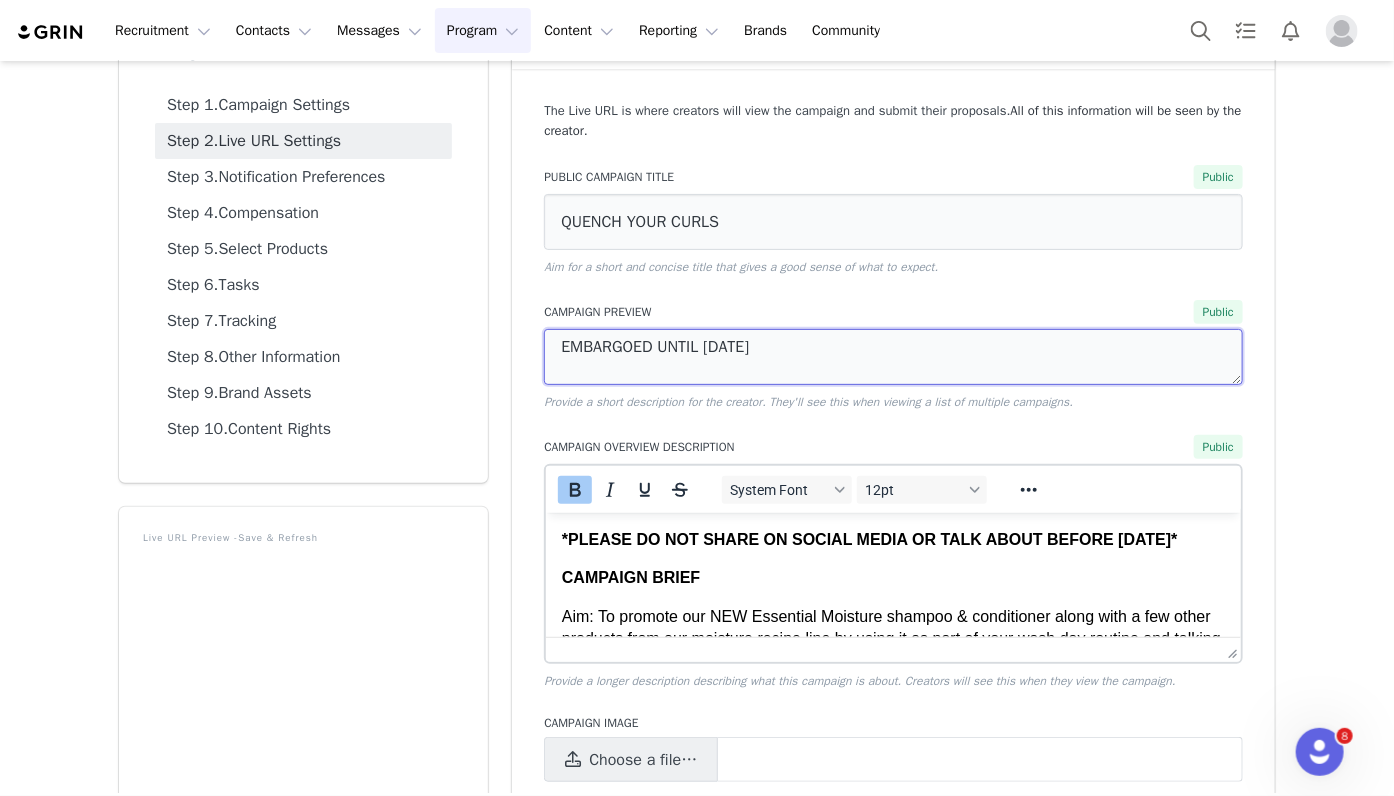 drag, startPoint x: 936, startPoint y: 362, endPoint x: 559, endPoint y: 349, distance: 377.22406 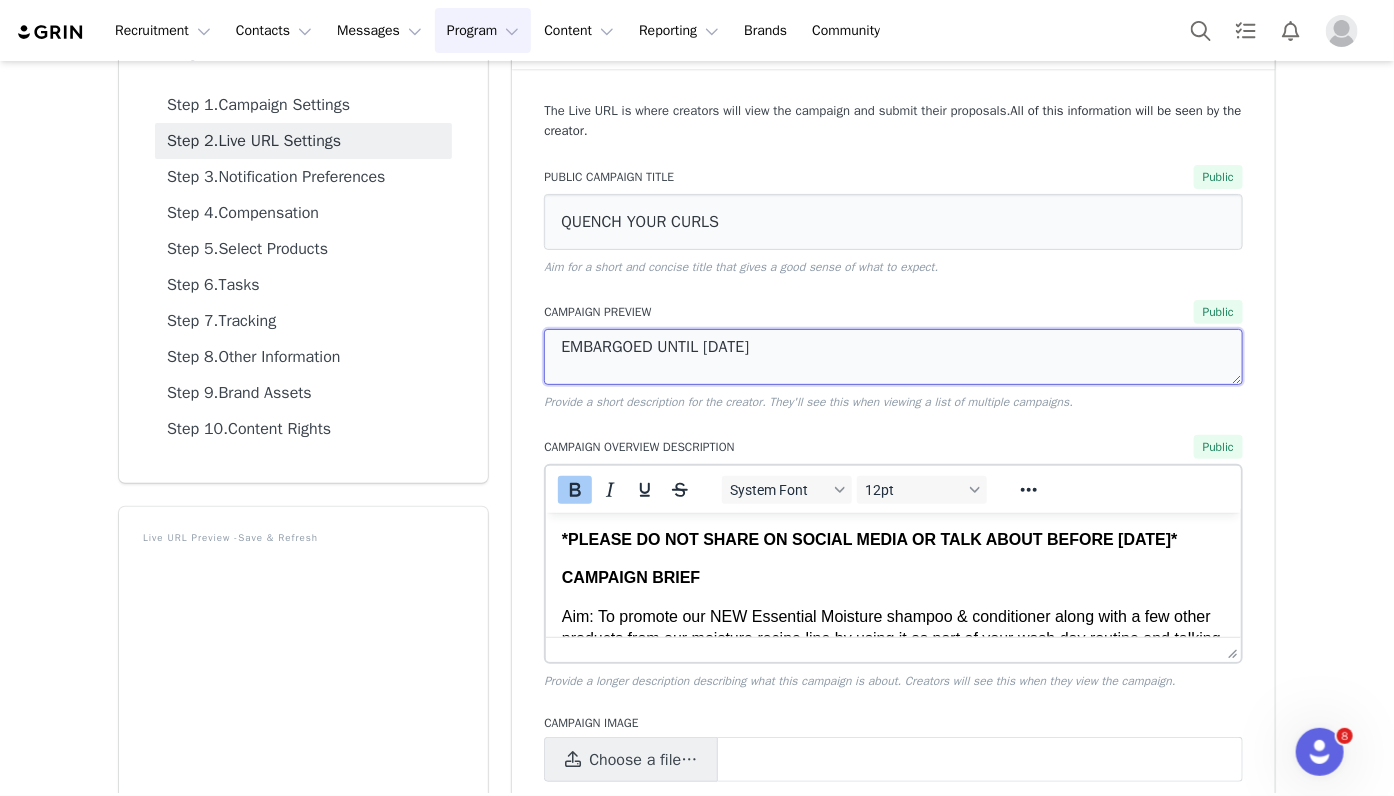 click on "EMBARGOED UNTIL 4TH JANUARY 2023" at bounding box center [893, 357] 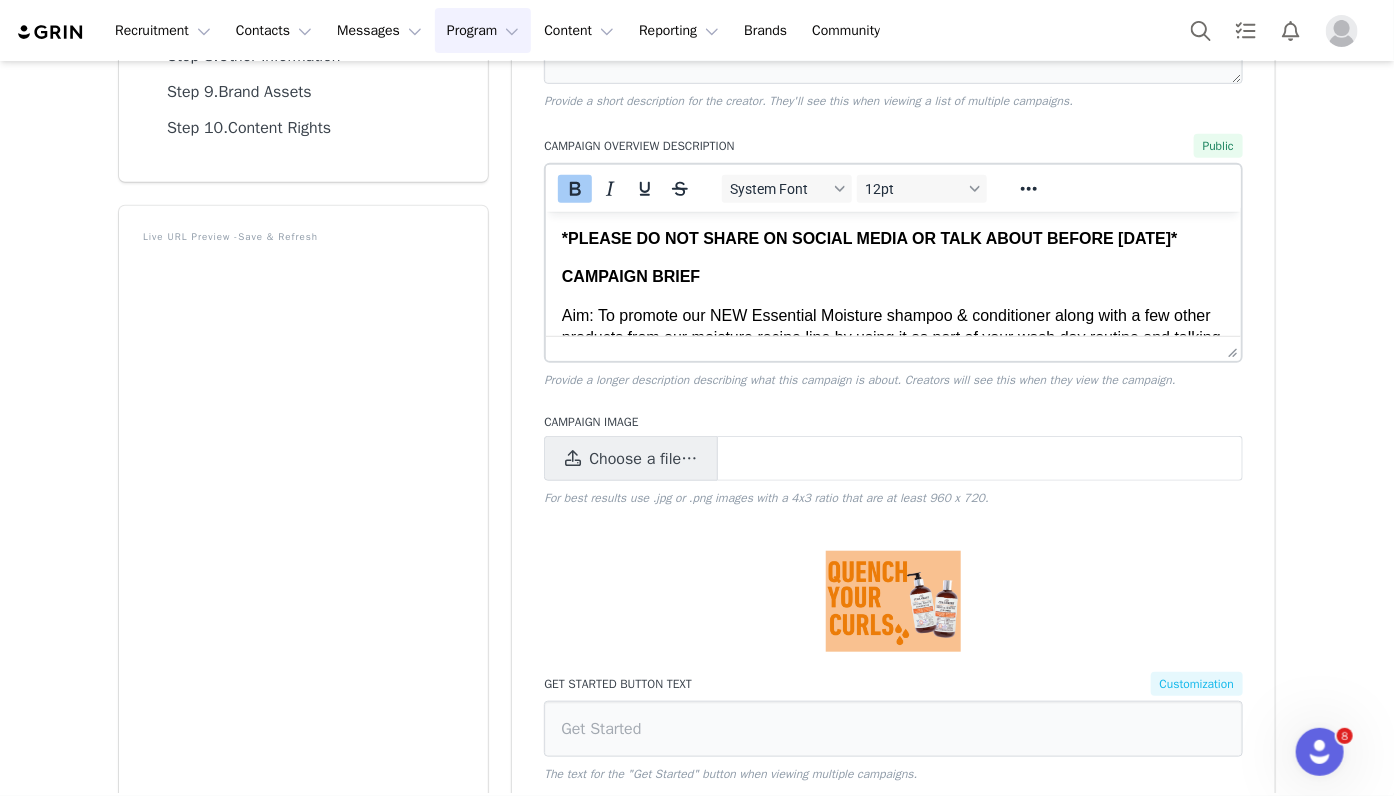 scroll, scrollTop: 576, scrollLeft: 0, axis: vertical 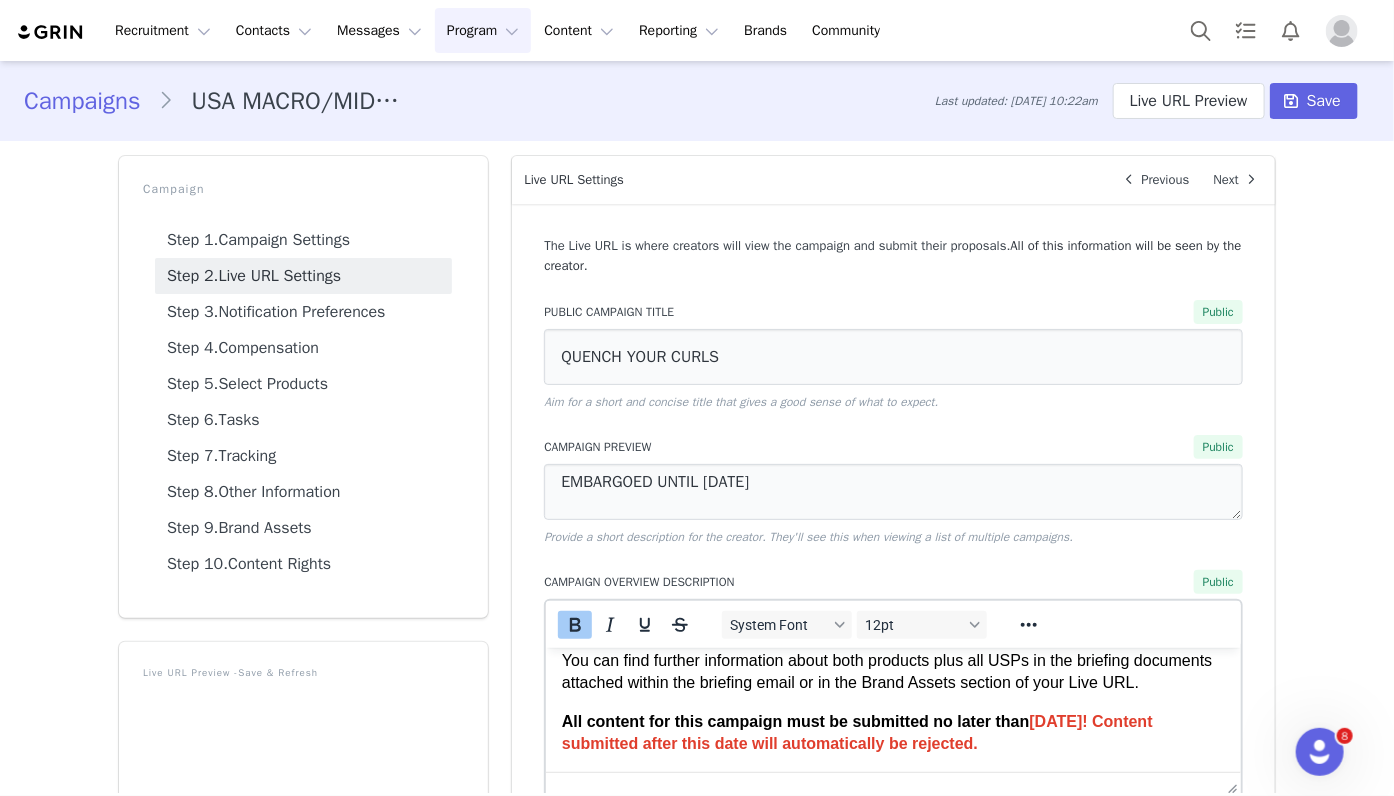 click on "Campaigns" at bounding box center [91, 101] 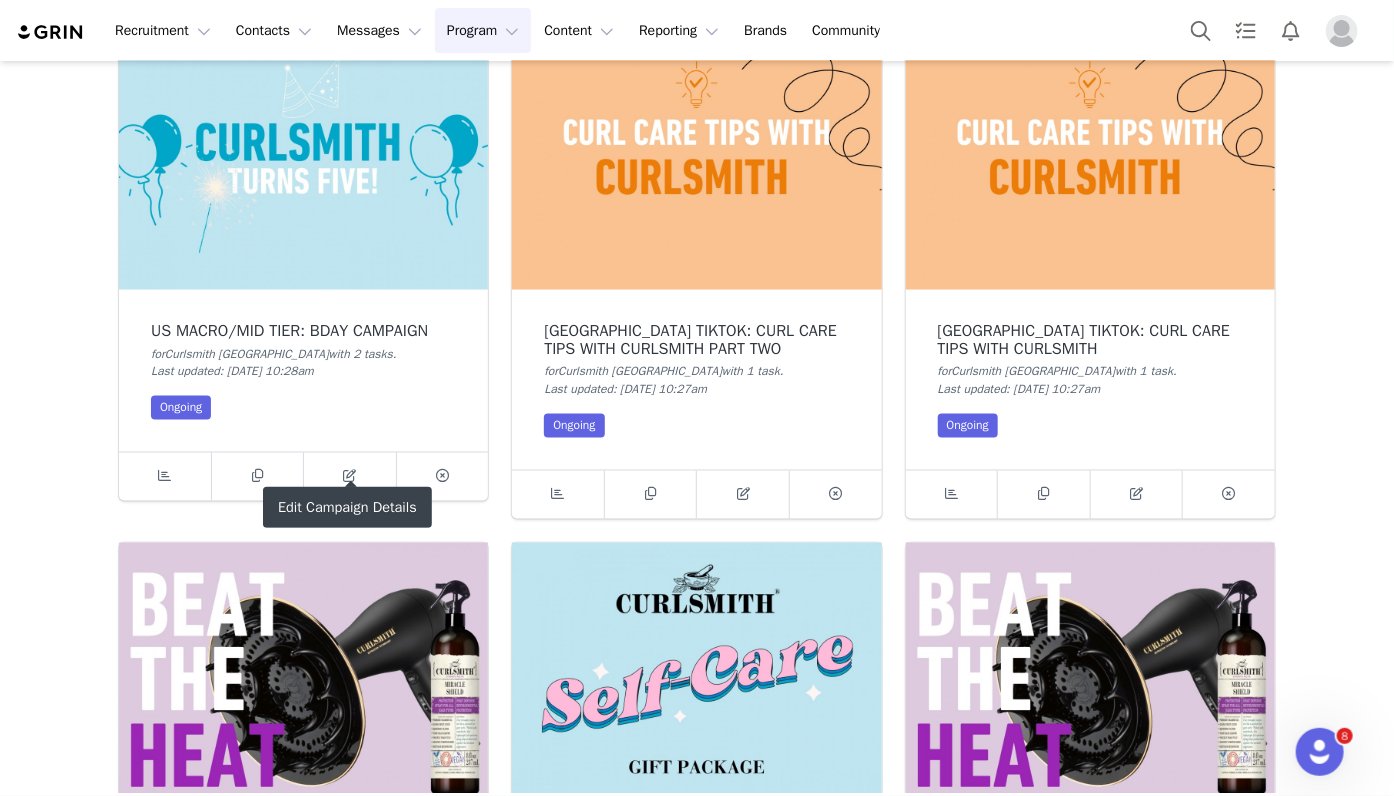 scroll, scrollTop: 10668, scrollLeft: 0, axis: vertical 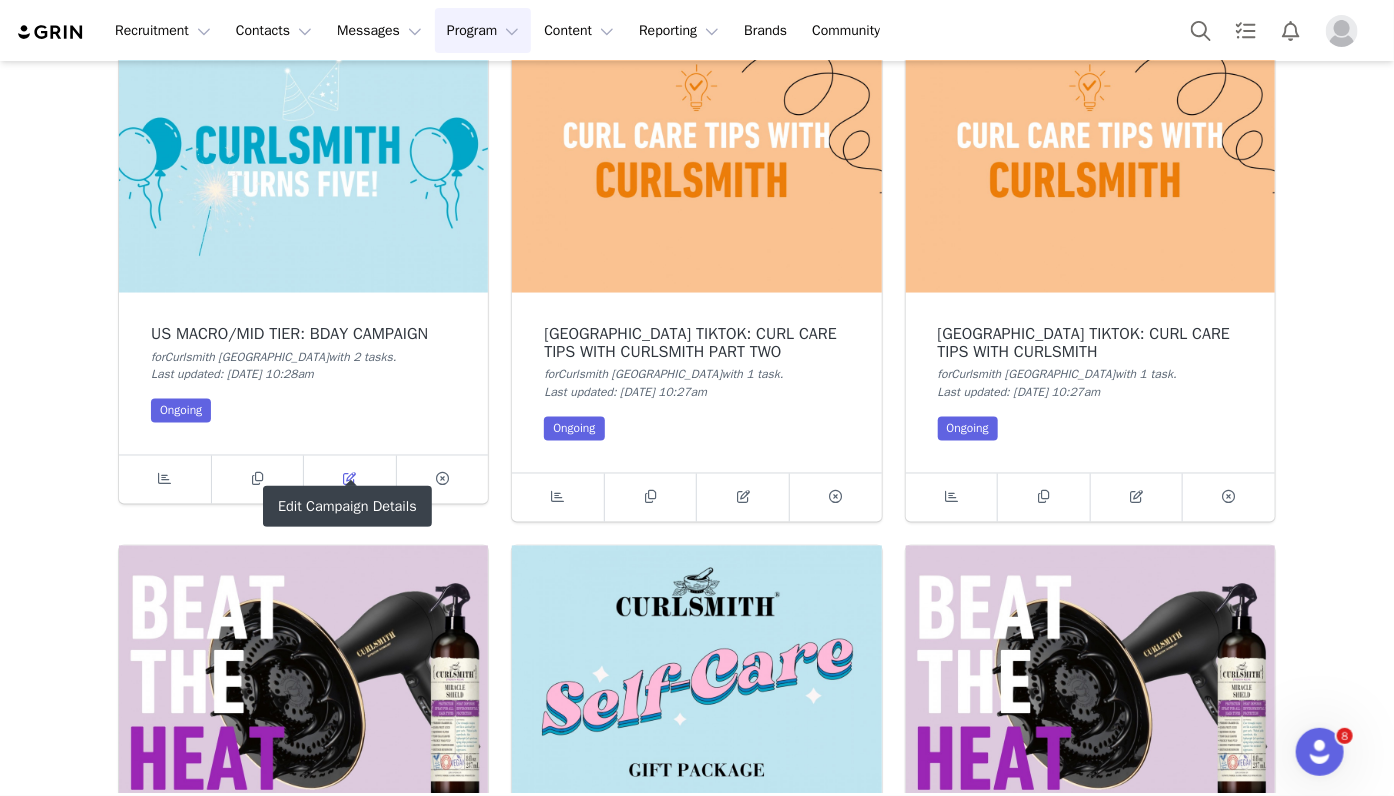 click at bounding box center (349, 479) 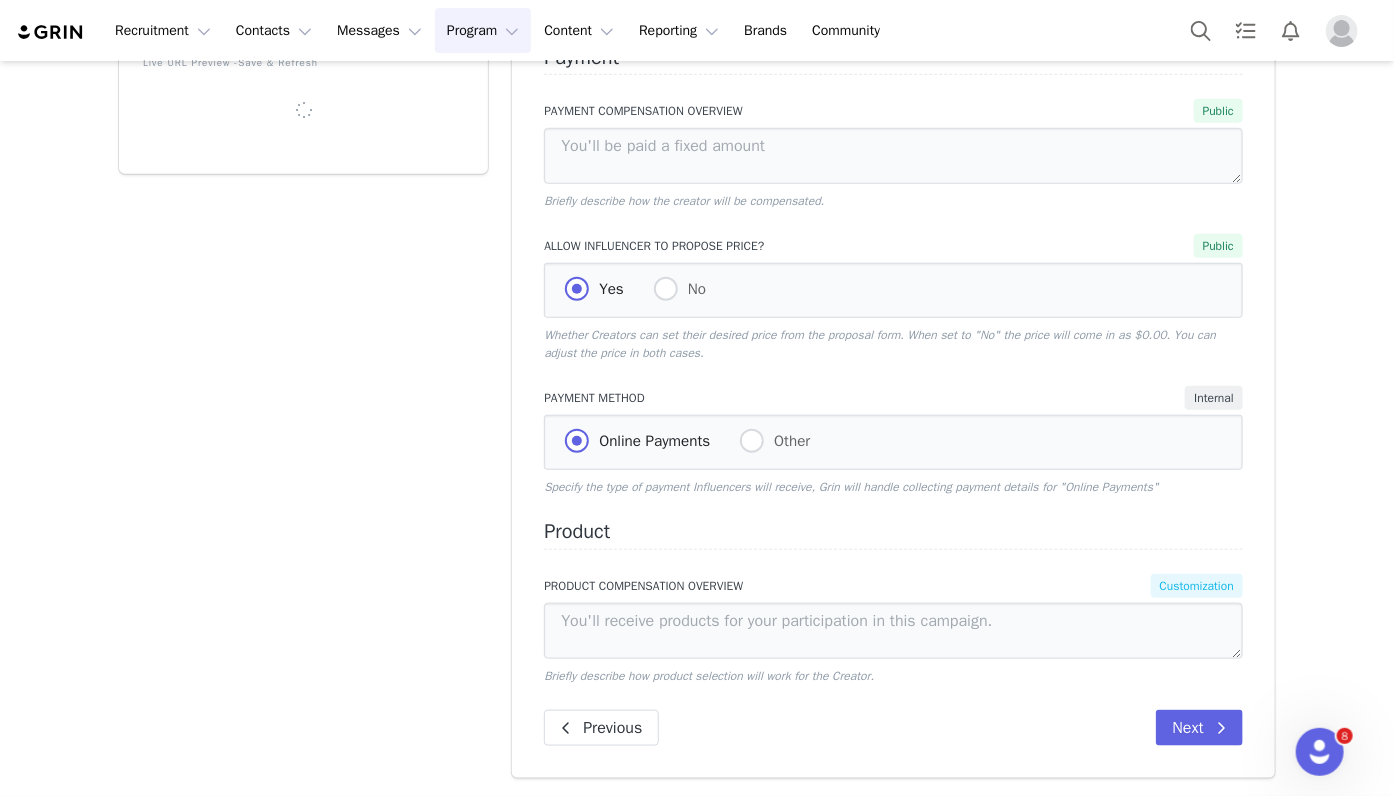 select on "6b523995-2f20-4561-9d97-1a18c43800b9" 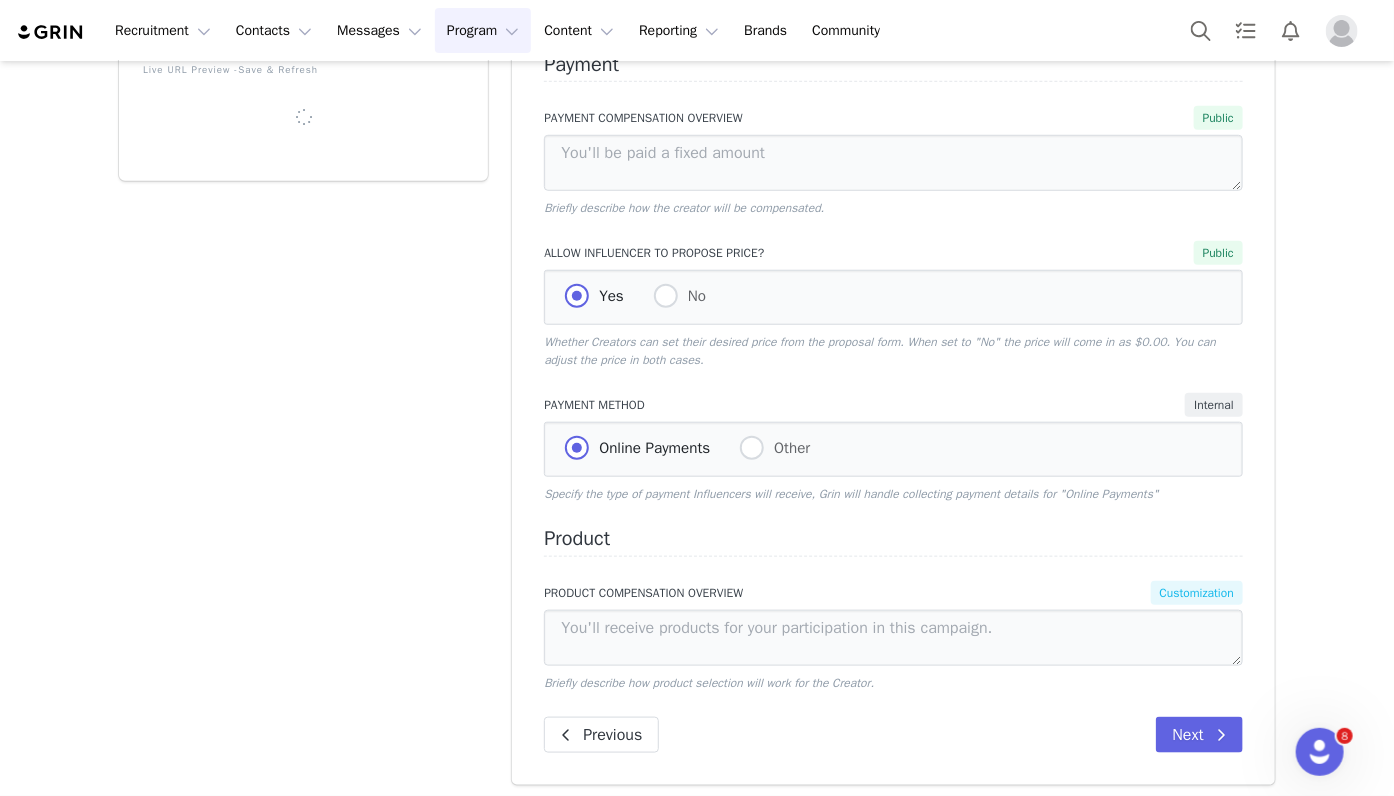 scroll, scrollTop: 0, scrollLeft: 0, axis: both 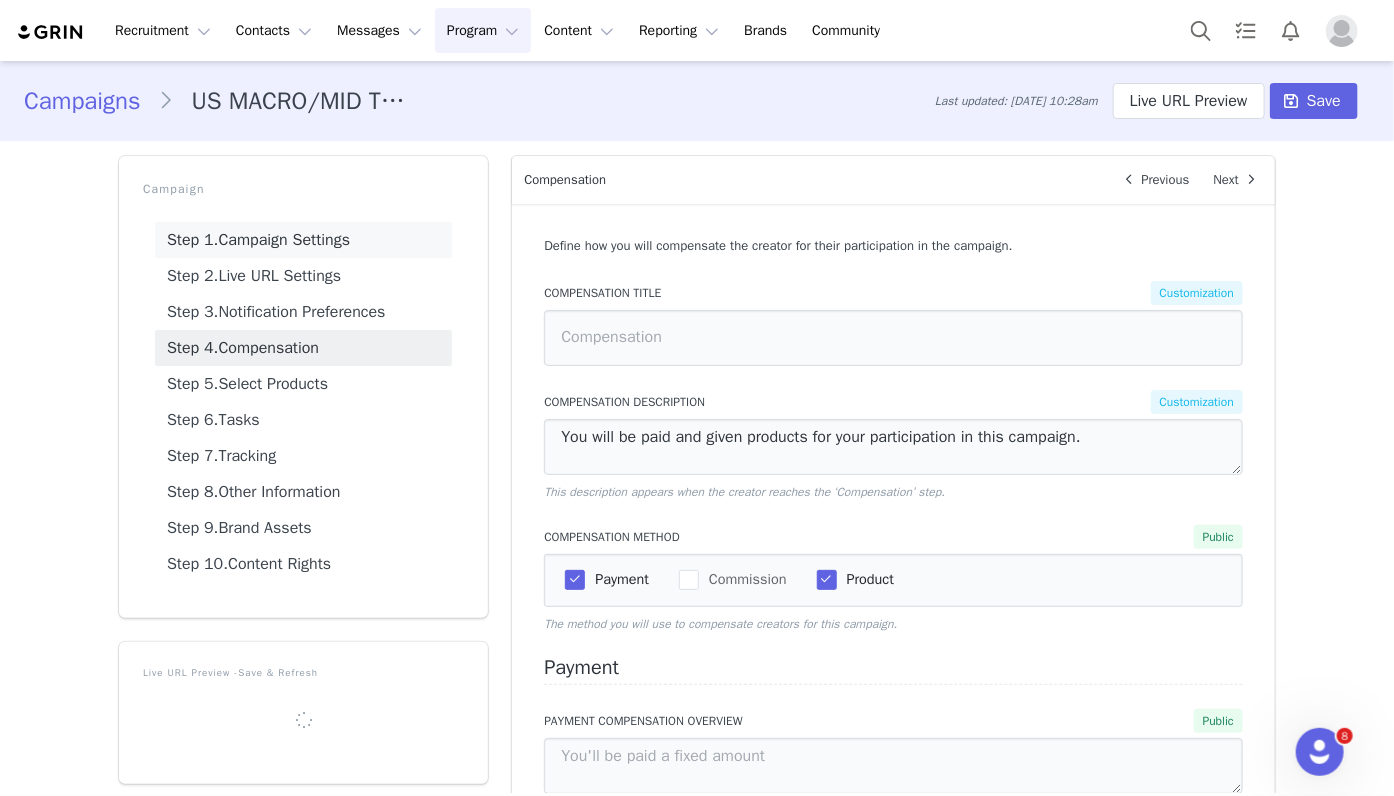 click on "Step 1.  Campaign Settings" at bounding box center [303, 240] 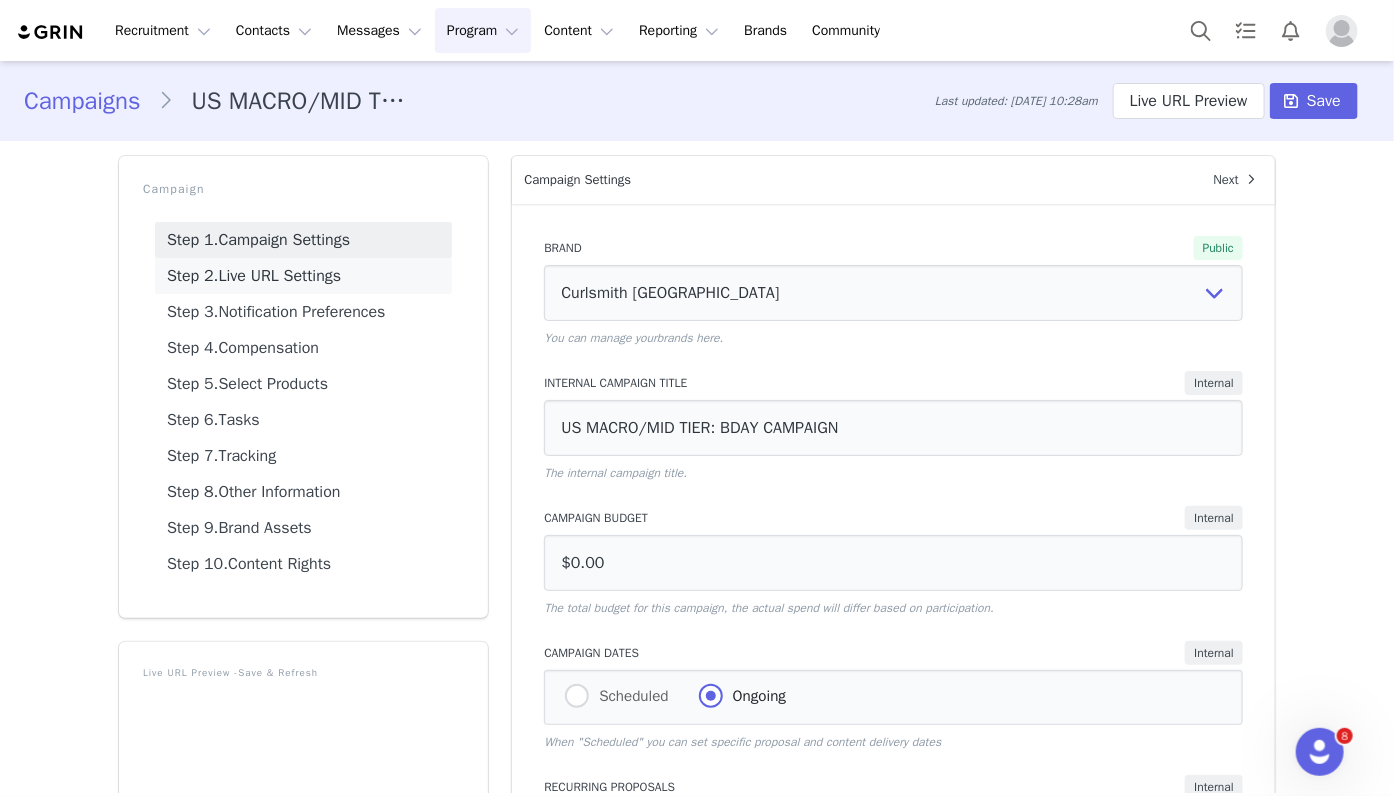click on "Step 2.  Live URL Settings" at bounding box center (303, 276) 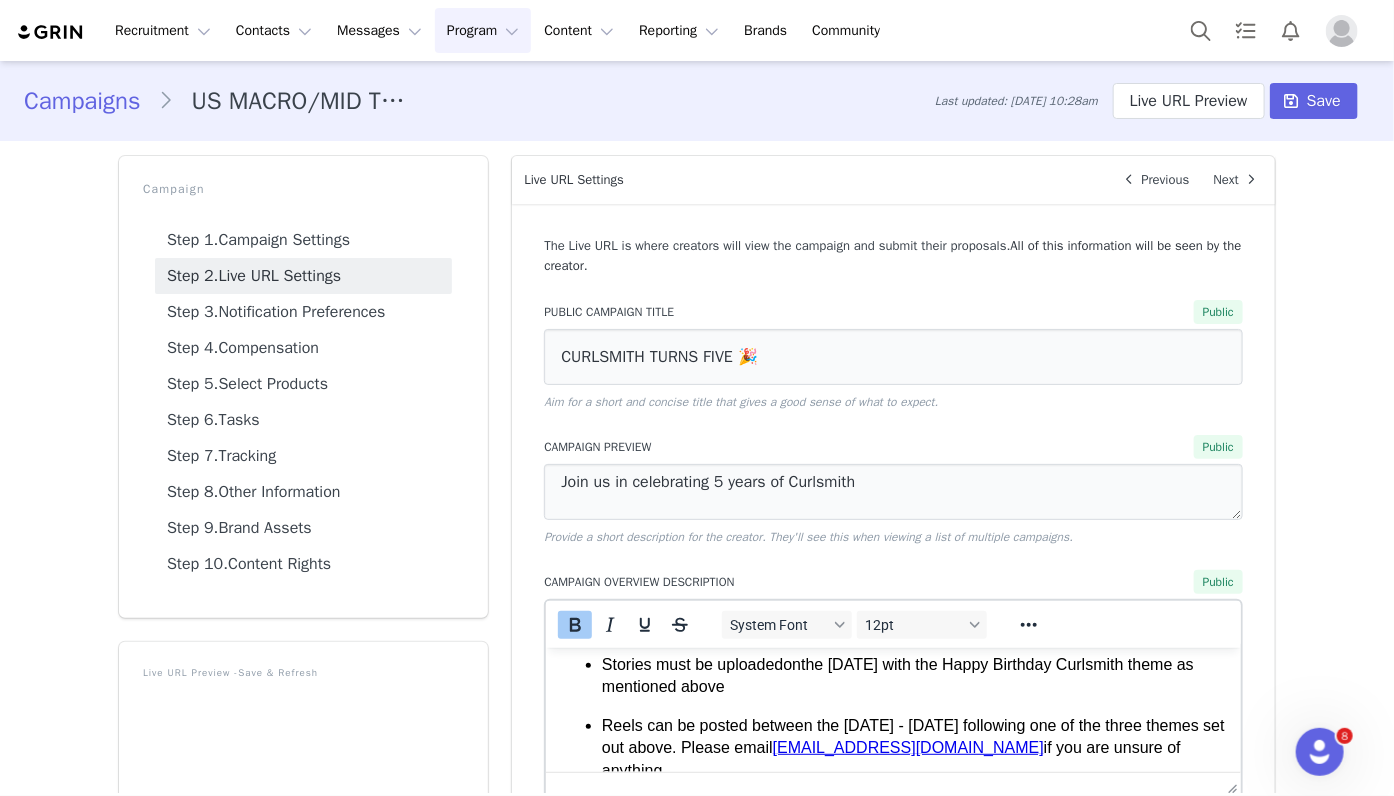 scroll, scrollTop: 422, scrollLeft: 0, axis: vertical 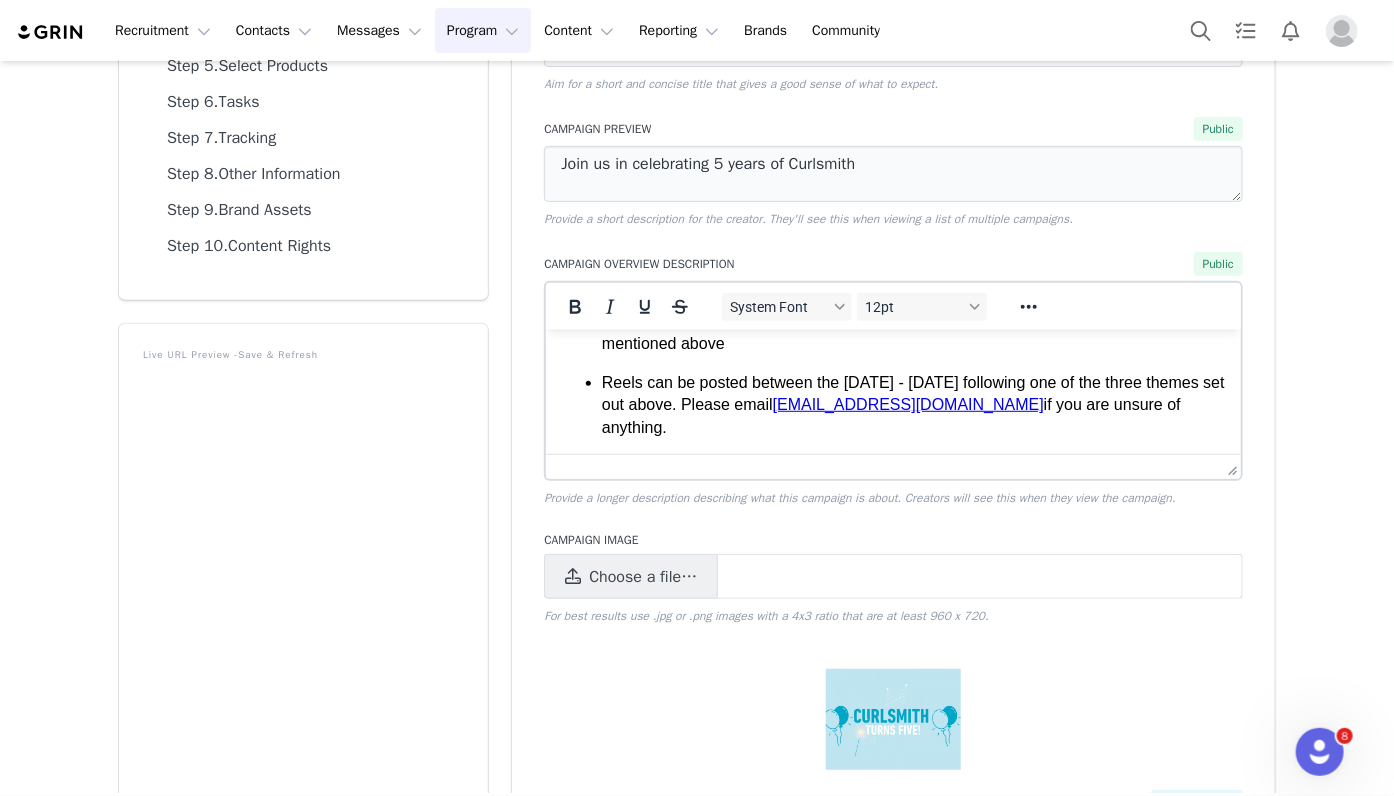 drag, startPoint x: 693, startPoint y: 437, endPoint x: 543, endPoint y: 234, distance: 252.40642 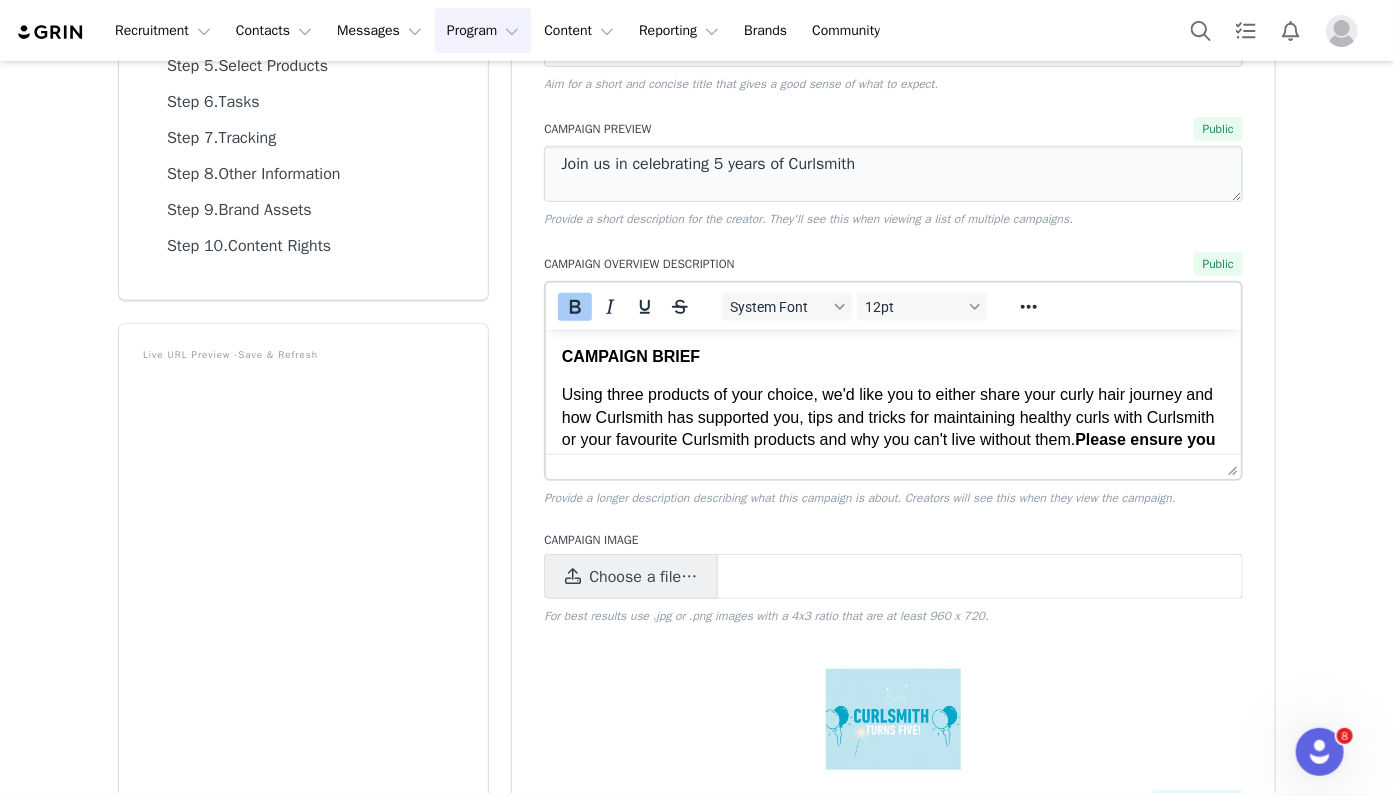 drag, startPoint x: 695, startPoint y: 432, endPoint x: 631, endPoint y: 277, distance: 167.69318 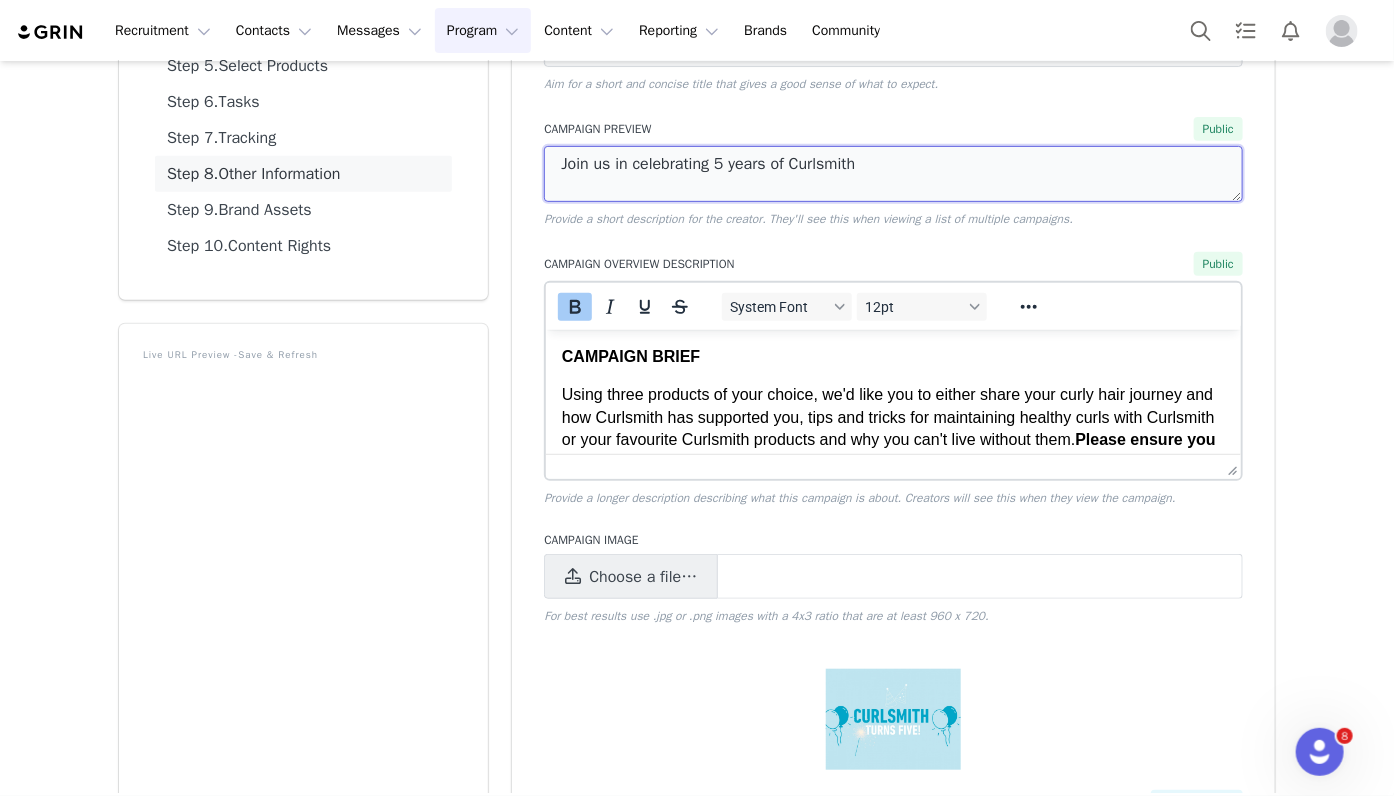 drag, startPoint x: 949, startPoint y: 168, endPoint x: 392, endPoint y: 168, distance: 557 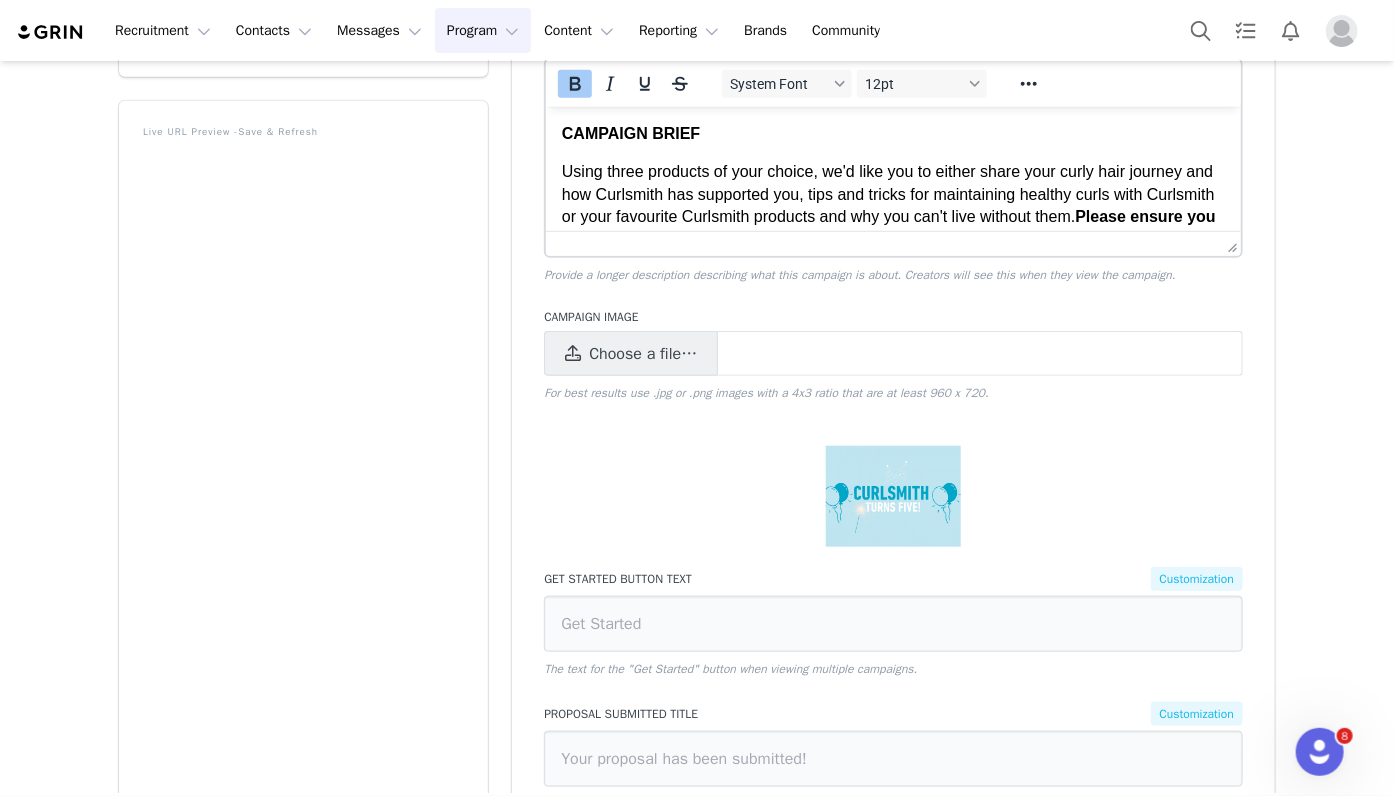 scroll, scrollTop: 0, scrollLeft: 0, axis: both 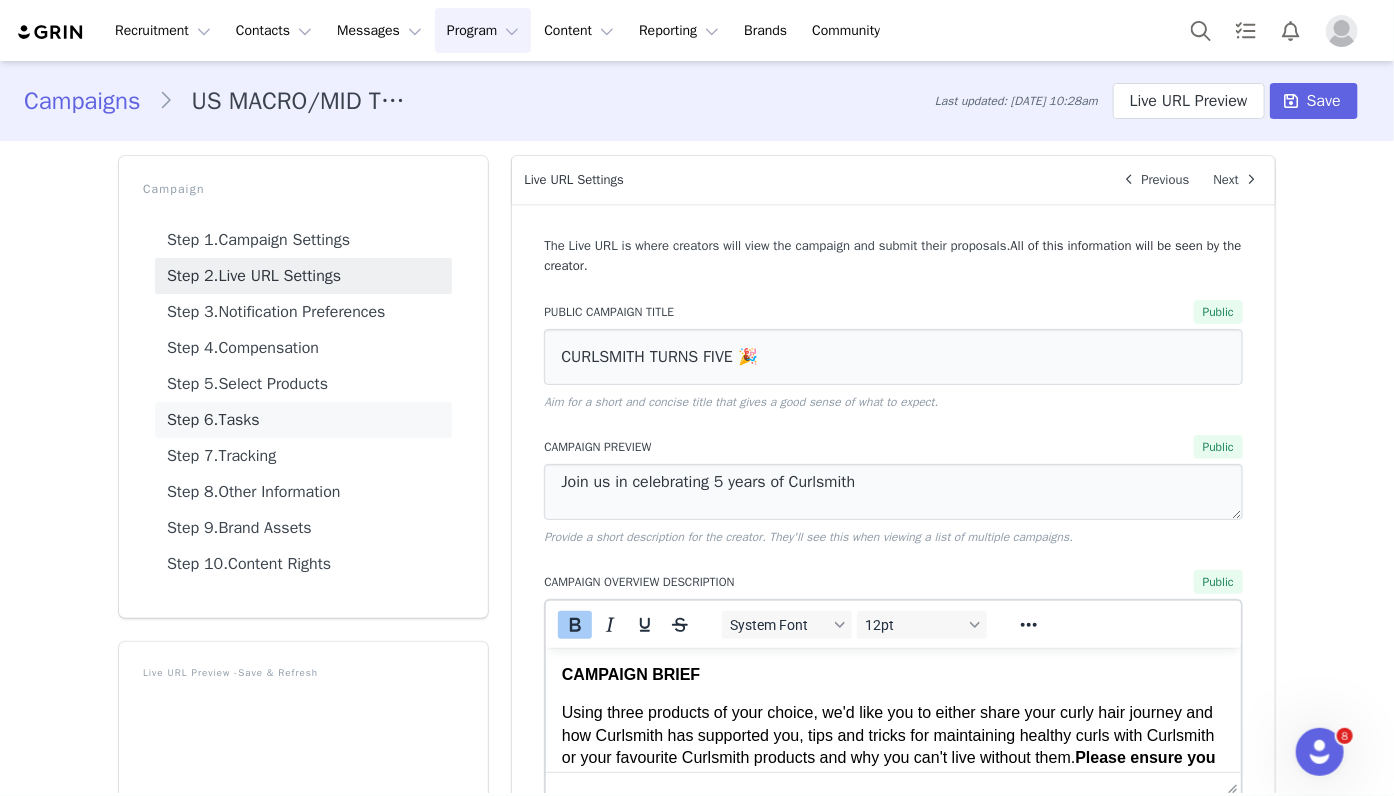 click on "Step 6.  Tasks" at bounding box center [303, 420] 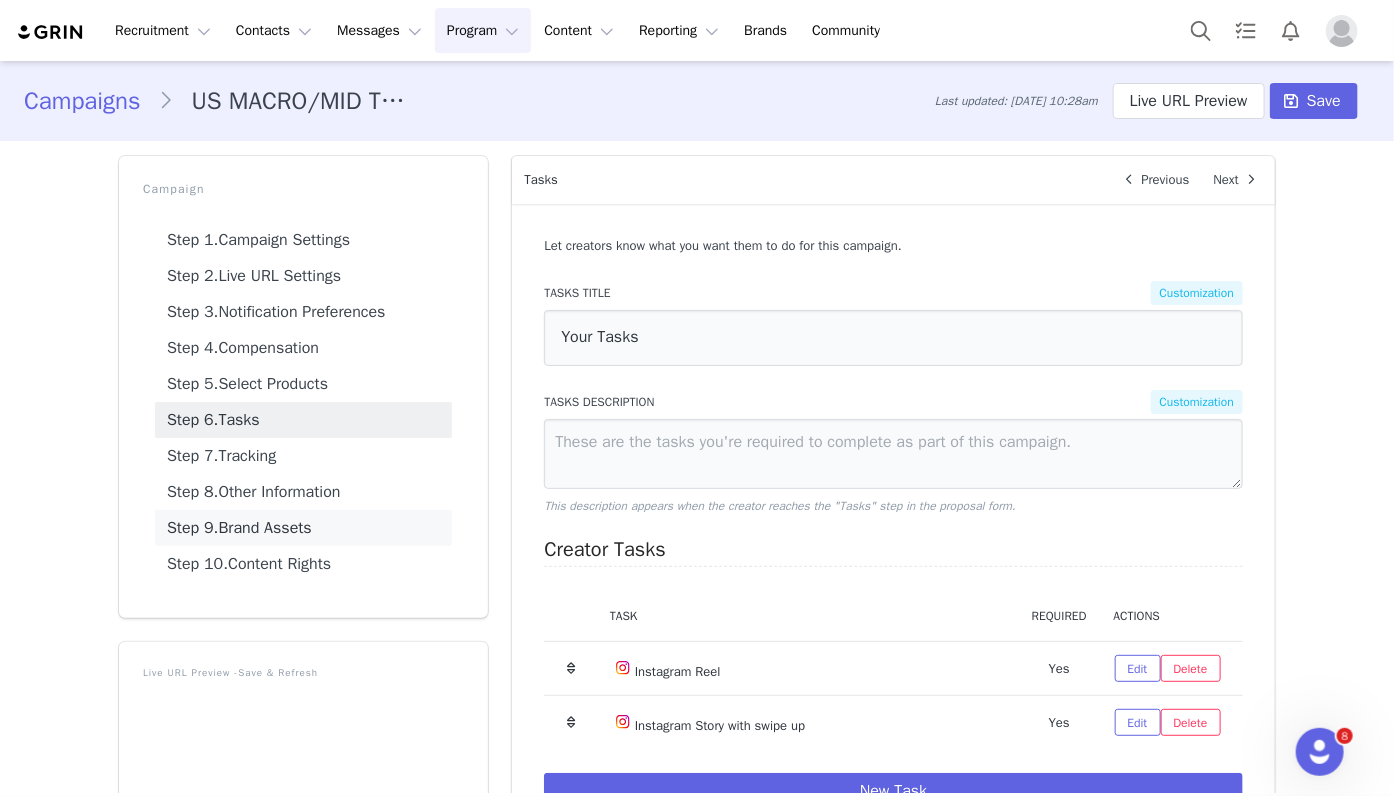 click on "Step 9.  Brand Assets" at bounding box center (303, 528) 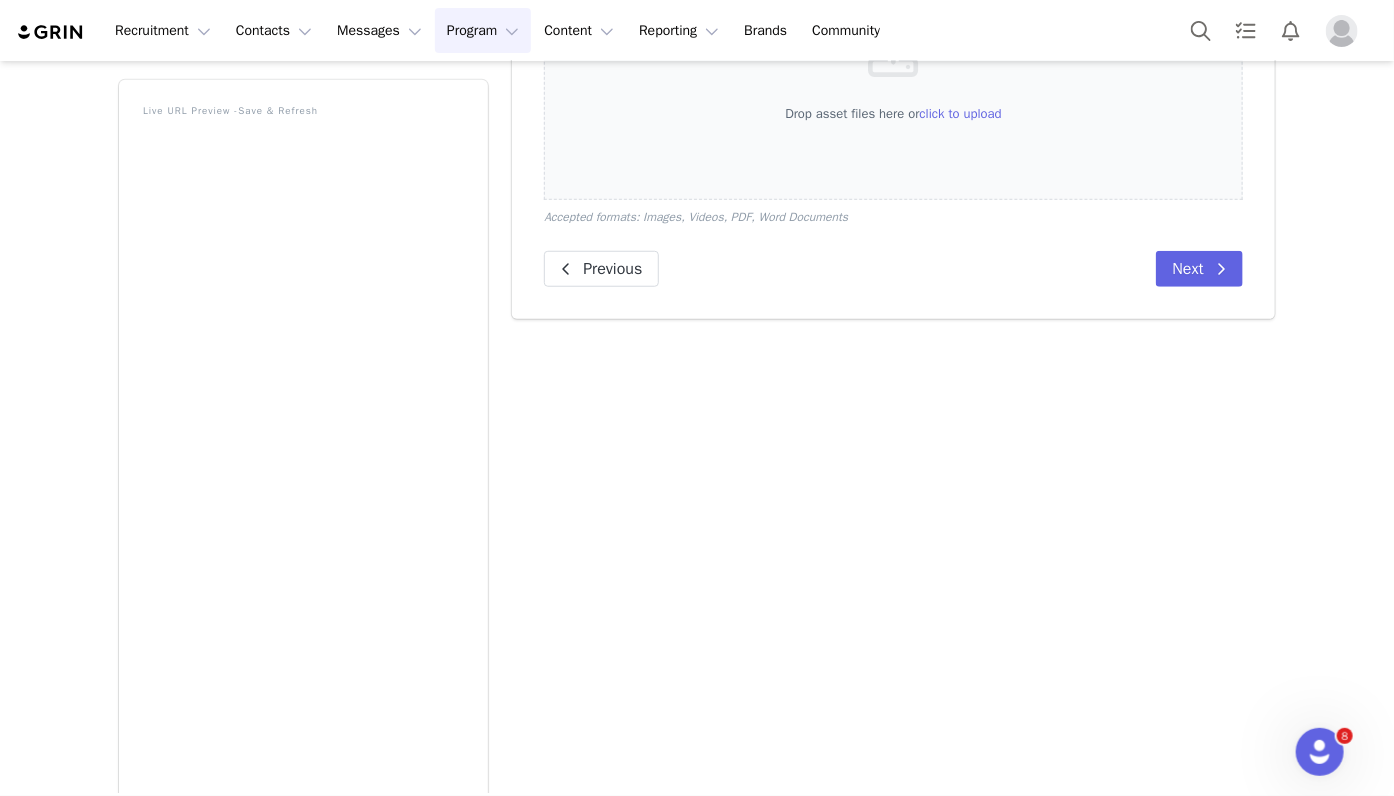 scroll, scrollTop: 735, scrollLeft: 0, axis: vertical 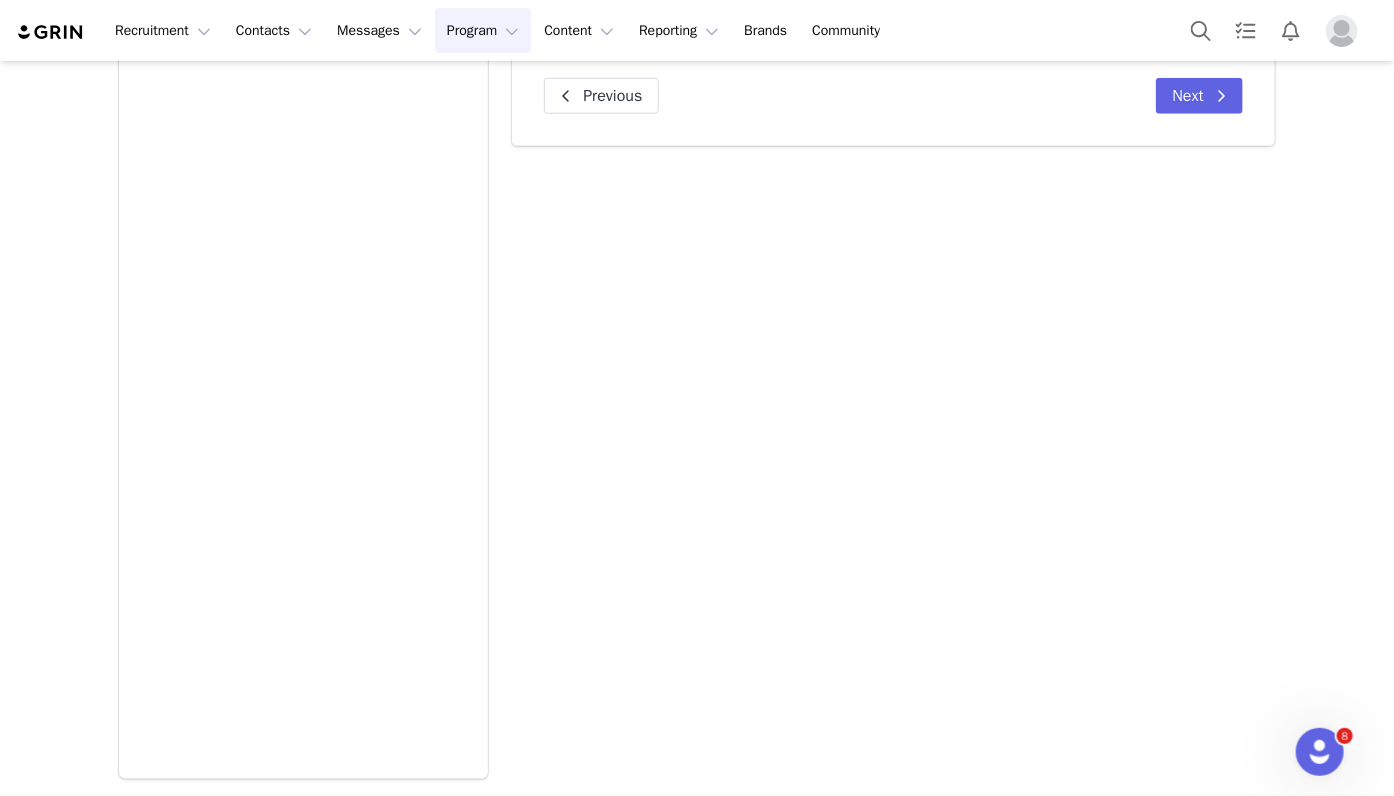 click on "Program Program" at bounding box center [483, 30] 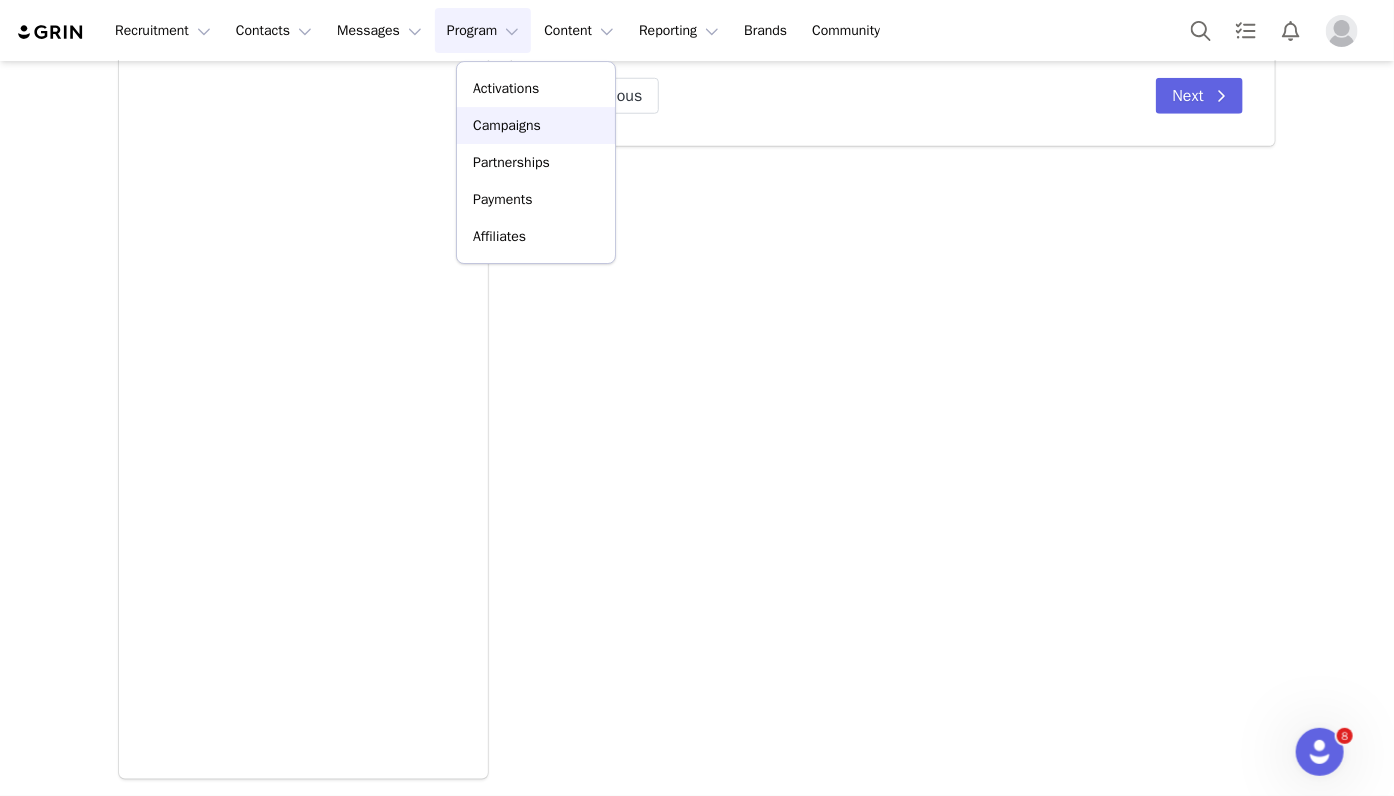 click on "Campaigns" at bounding box center (507, 125) 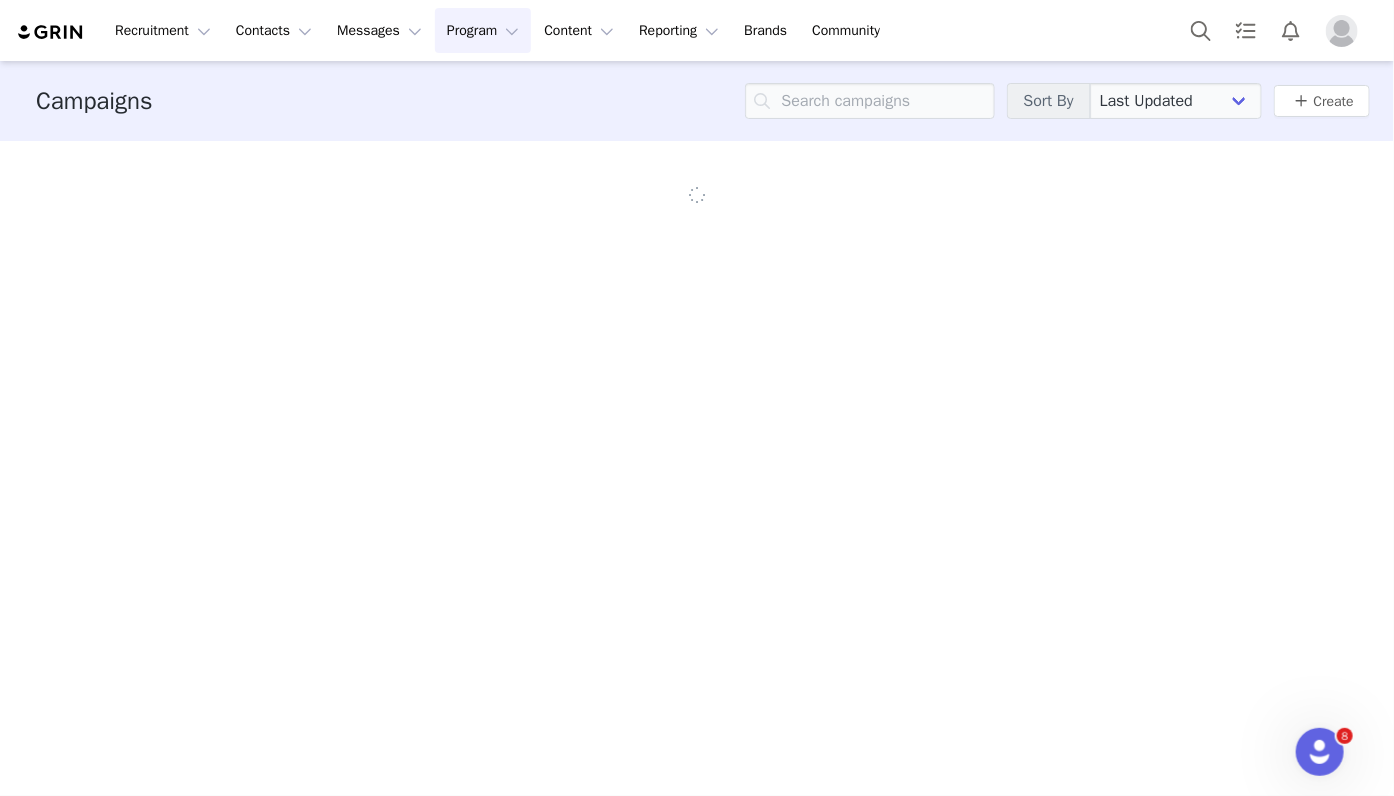 scroll, scrollTop: 0, scrollLeft: 0, axis: both 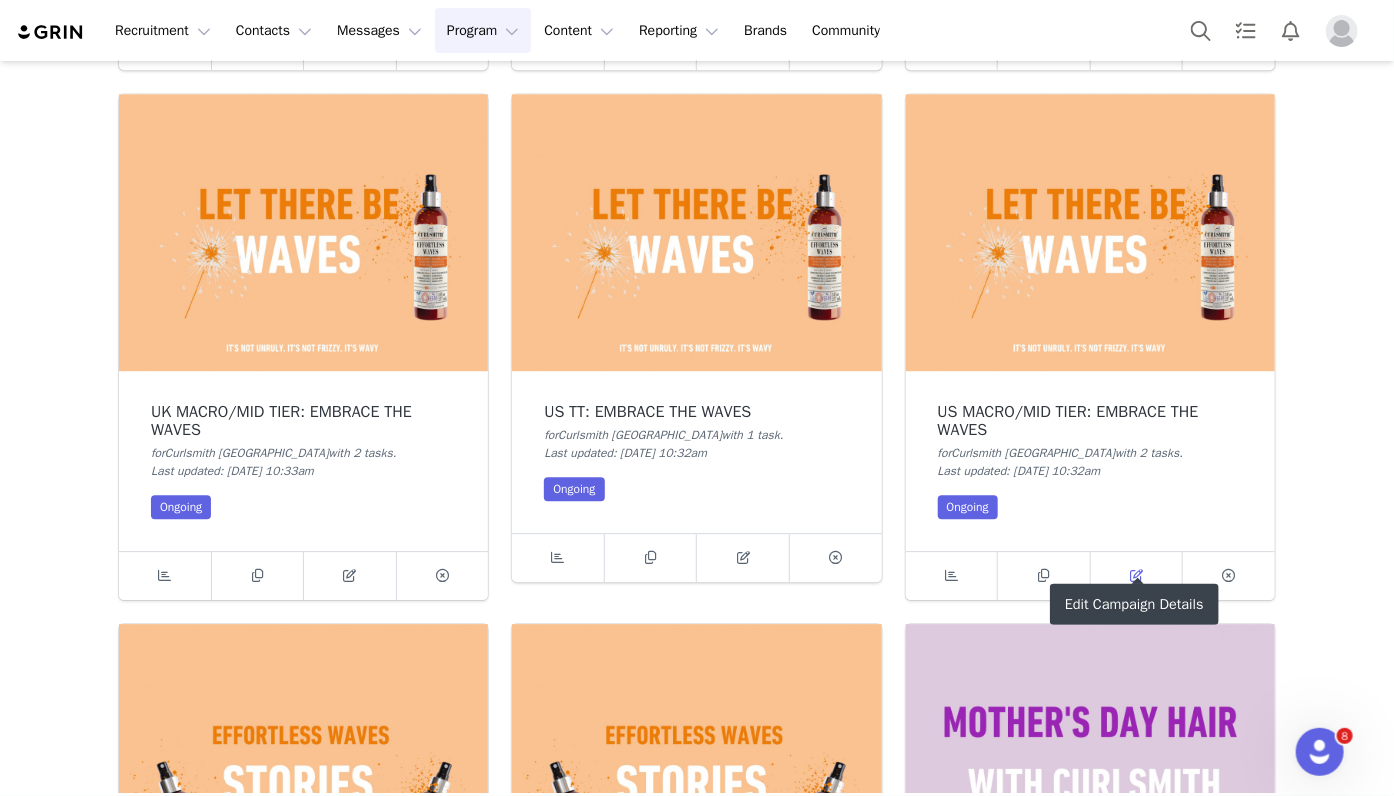 click at bounding box center (1137, 576) 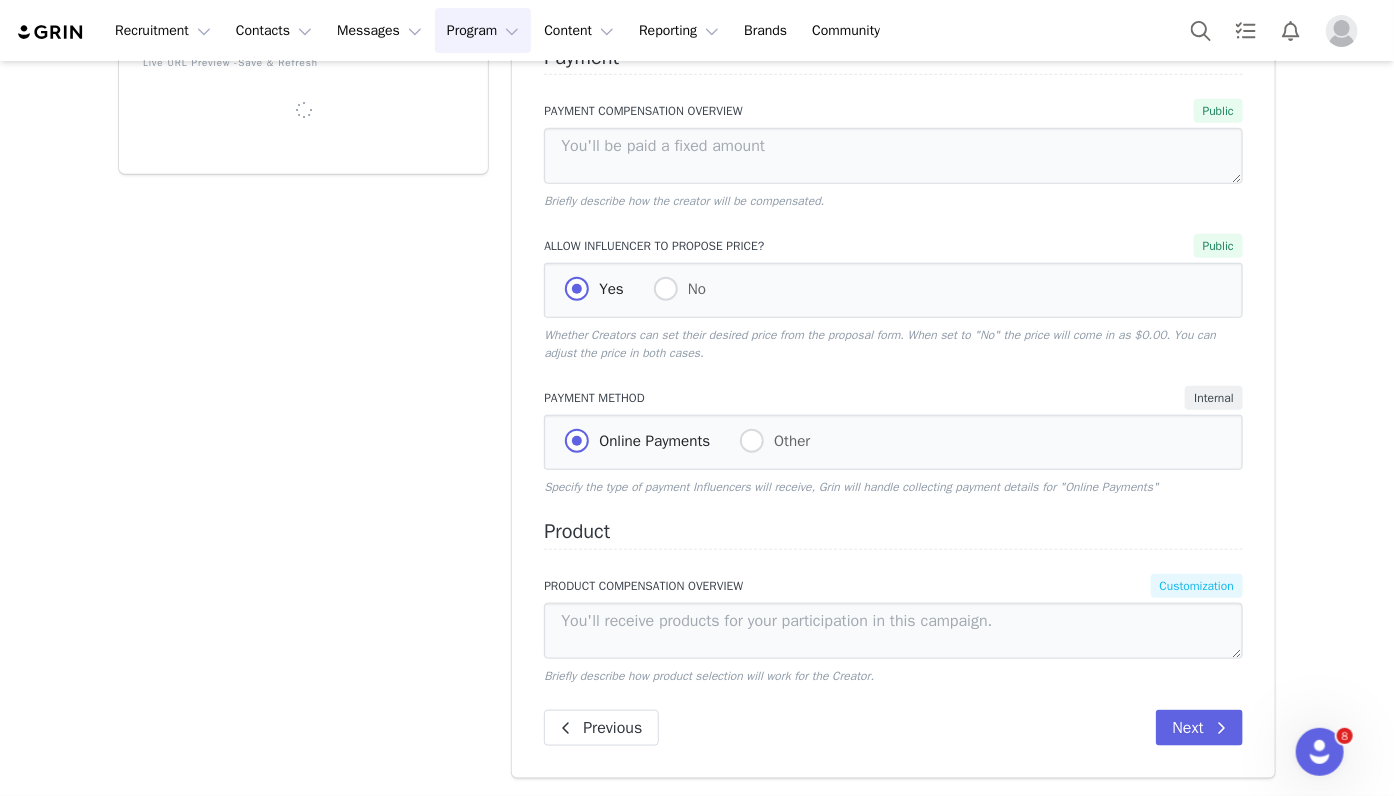 scroll, scrollTop: 603, scrollLeft: 0, axis: vertical 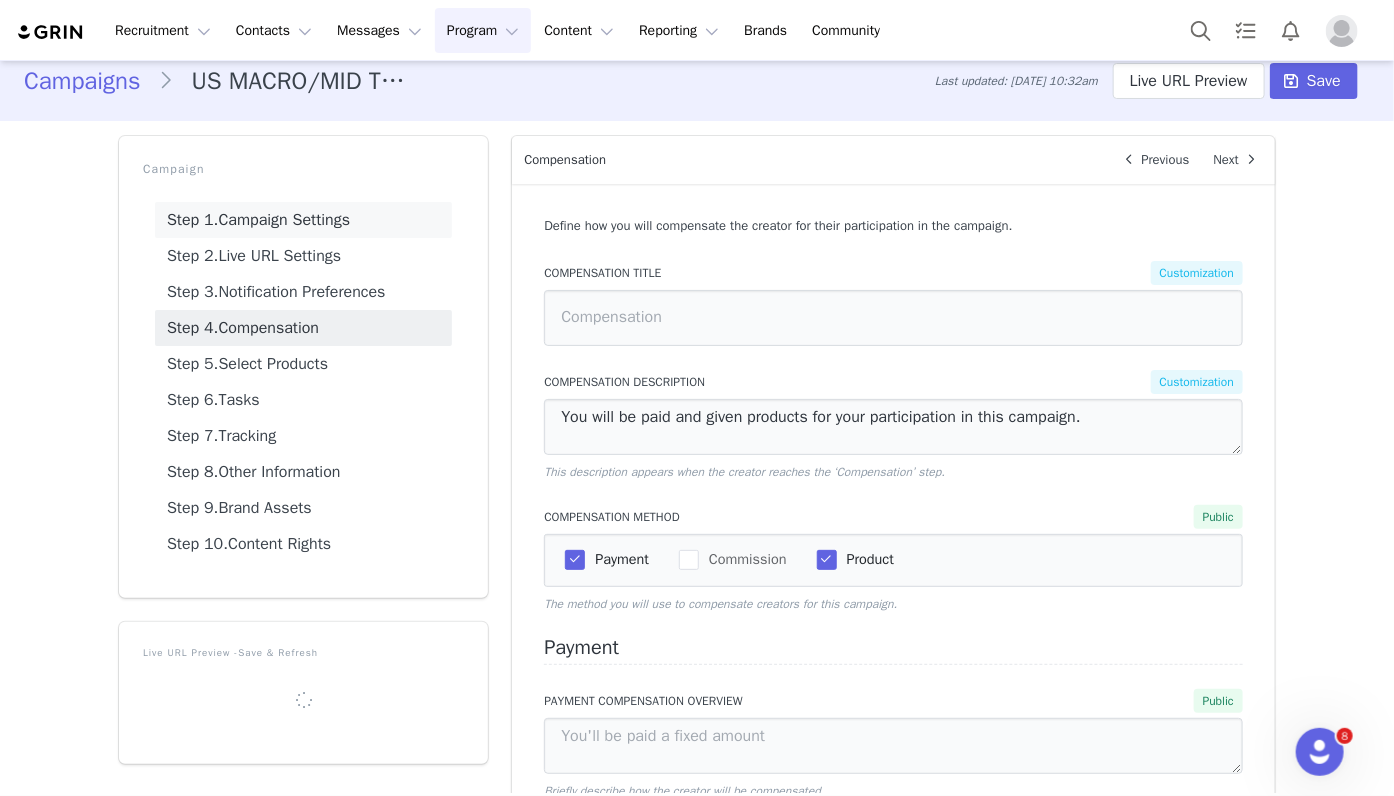 click on "Step 1.  Campaign Settings" at bounding box center [303, 220] 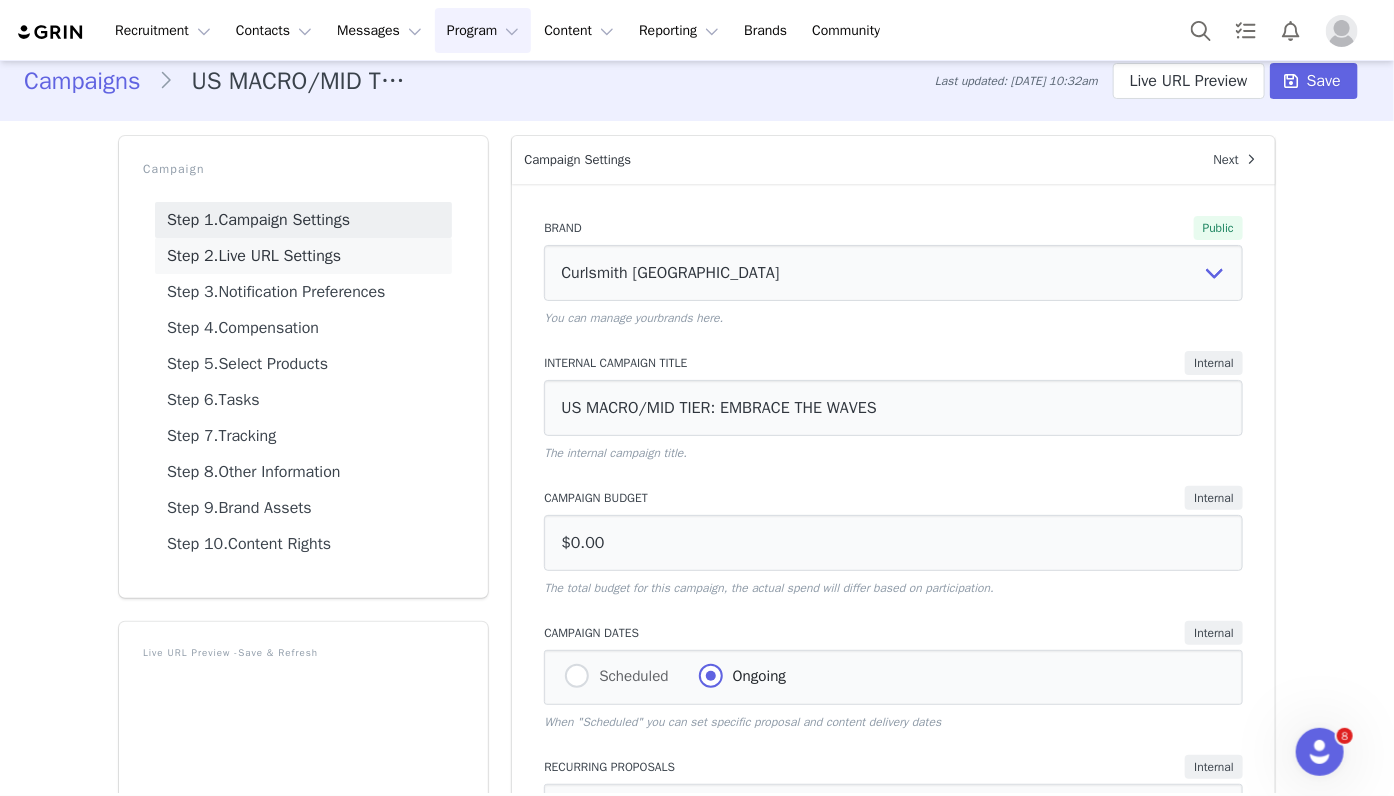 click on "Step 2.  Live URL Settings" at bounding box center (303, 256) 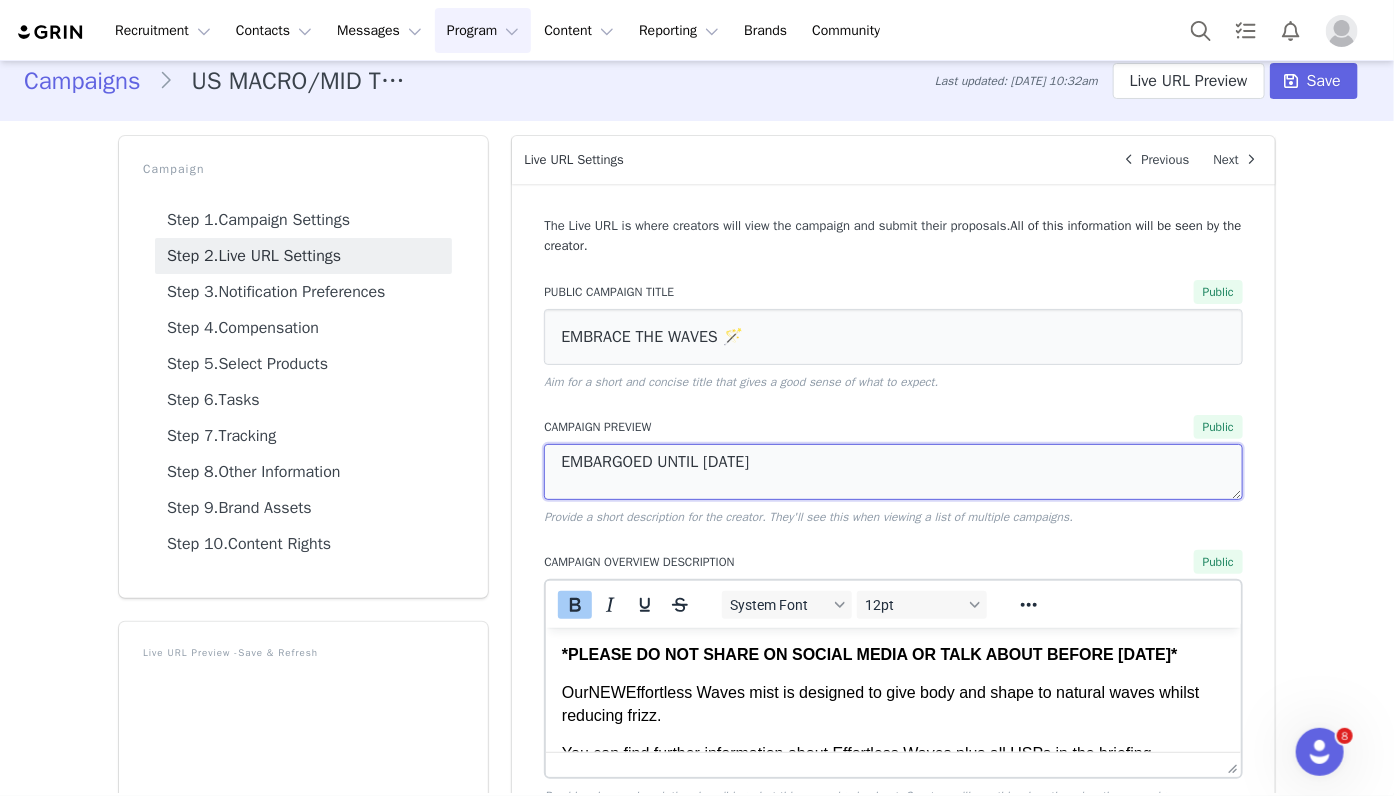 drag, startPoint x: 908, startPoint y: 471, endPoint x: 554, endPoint y: 431, distance: 356.25272 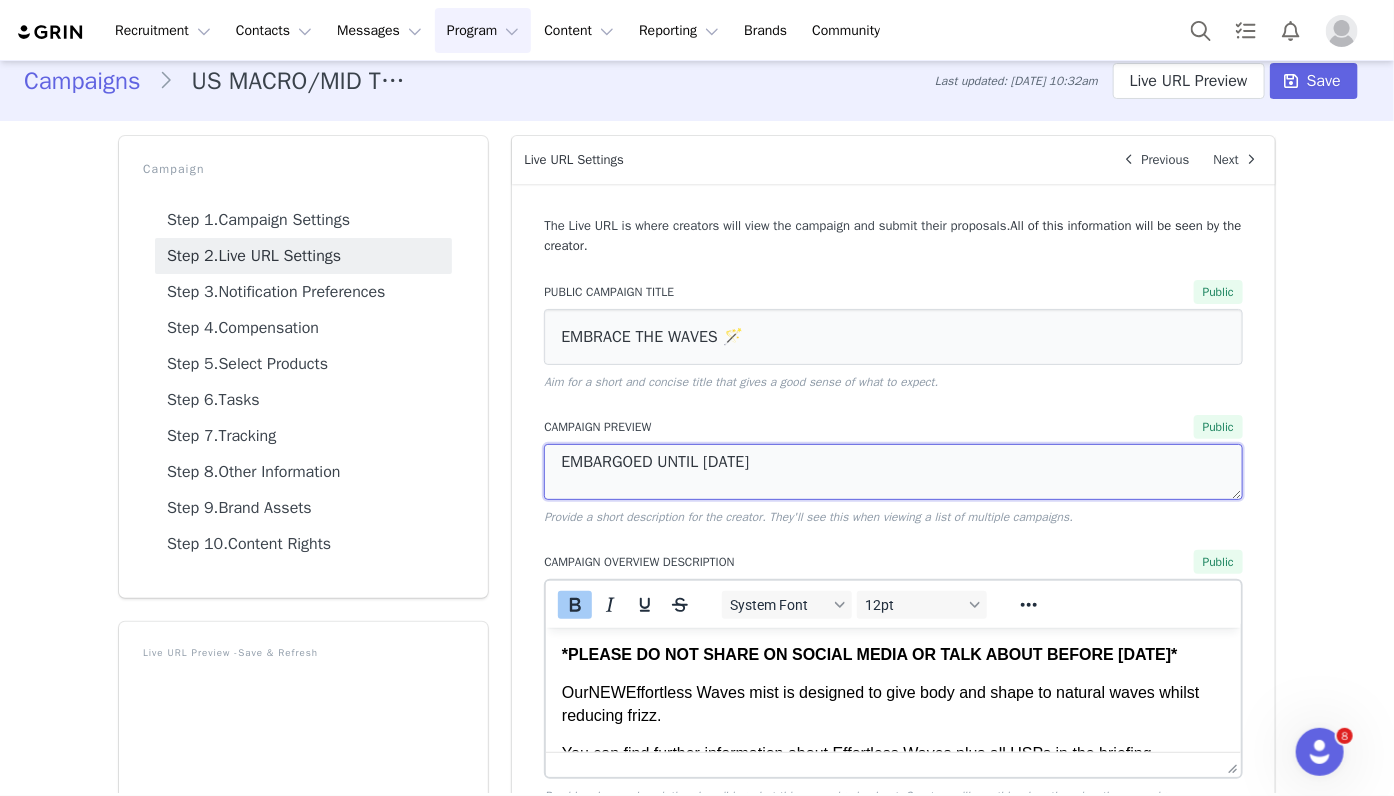click on "Campaign Preview   Public  EMBARGOED UNTIL 4TH APRIL 2023  Provide a short description for the creator. They'll see this when viewing a list of multiple campaigns." at bounding box center [893, 470] 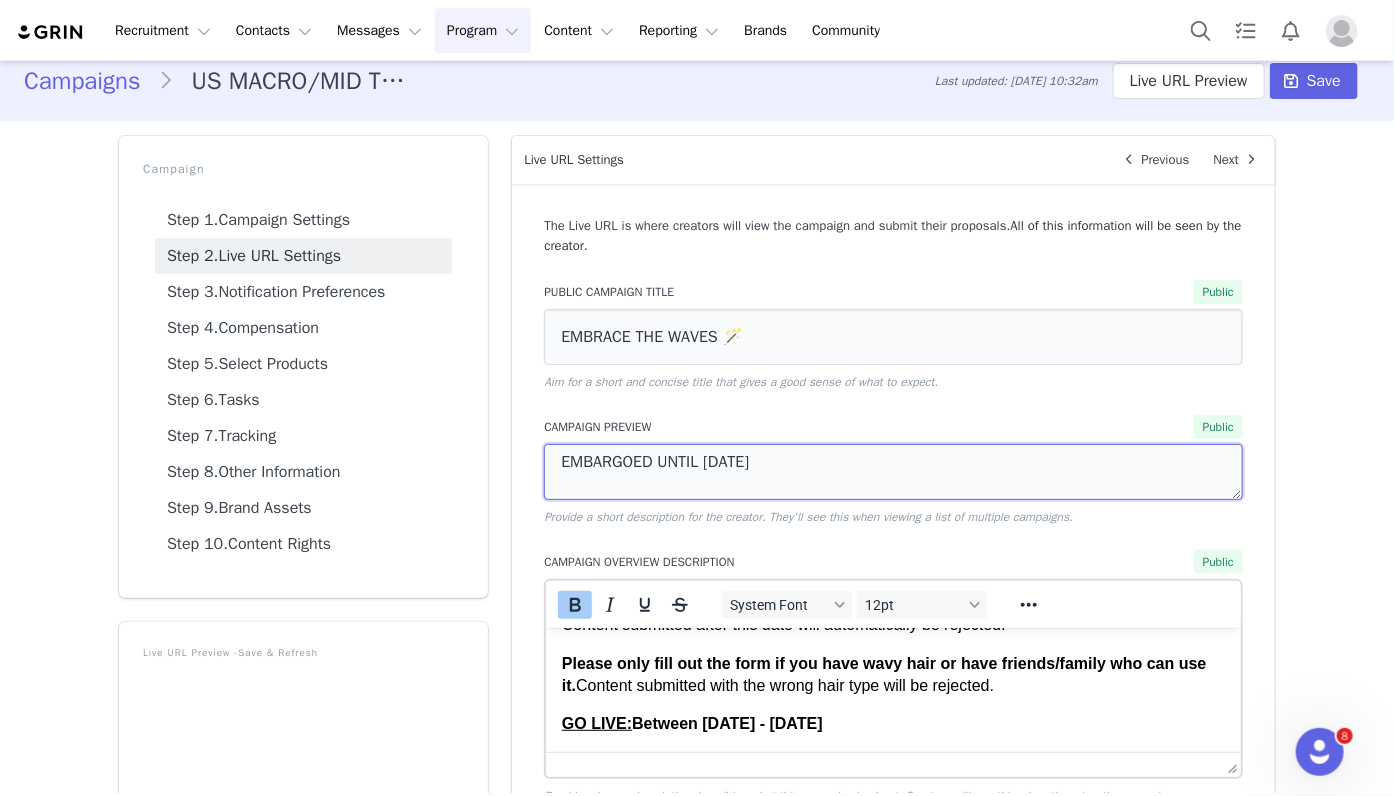 scroll, scrollTop: 765, scrollLeft: 0, axis: vertical 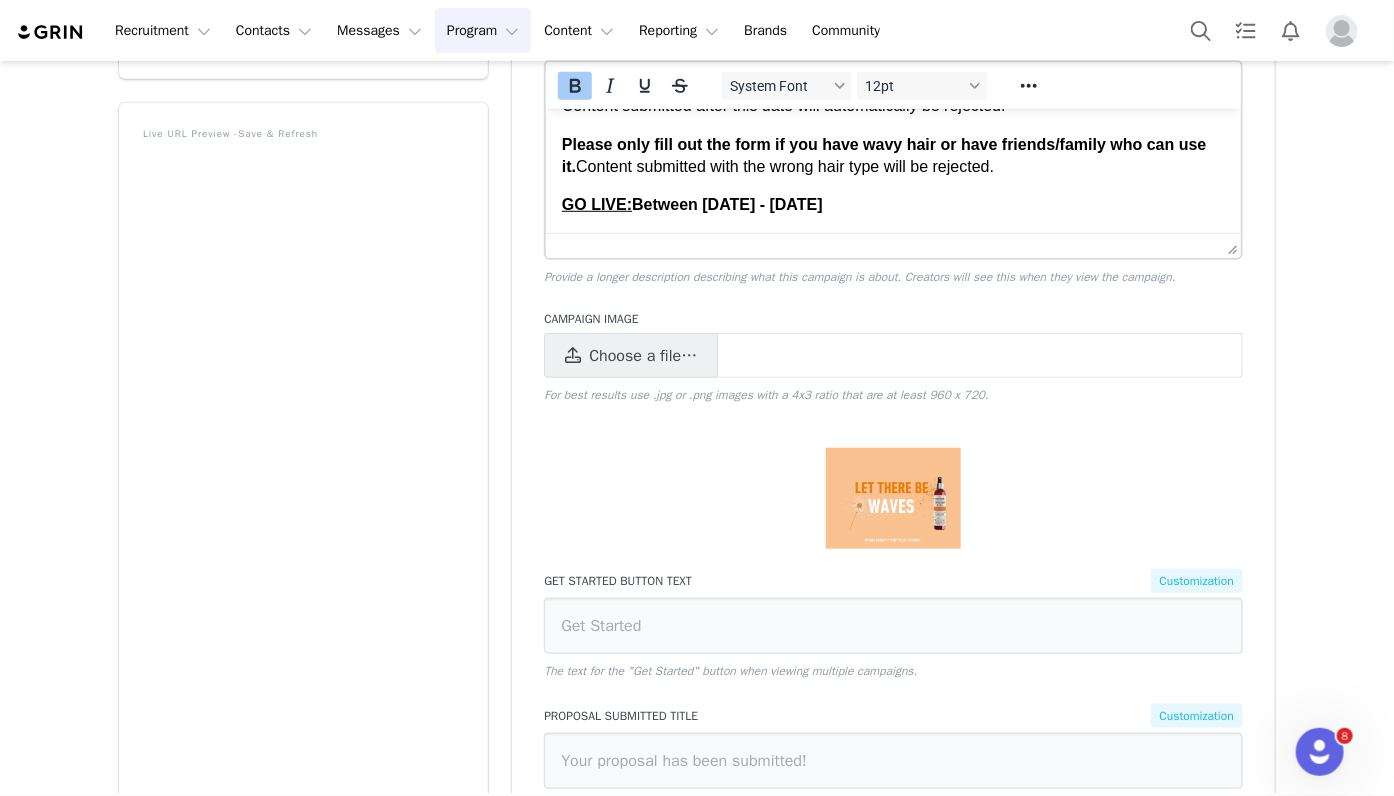 click on "Program Program" at bounding box center (483, 30) 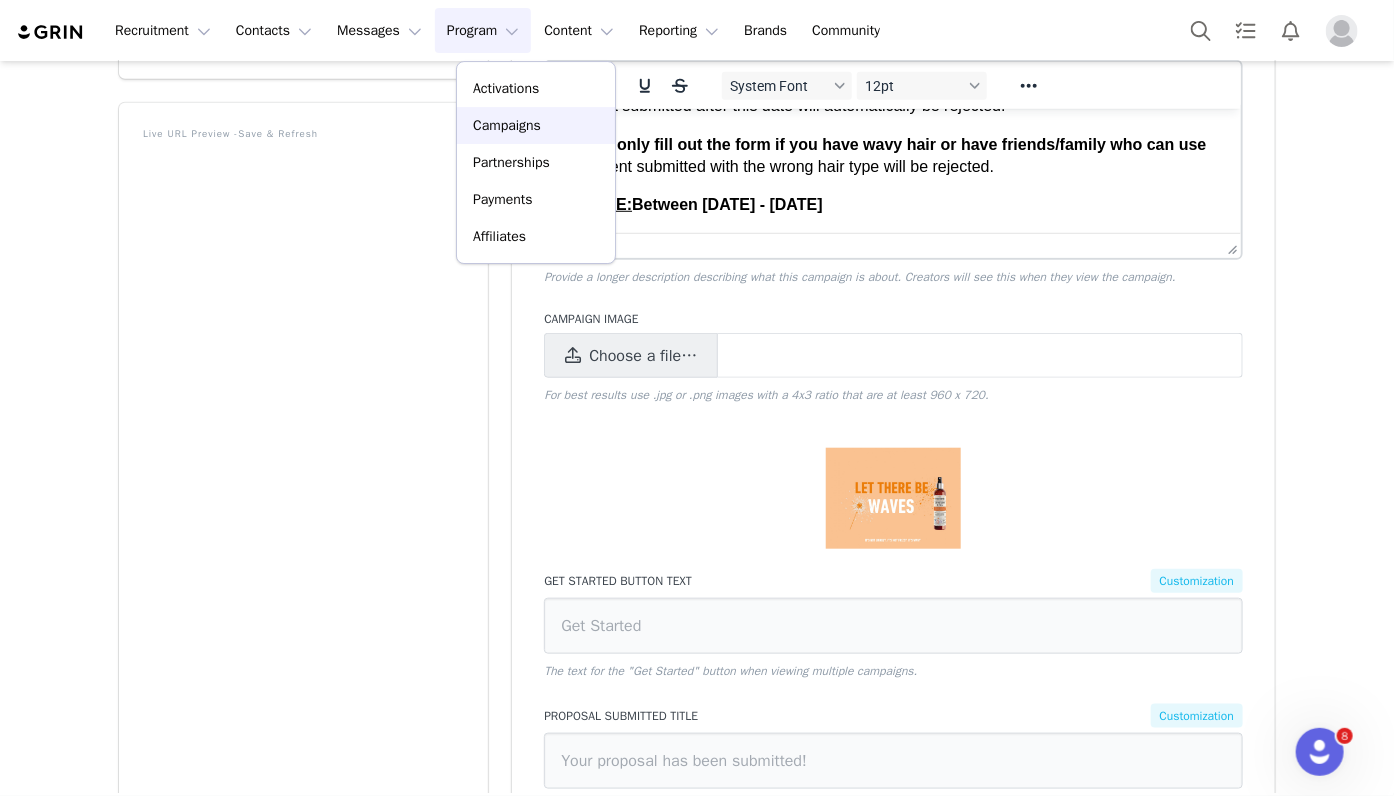 click on "Campaigns" at bounding box center [507, 125] 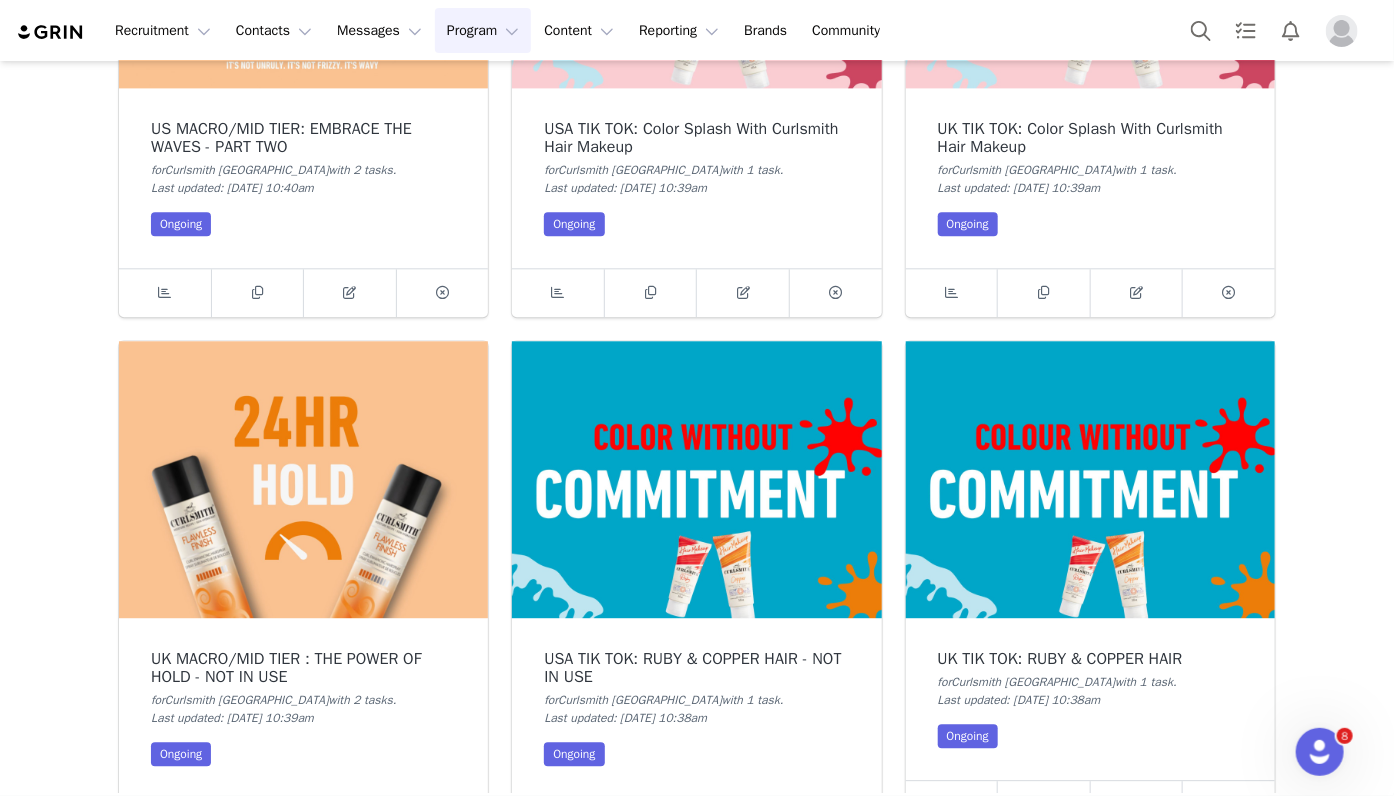 scroll, scrollTop: 5071, scrollLeft: 0, axis: vertical 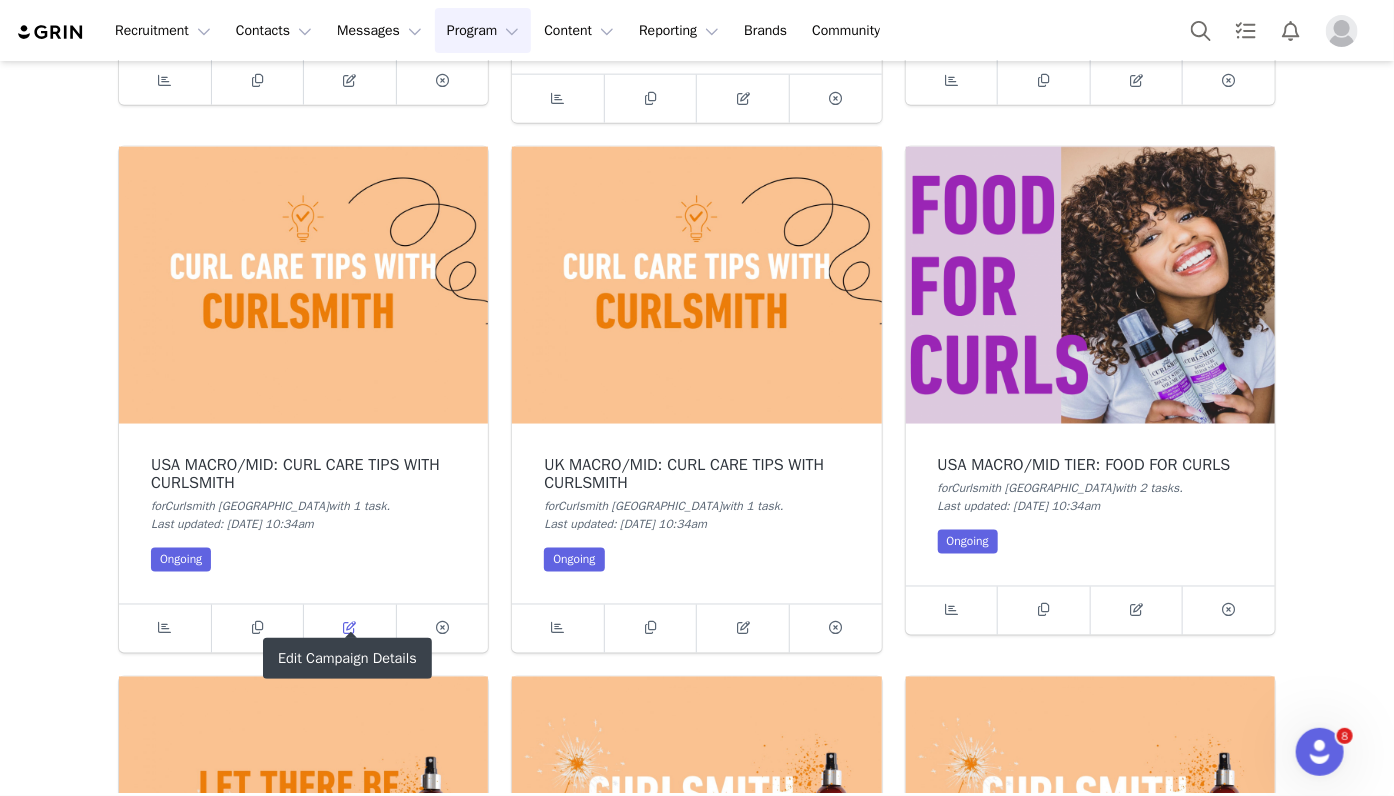 click at bounding box center (349, 628) 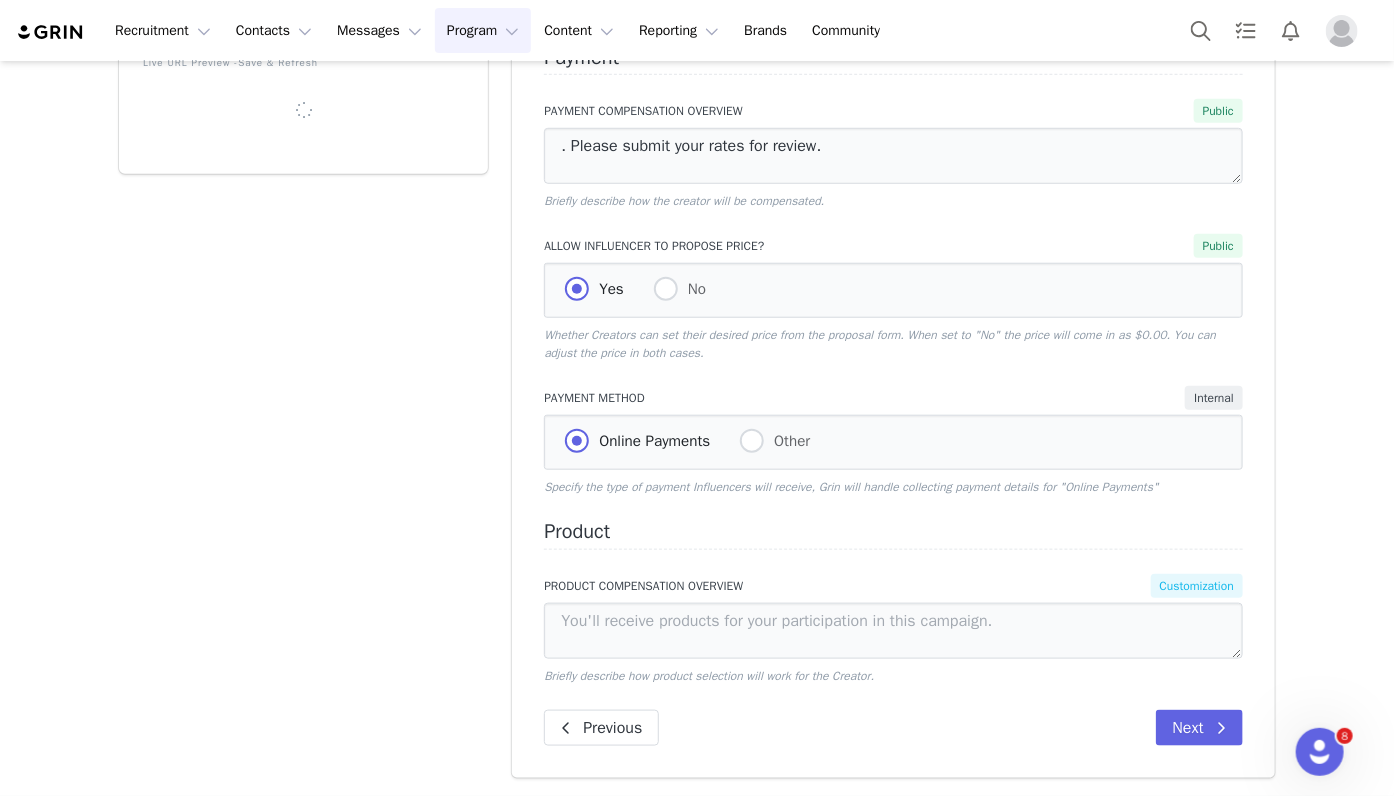 scroll, scrollTop: 603, scrollLeft: 0, axis: vertical 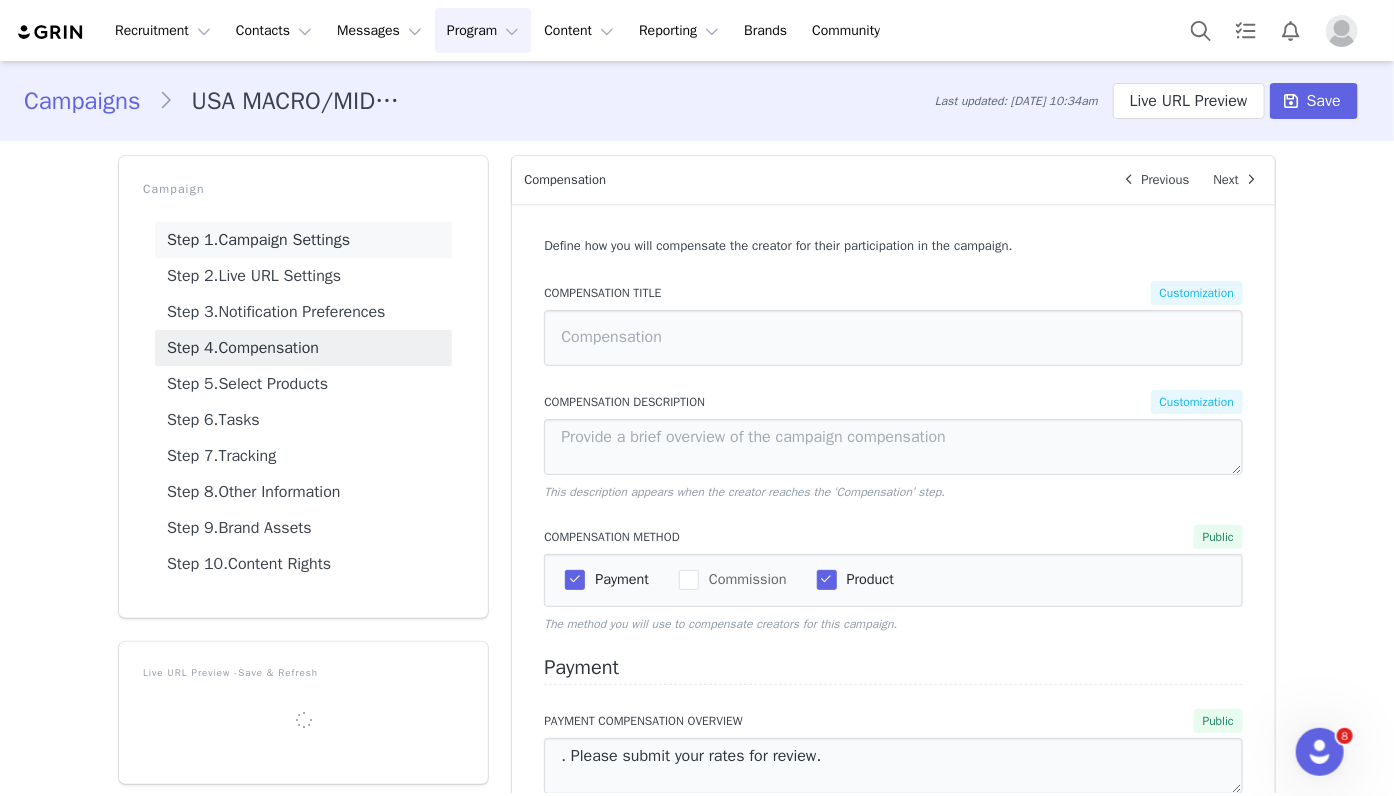 click on "Step 1.  Campaign Settings" at bounding box center (303, 240) 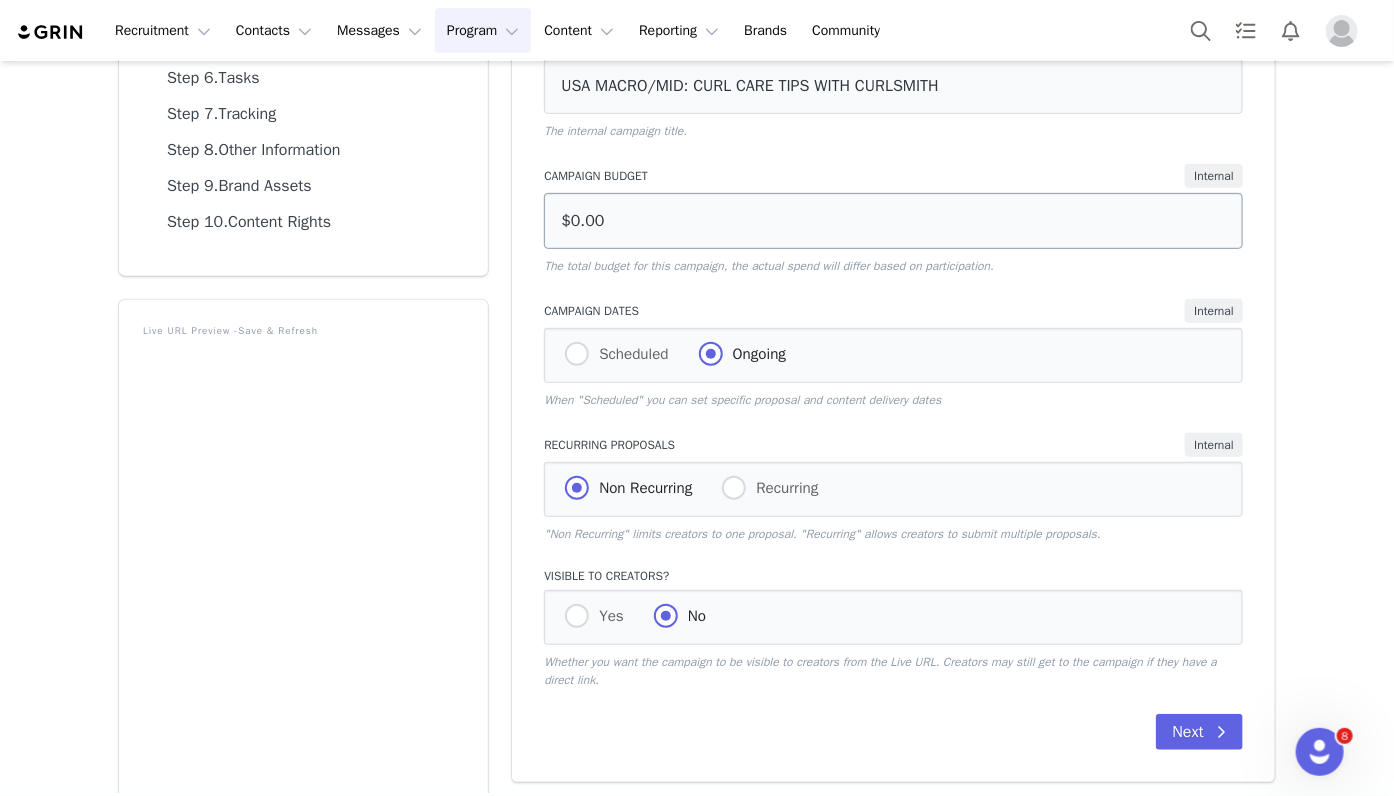 scroll, scrollTop: 0, scrollLeft: 0, axis: both 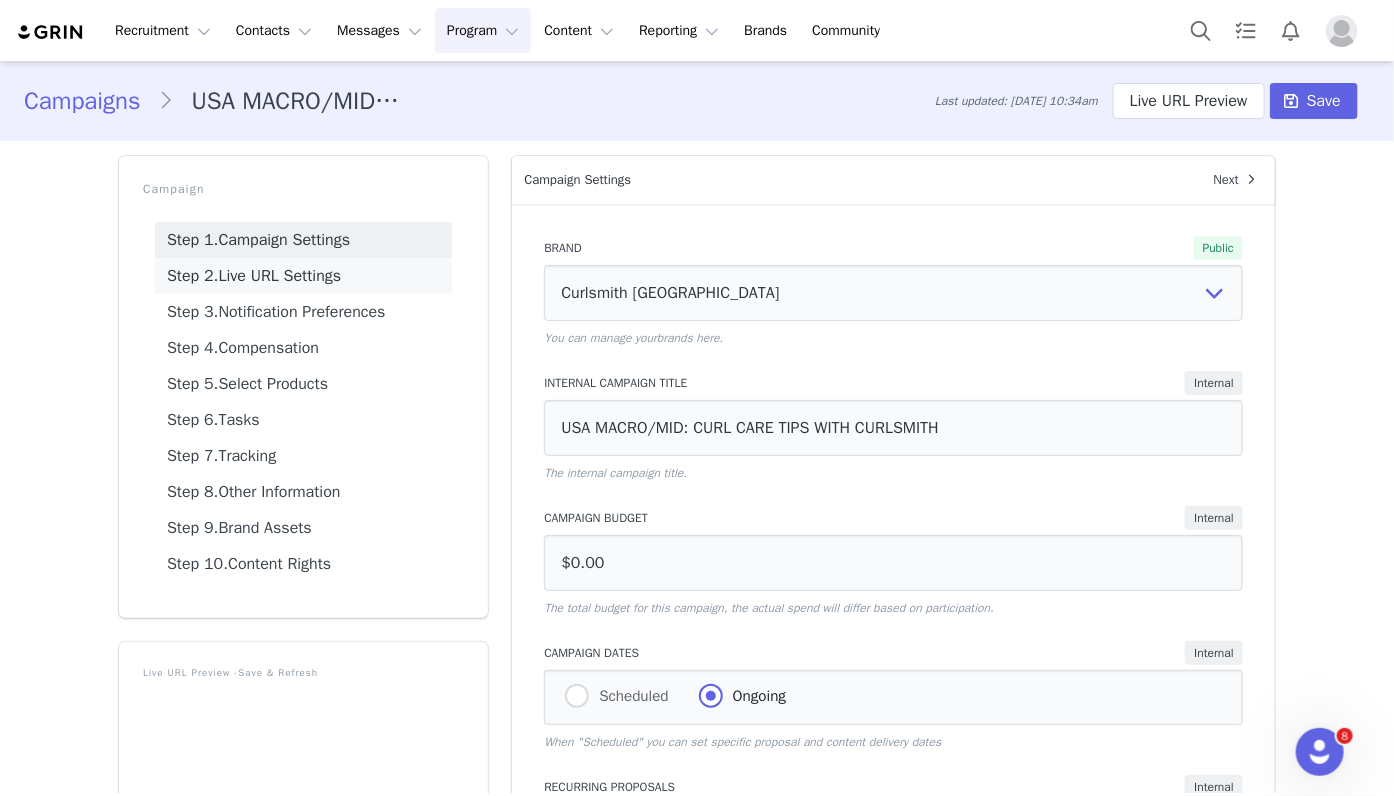 click on "Step 2.  Live URL Settings" at bounding box center (303, 276) 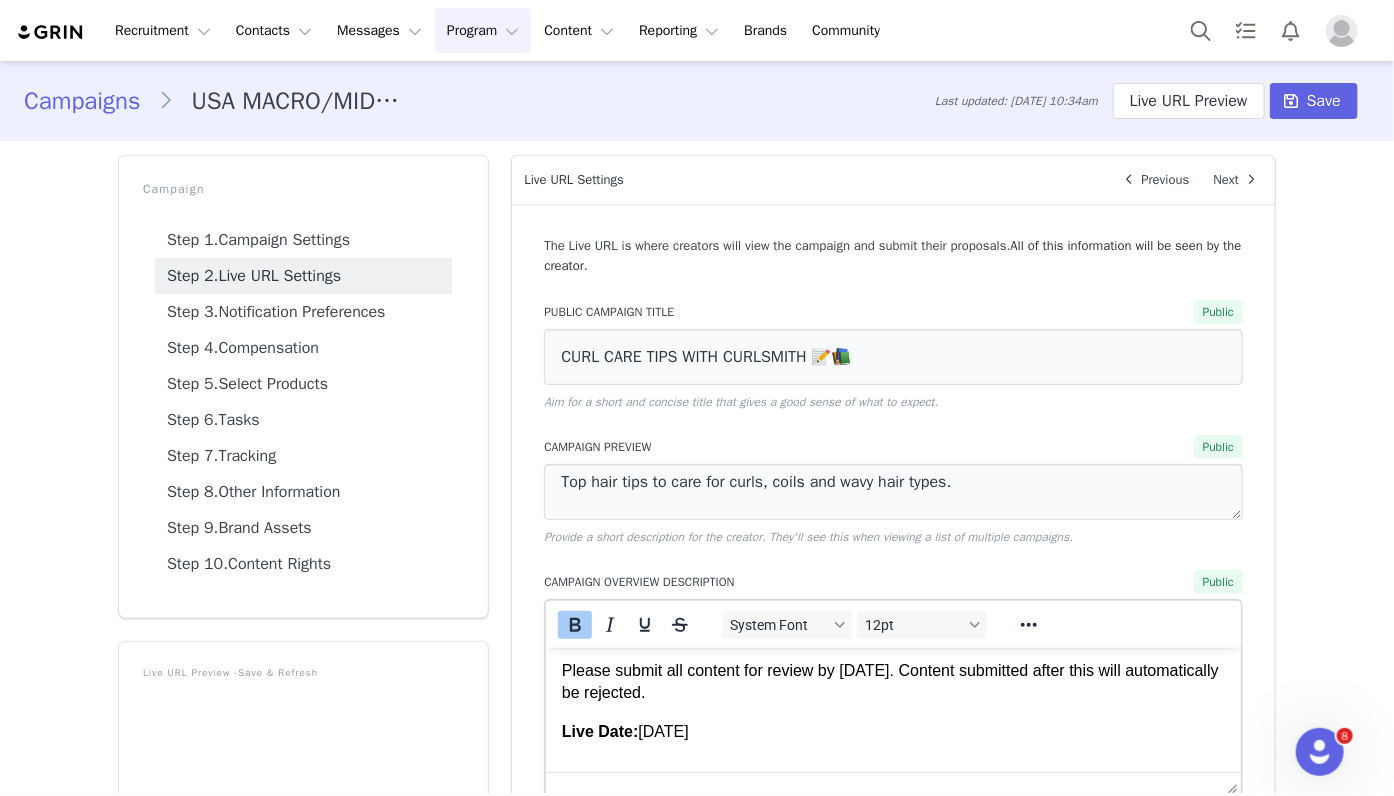 scroll, scrollTop: 845, scrollLeft: 0, axis: vertical 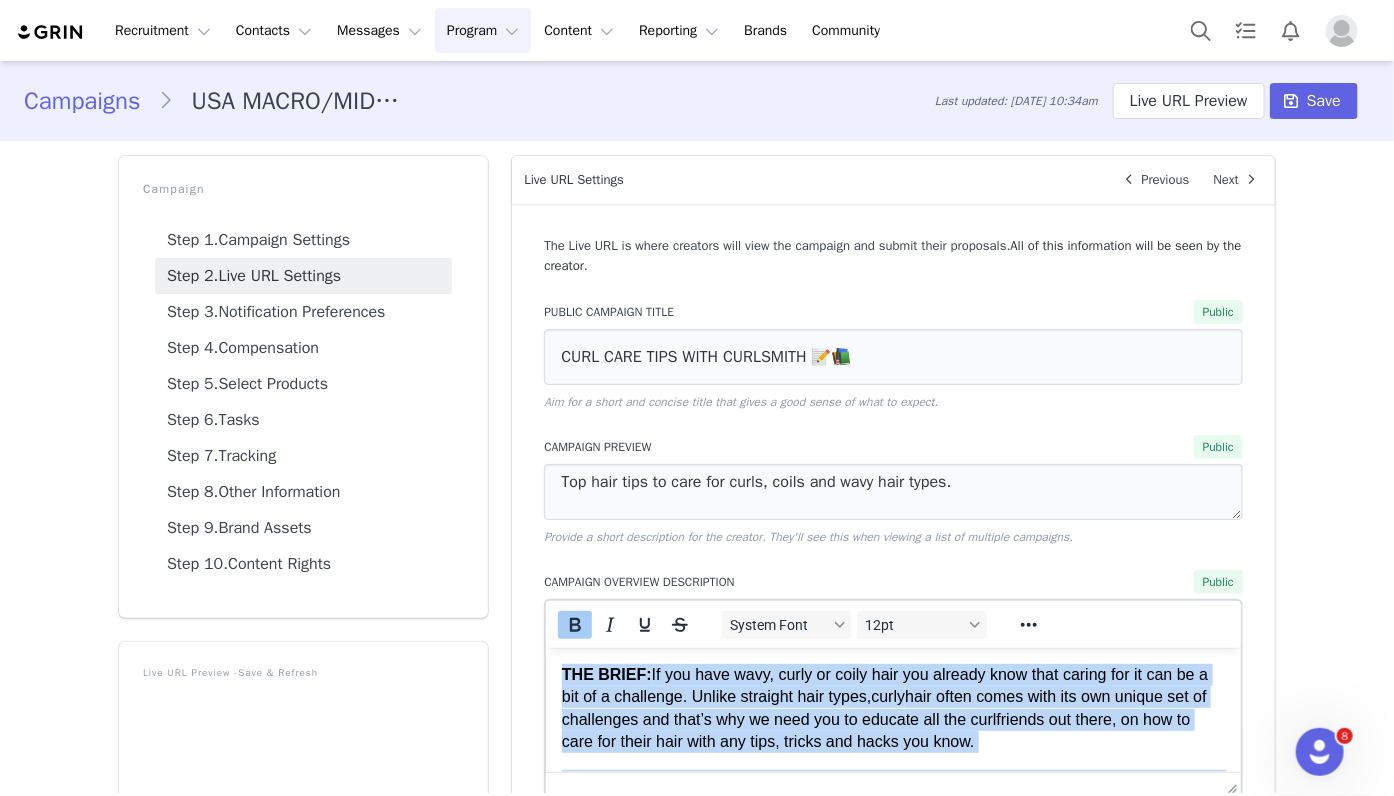 drag, startPoint x: 766, startPoint y: 726, endPoint x: 518, endPoint y: 620, distance: 269.70355 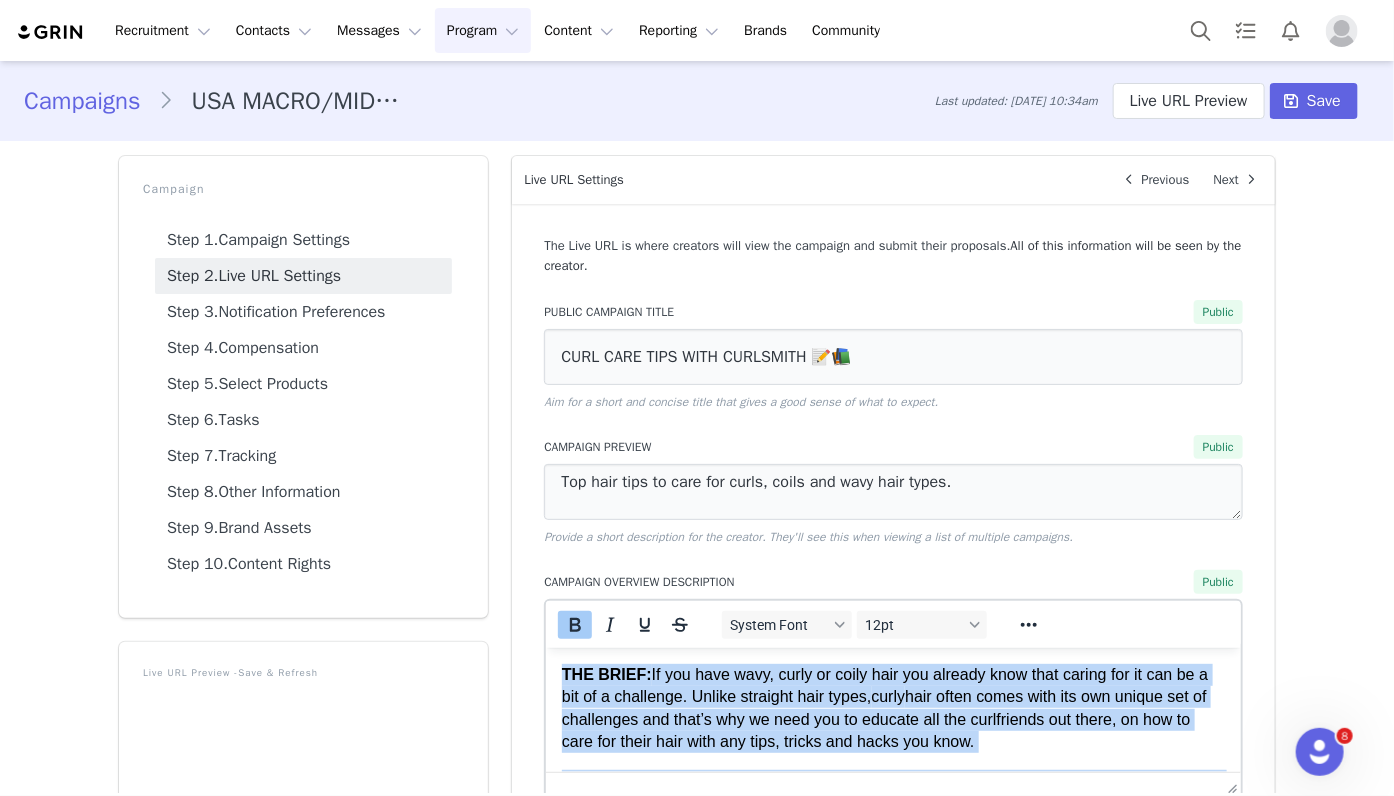 copy on "THE BRIEF:   If you have wavy, curly or coily hair you already know that caring for it can be a bit of a challenge. Unlike straight hair types,  curly  hair often comes with its own unique set of challenges and that’s why we need you to educate all the curlfriends out there, on how to care for their hair with any tips, tricks and hacks you know. We're happy to take your creative lead on this, but we request you choose a topic from one of the ideas below: Styling tips for beginners Easy hairstyles for lazy days Time-saving hair hacks Curly/Coily/wavy hair routine tips for beginners Curly hair care hacks and tips Curly hair styling mistakes to avoid Finger rolling vs finger coiling How I  finger coil my  hair Watch Curlsmith transform my hair Content Do's and Don'ts Ensure video is not mirrored, and all products are  displaying  the correct way around  Ensure bright, natural lighting is utilised where possible  Ensure any text is clear, concise and easy to read  Ensure product names are spelt correctly Video..." 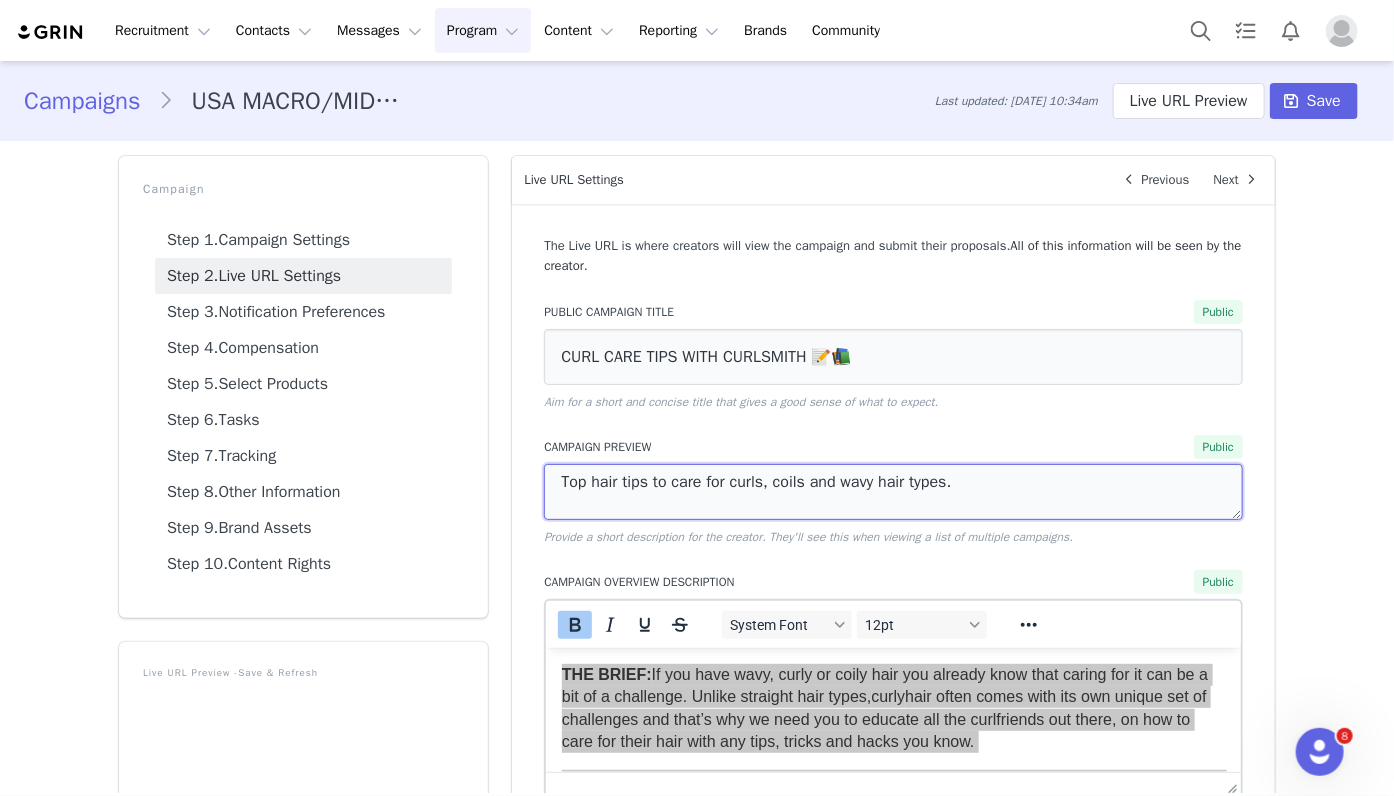 drag, startPoint x: 1004, startPoint y: 489, endPoint x: 526, endPoint y: 478, distance: 478.12656 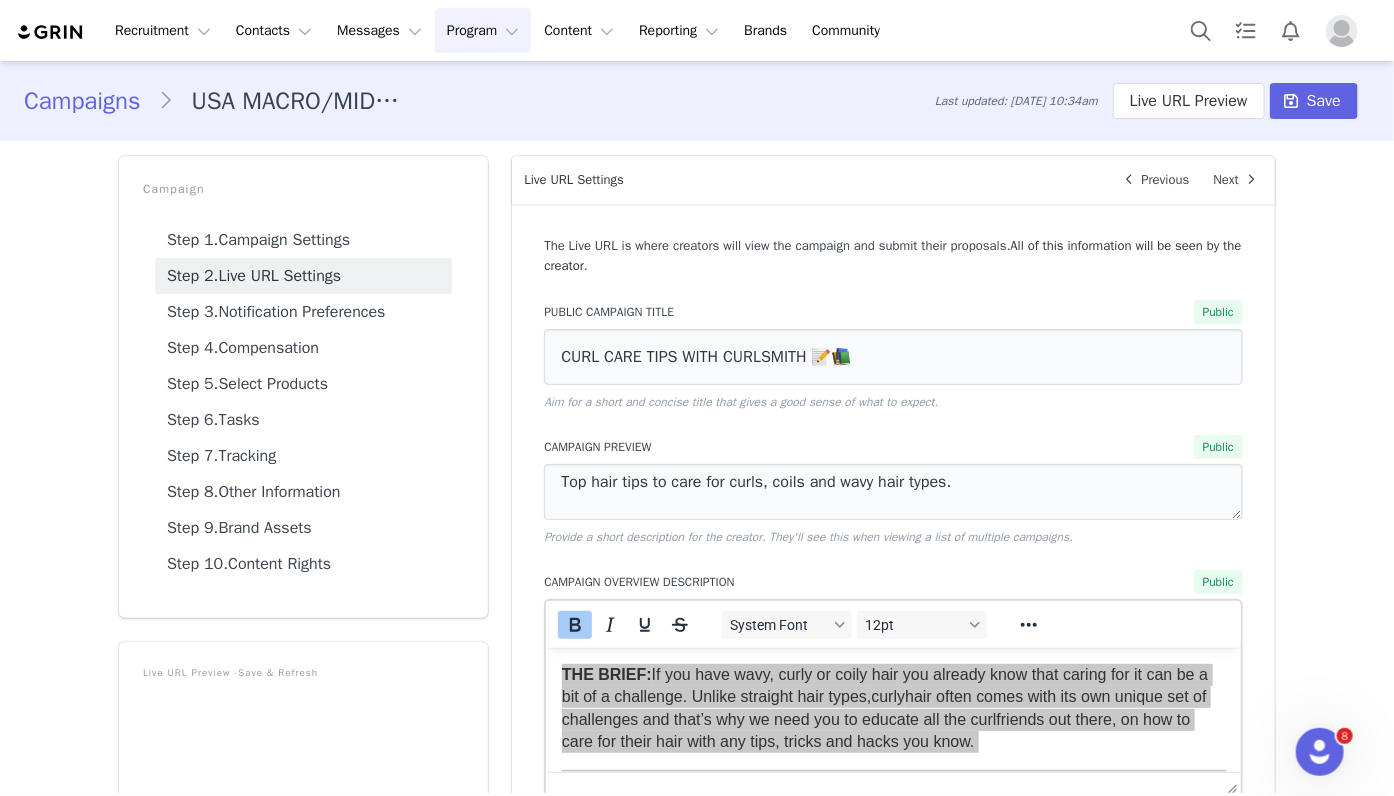 click on "Campaigns" at bounding box center [91, 101] 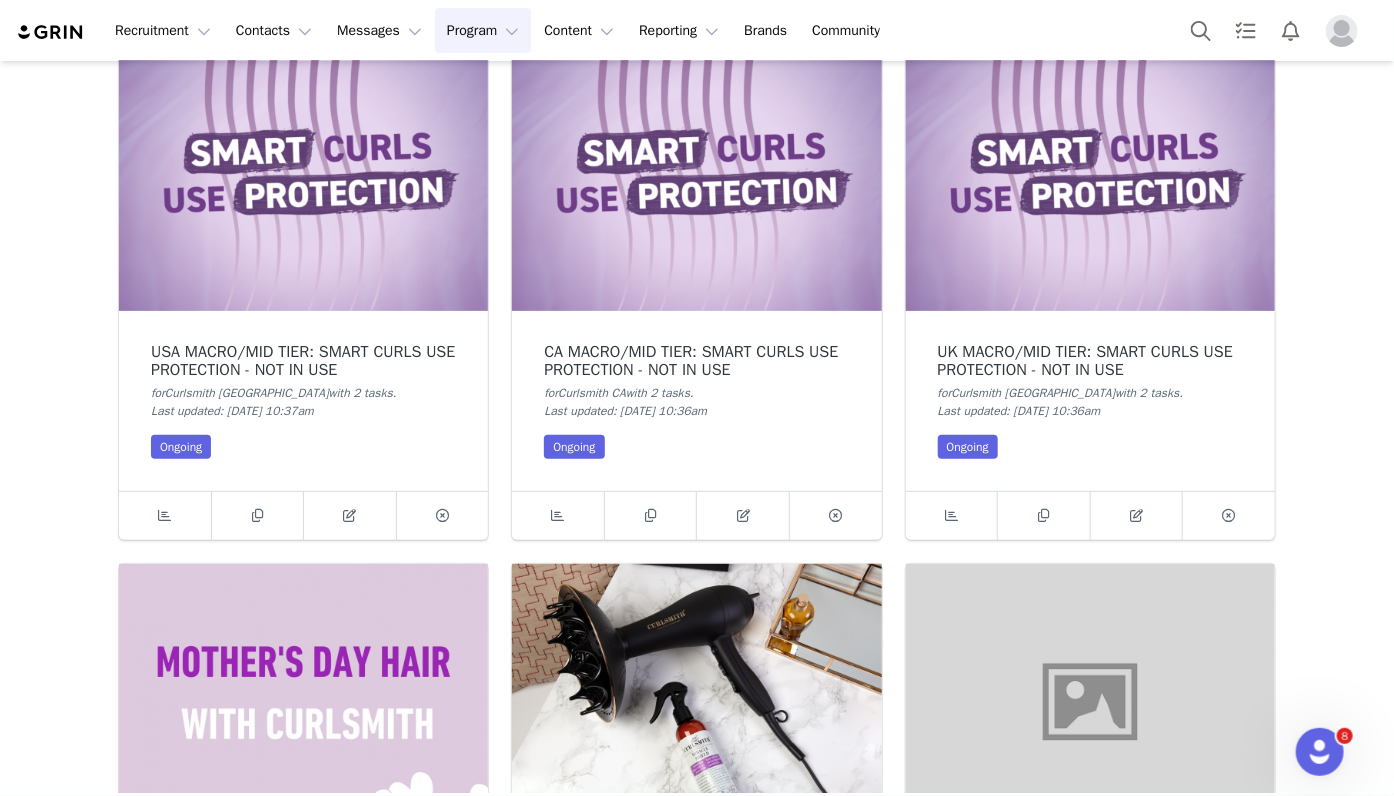 scroll, scrollTop: 6418, scrollLeft: 0, axis: vertical 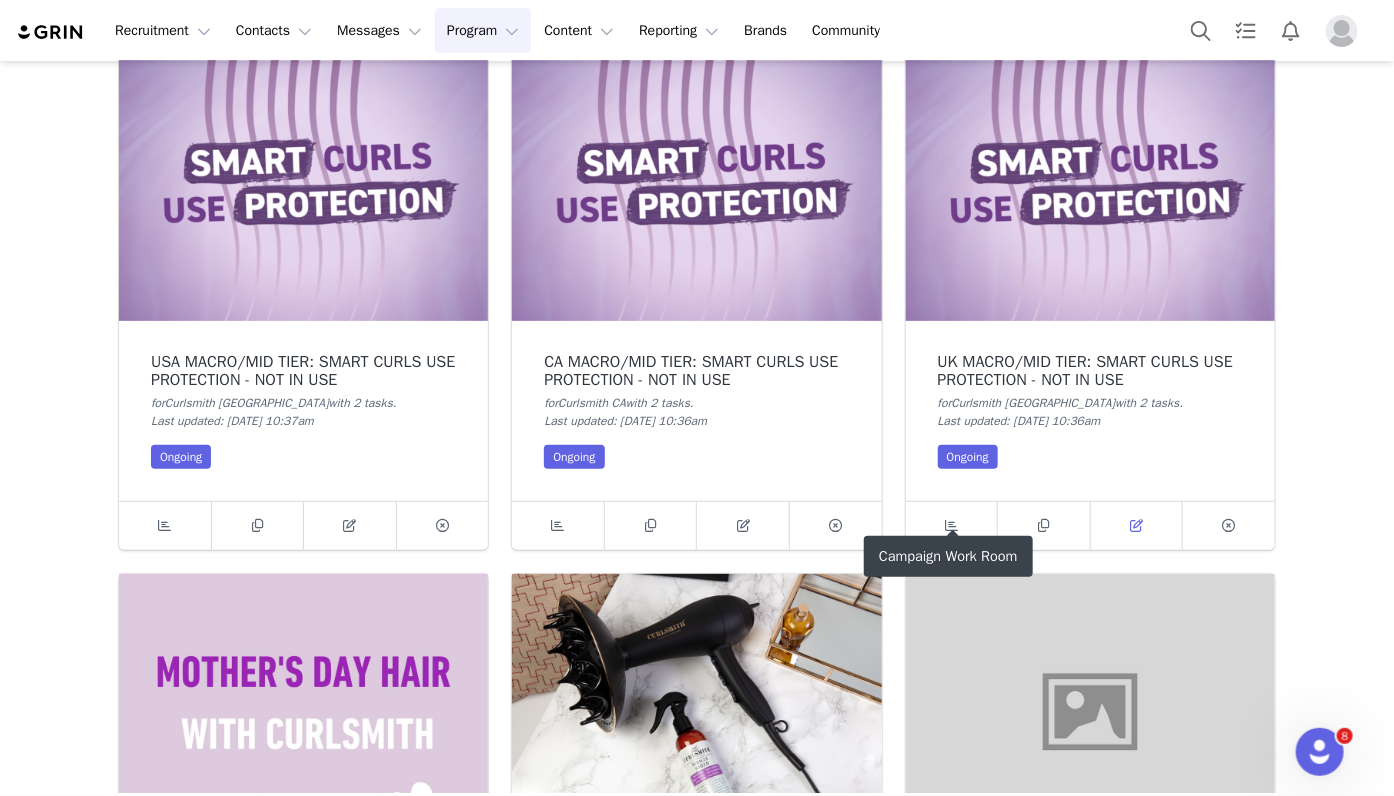 click at bounding box center (1136, 525) 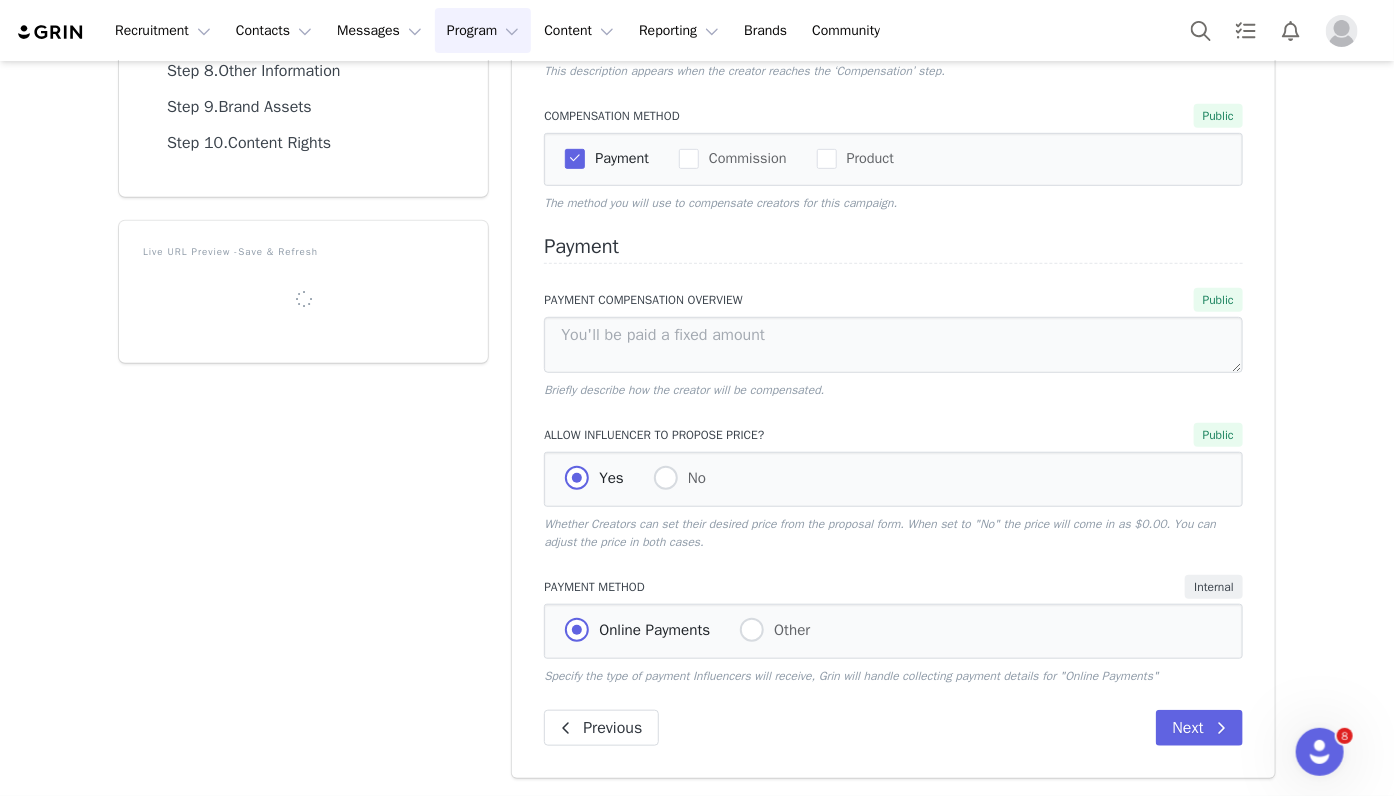 scroll, scrollTop: 415, scrollLeft: 0, axis: vertical 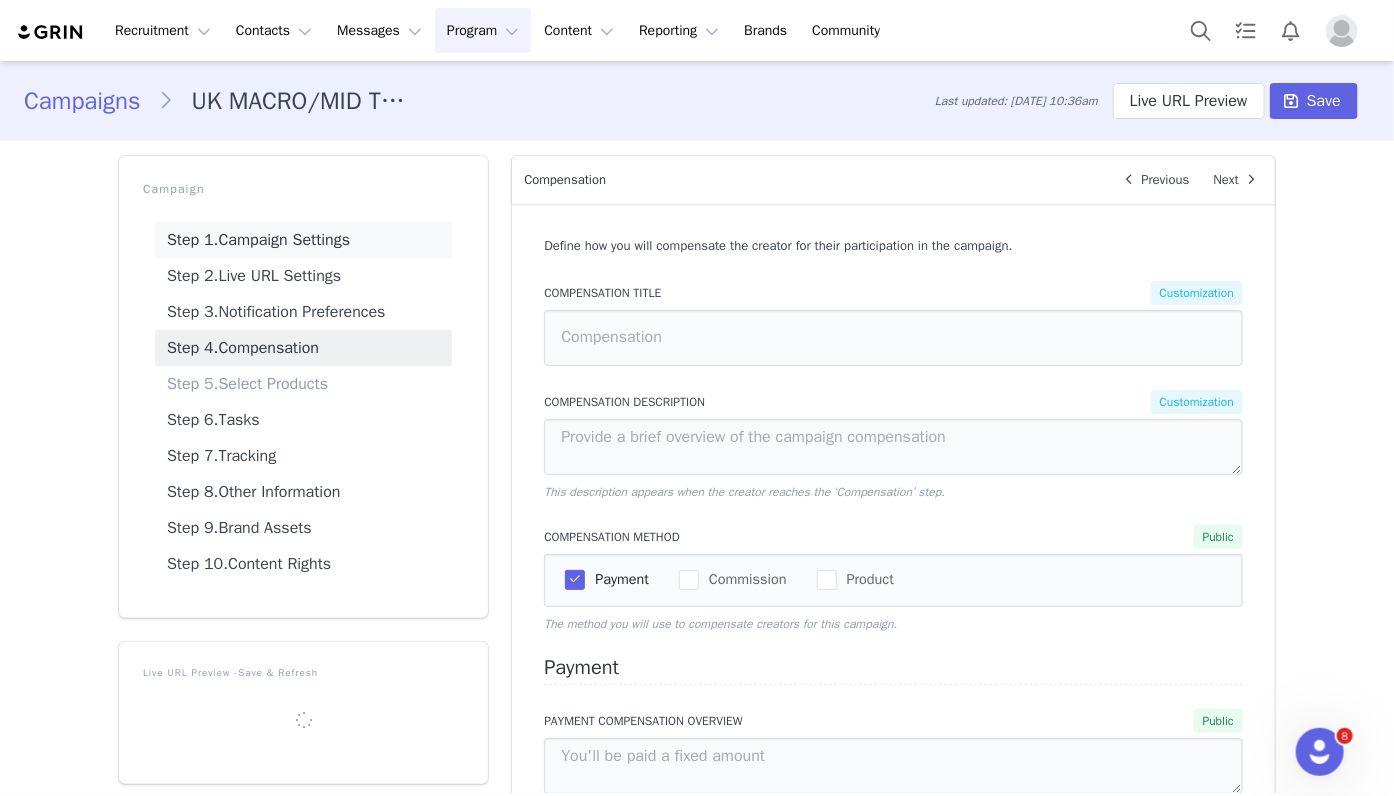 click on "Step 1.  Campaign Settings" at bounding box center (303, 240) 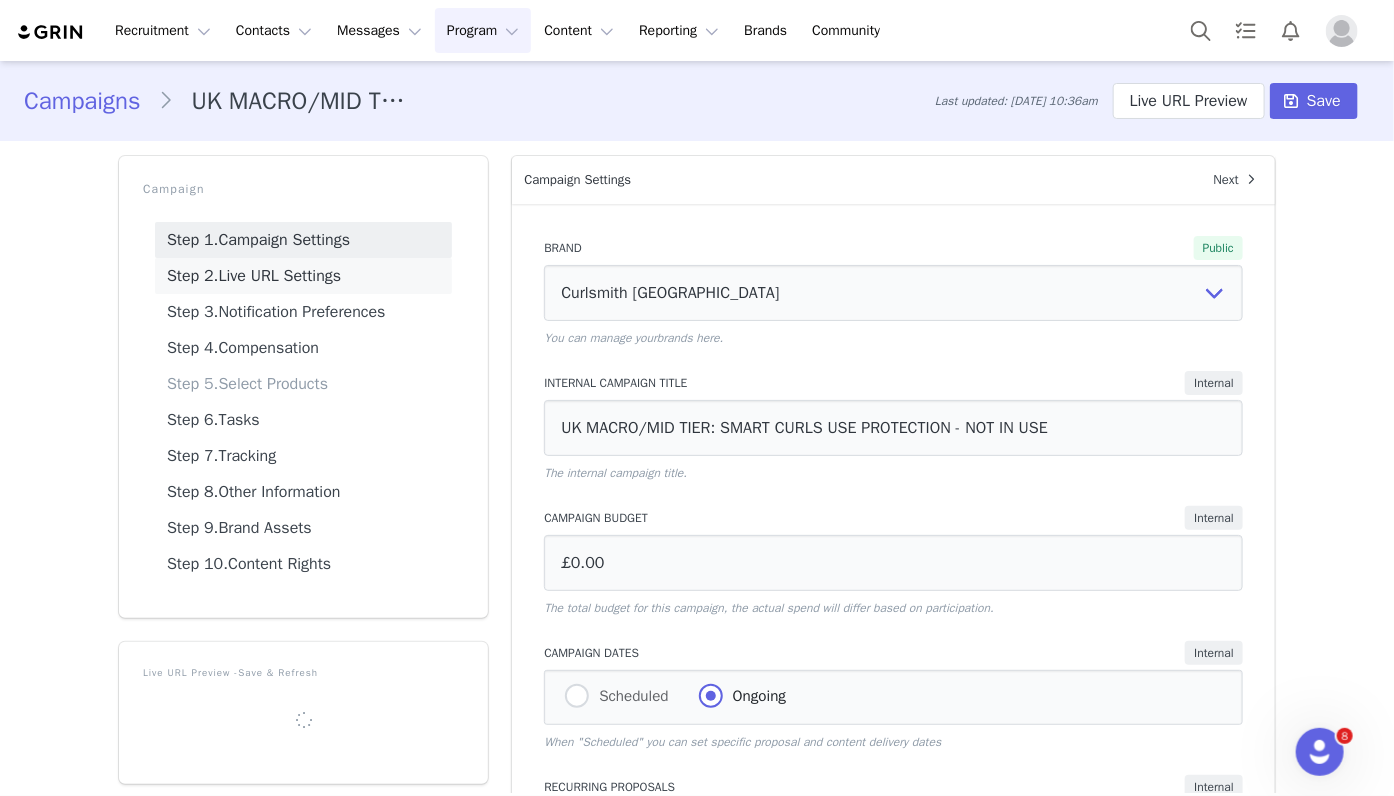 click on "Step 2.  Live URL Settings" at bounding box center (303, 276) 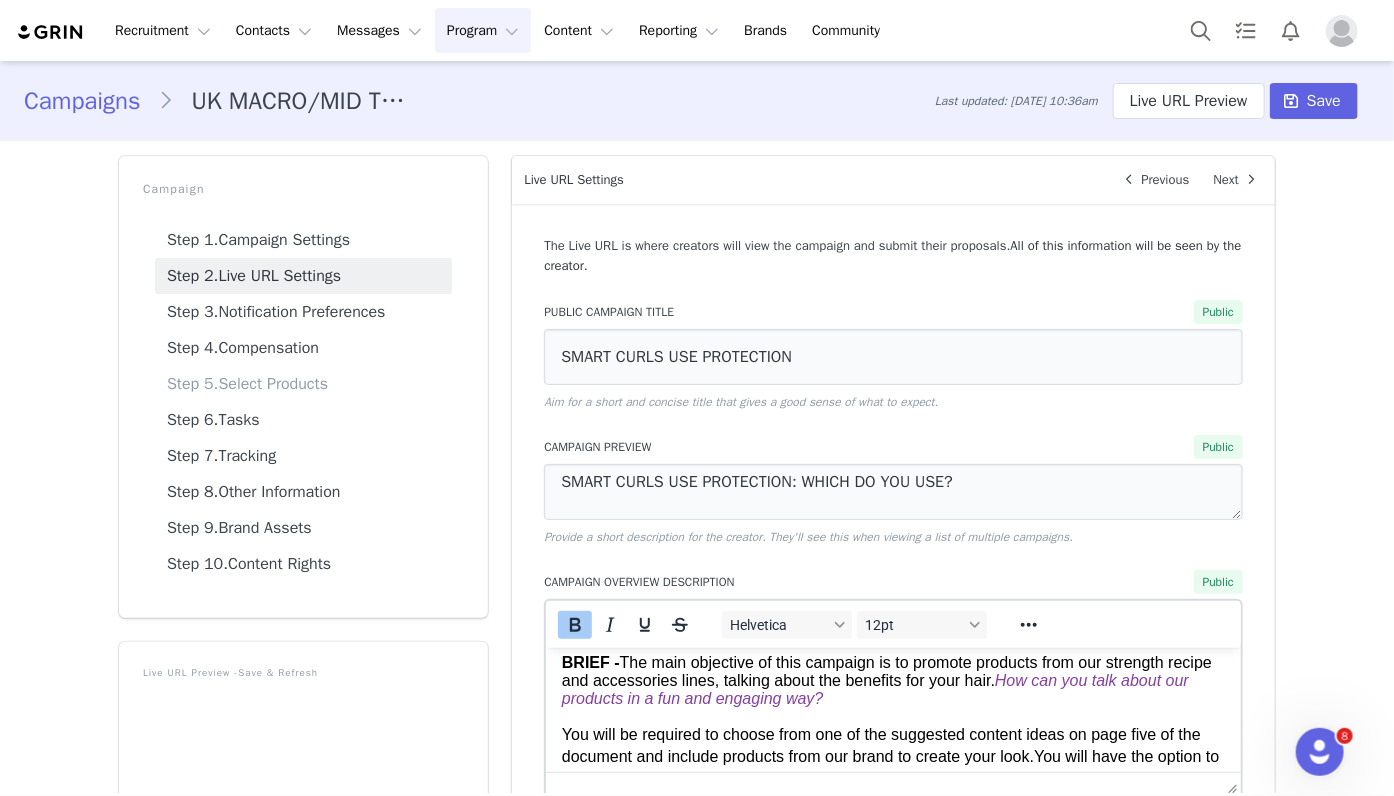 scroll, scrollTop: 0, scrollLeft: 0, axis: both 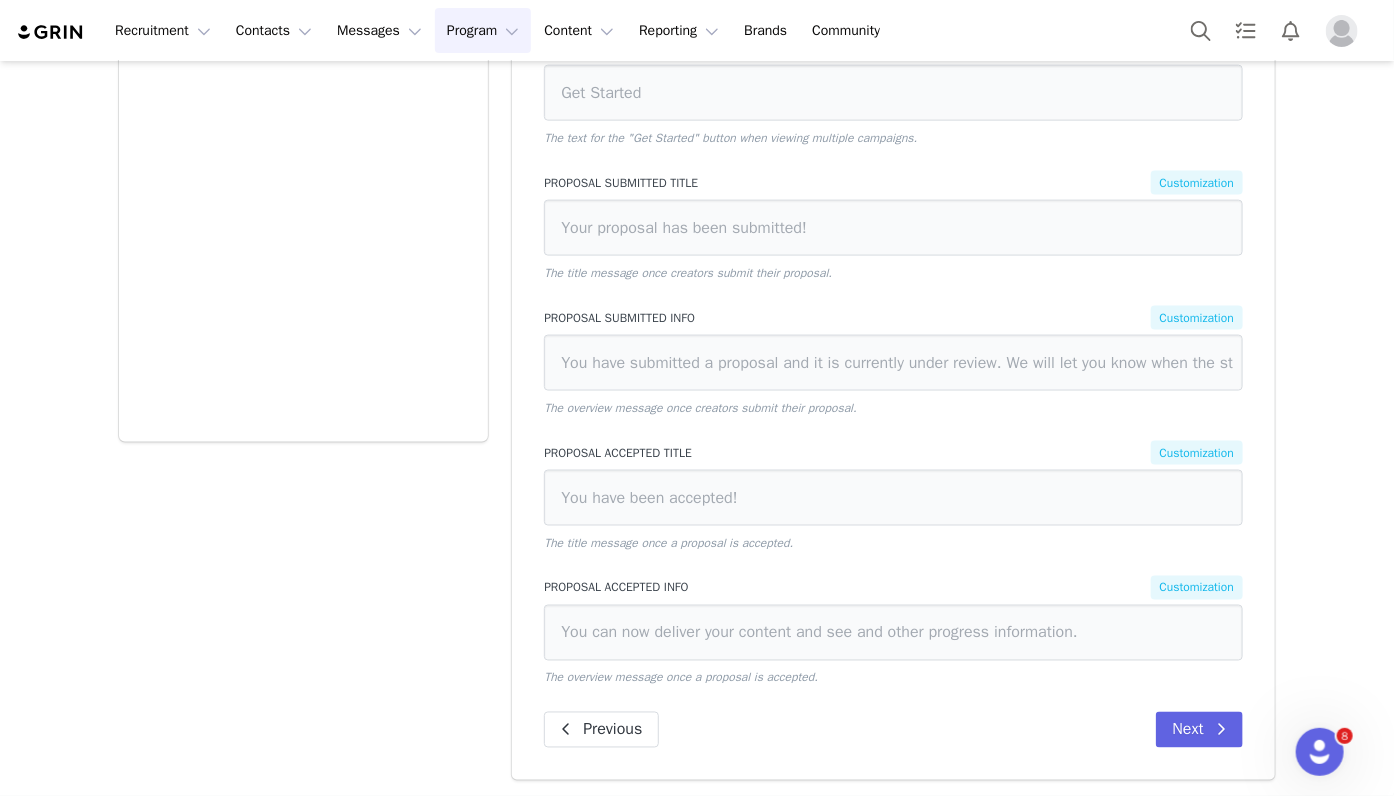 drag, startPoint x: 566, startPoint y: -399, endPoint x: 604, endPoint y: 872, distance: 1271.5679 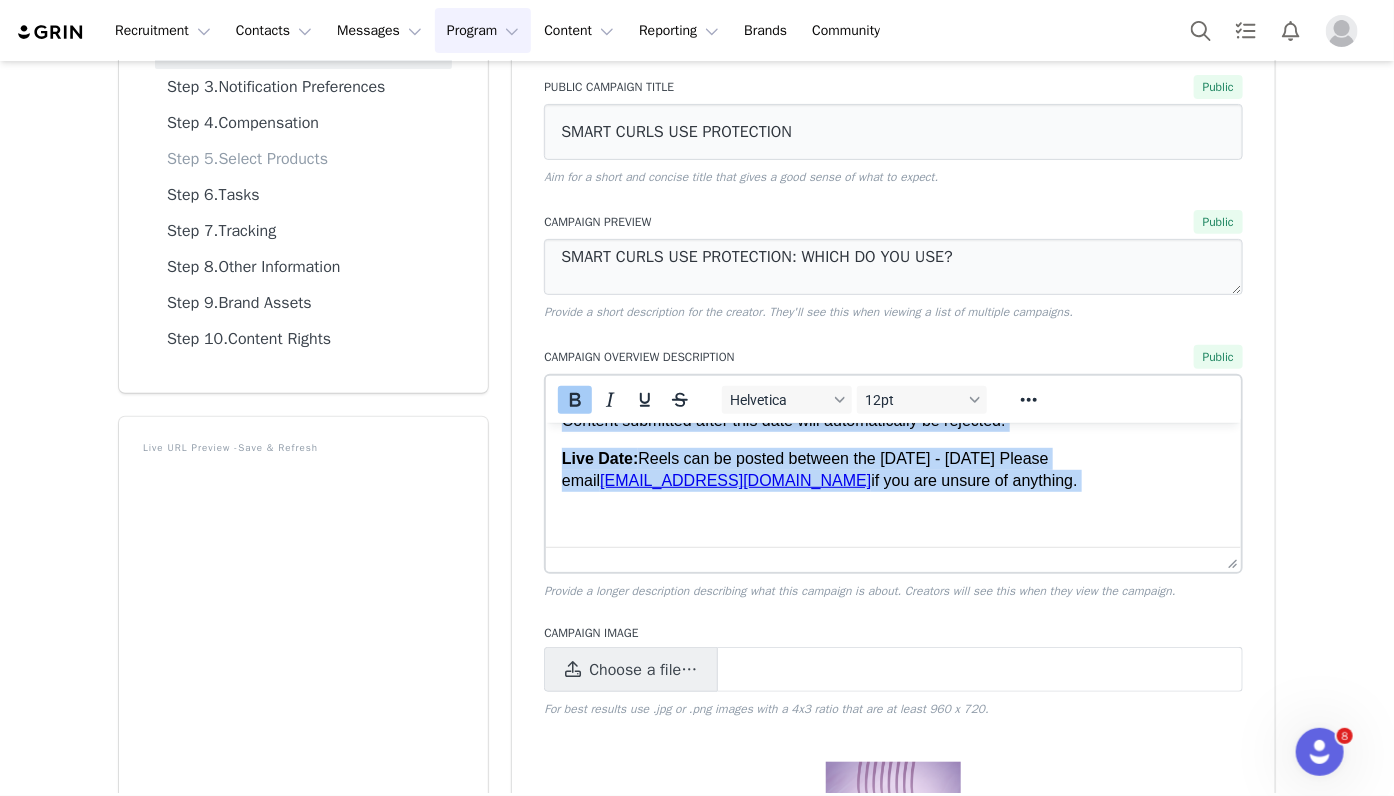 scroll, scrollTop: 223, scrollLeft: 0, axis: vertical 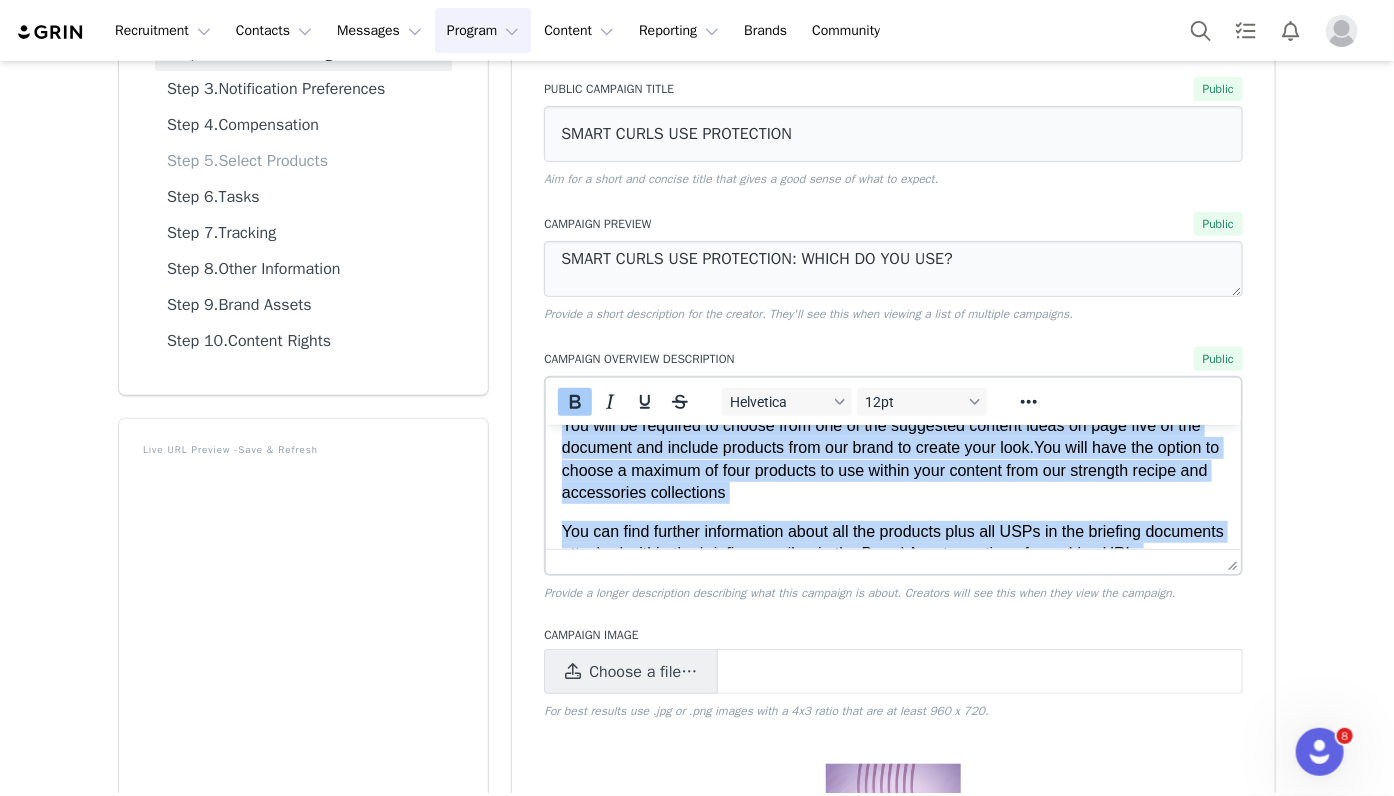 copy on "BRIEF -  The main objective of this campaign is to promote products from our strength recipe and accessories lines, talking about the benefits for your hair.  How can you talk about our products in a fun and engaging way? You will be required to choose from one of the suggested content ideas on page five of the document and include products from our brand to create your look.  You will have the option to choose a maximum of four products to use within your content from our strength recipe and accessories collections You can find further information about all the products plus all USPs in the briefing documents attached within the briefing email or in the Brand Assets section of your Live URL. Stories You must mention our brand OFFER within your story posts and include a swipe up to our website - the offer is: spend over £25 and get a FREE STRENGTH GWP (Bond Curl, Aqua Gel, MT Conditioner) of your choice  (available  11th -15th  May).  Please also mention this  in the caption of your reel. Submission Date: ..." 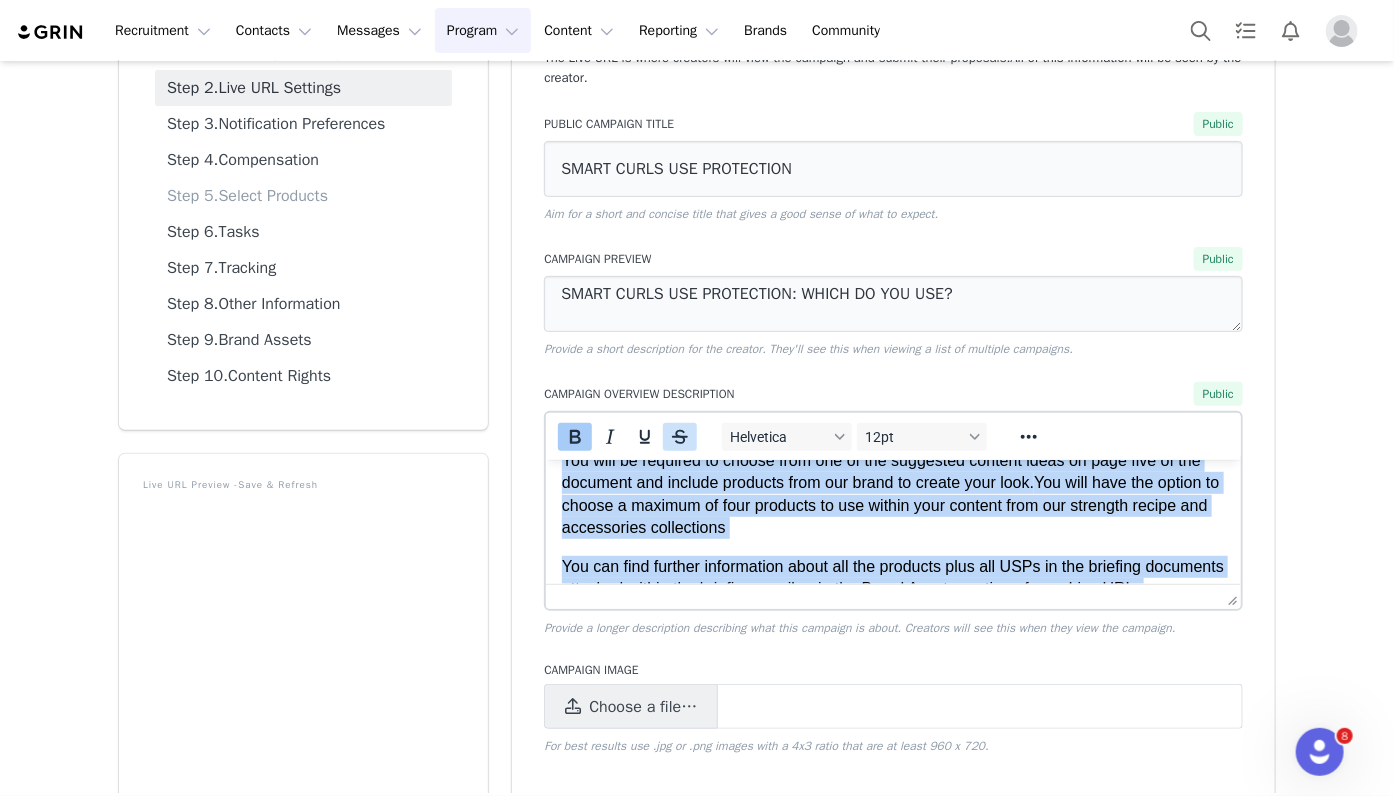 scroll, scrollTop: 186, scrollLeft: 0, axis: vertical 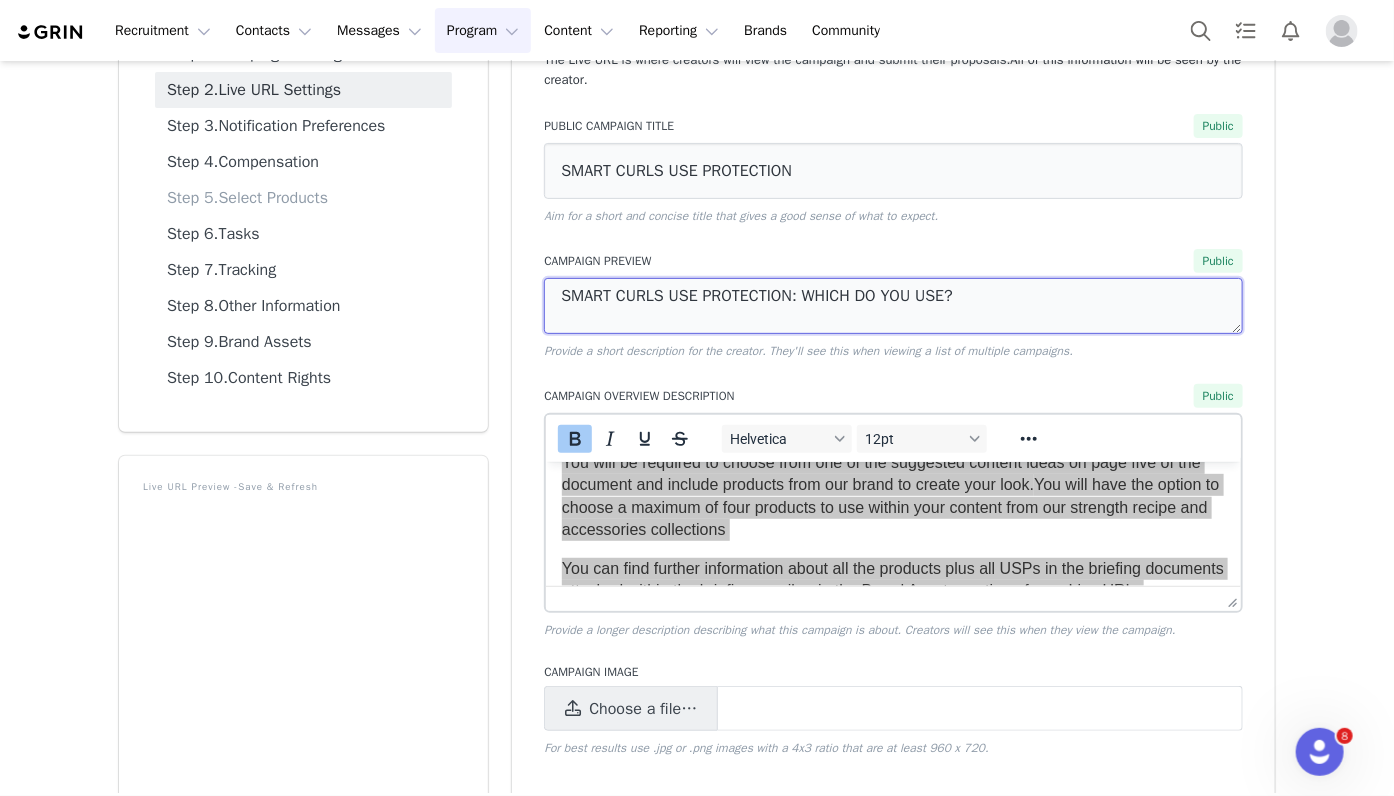 drag, startPoint x: 1070, startPoint y: 302, endPoint x: 557, endPoint y: 293, distance: 513.0789 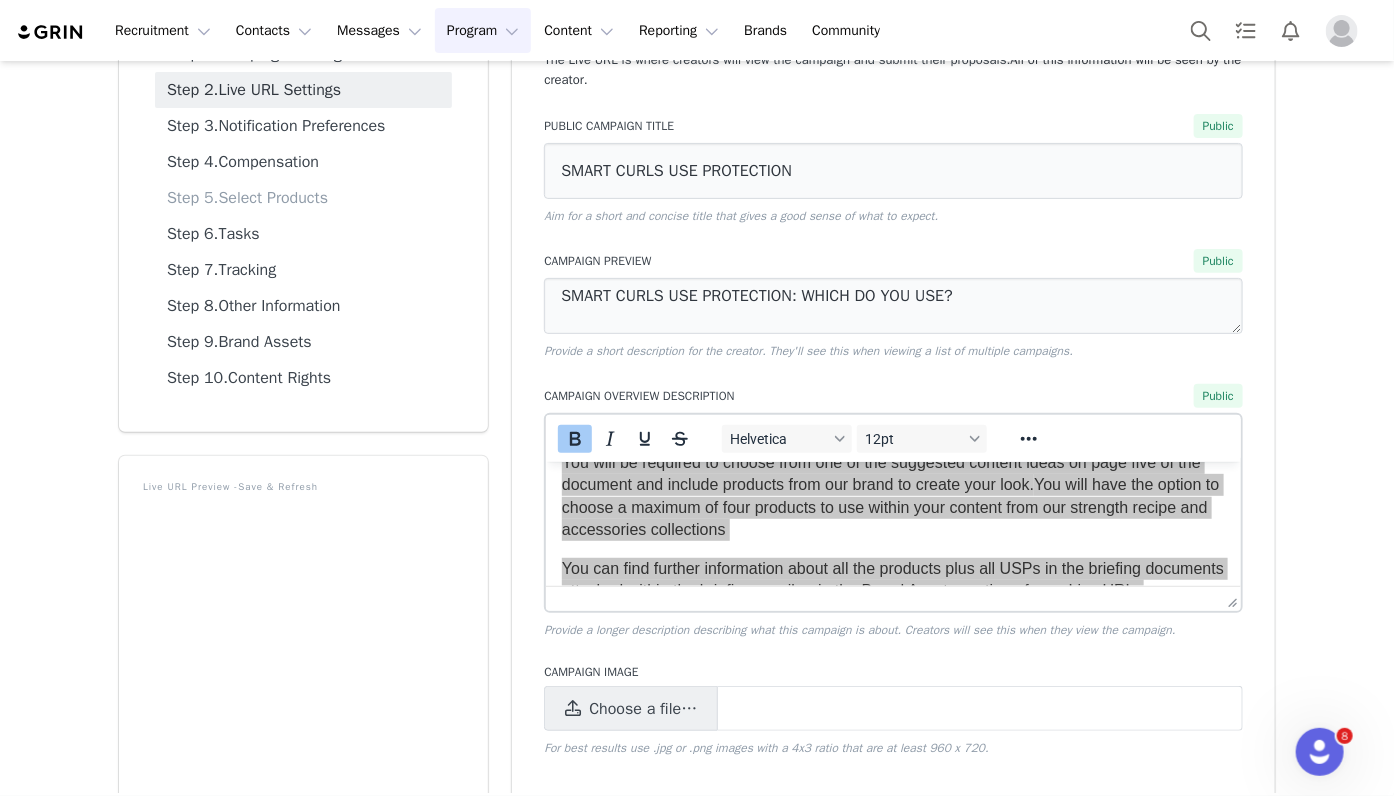 click on "Program Program" at bounding box center [483, 30] 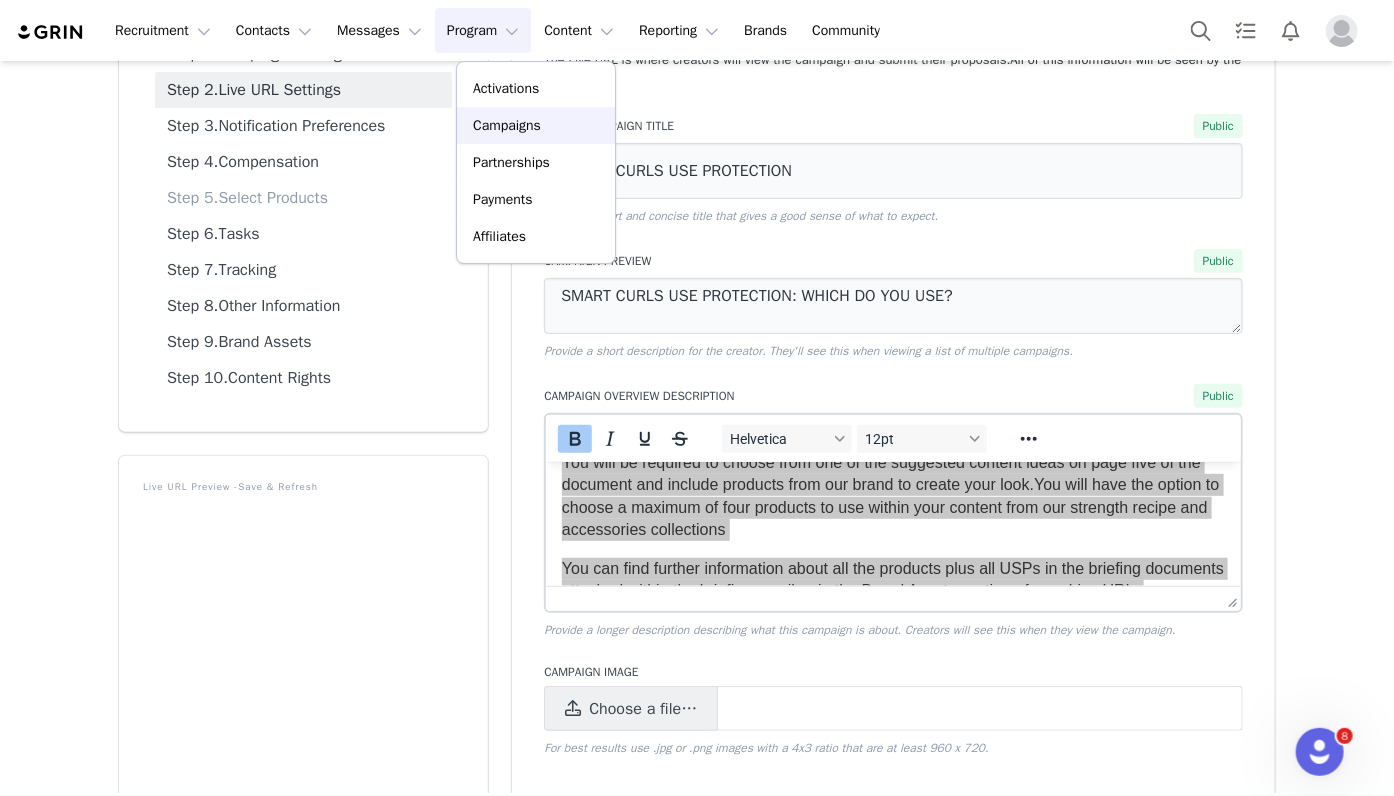 click on "Campaigns" at bounding box center [507, 125] 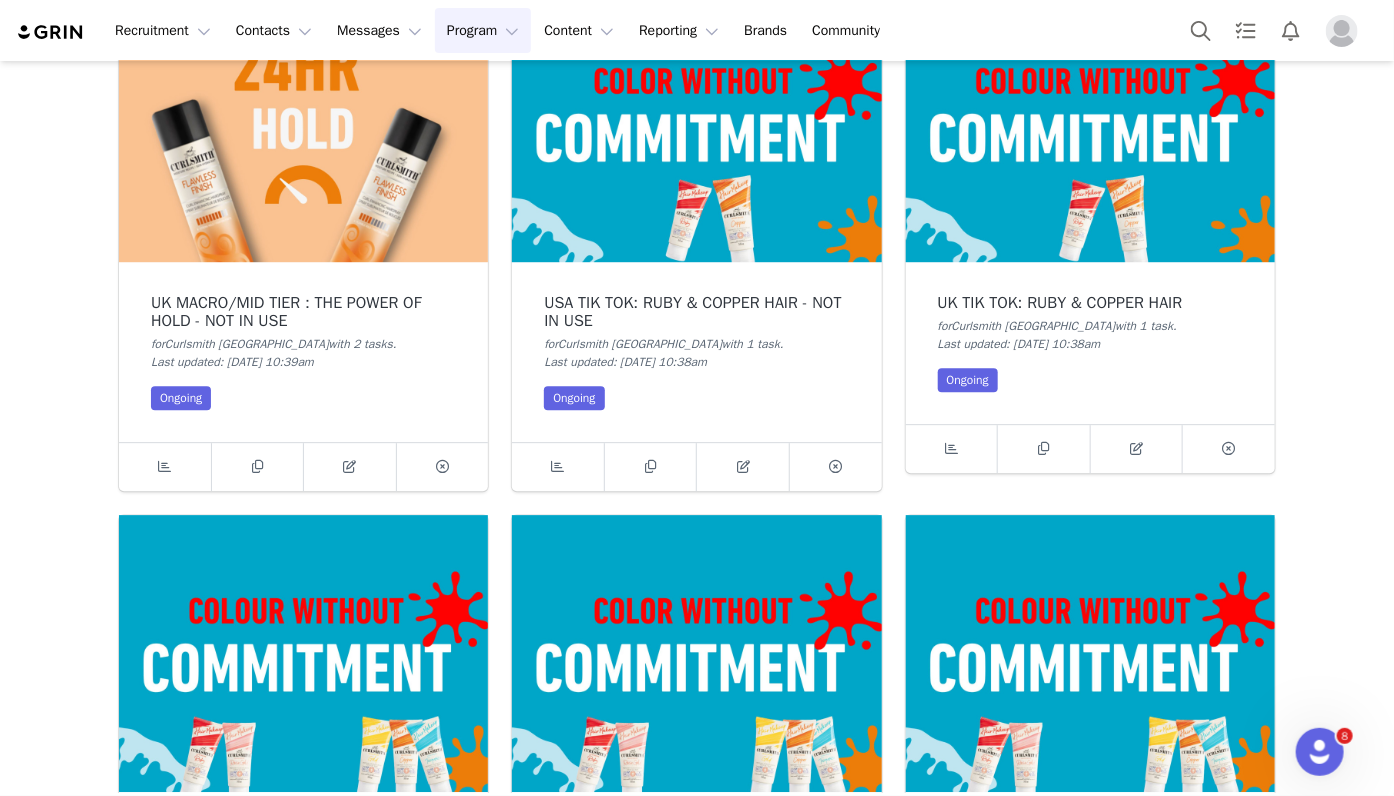 scroll, scrollTop: 5312, scrollLeft: 0, axis: vertical 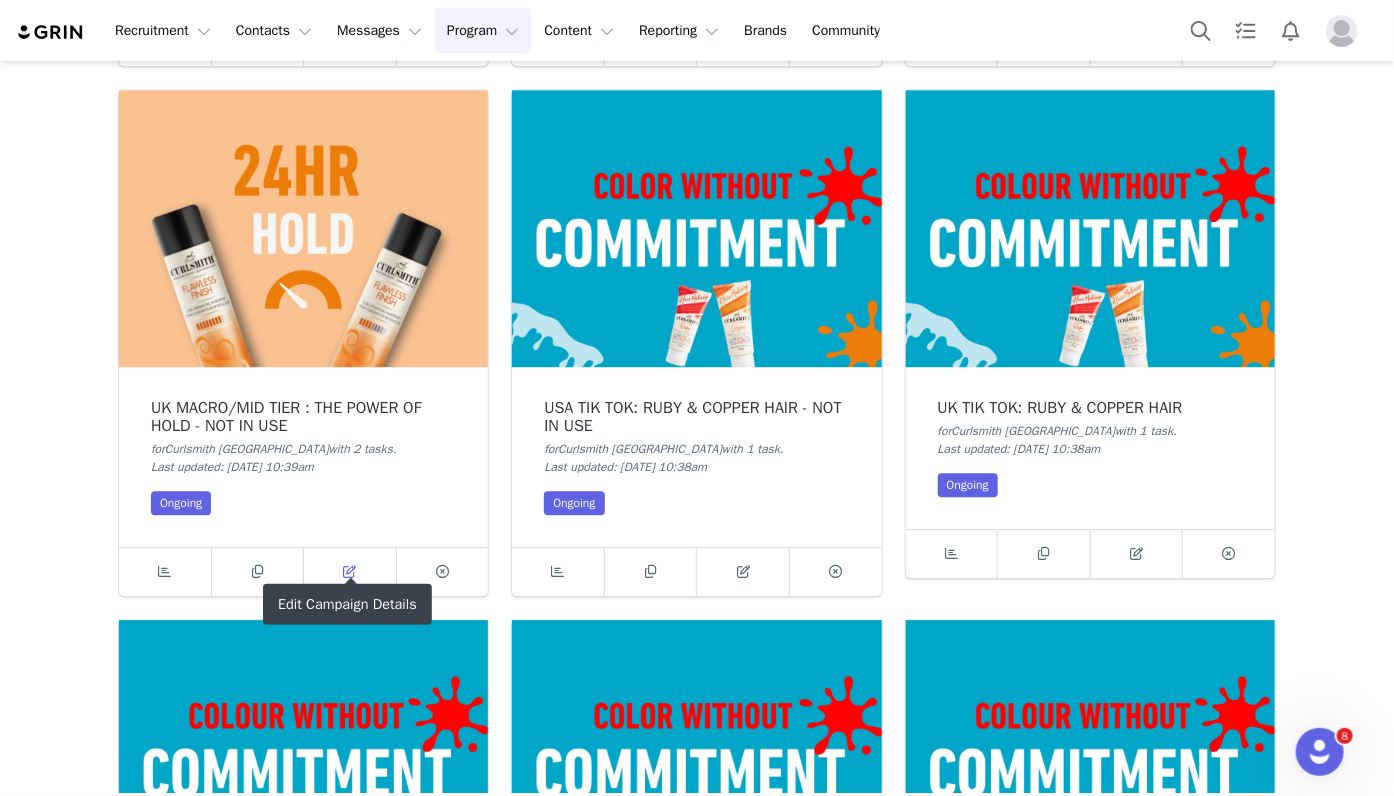 click at bounding box center [350, 572] 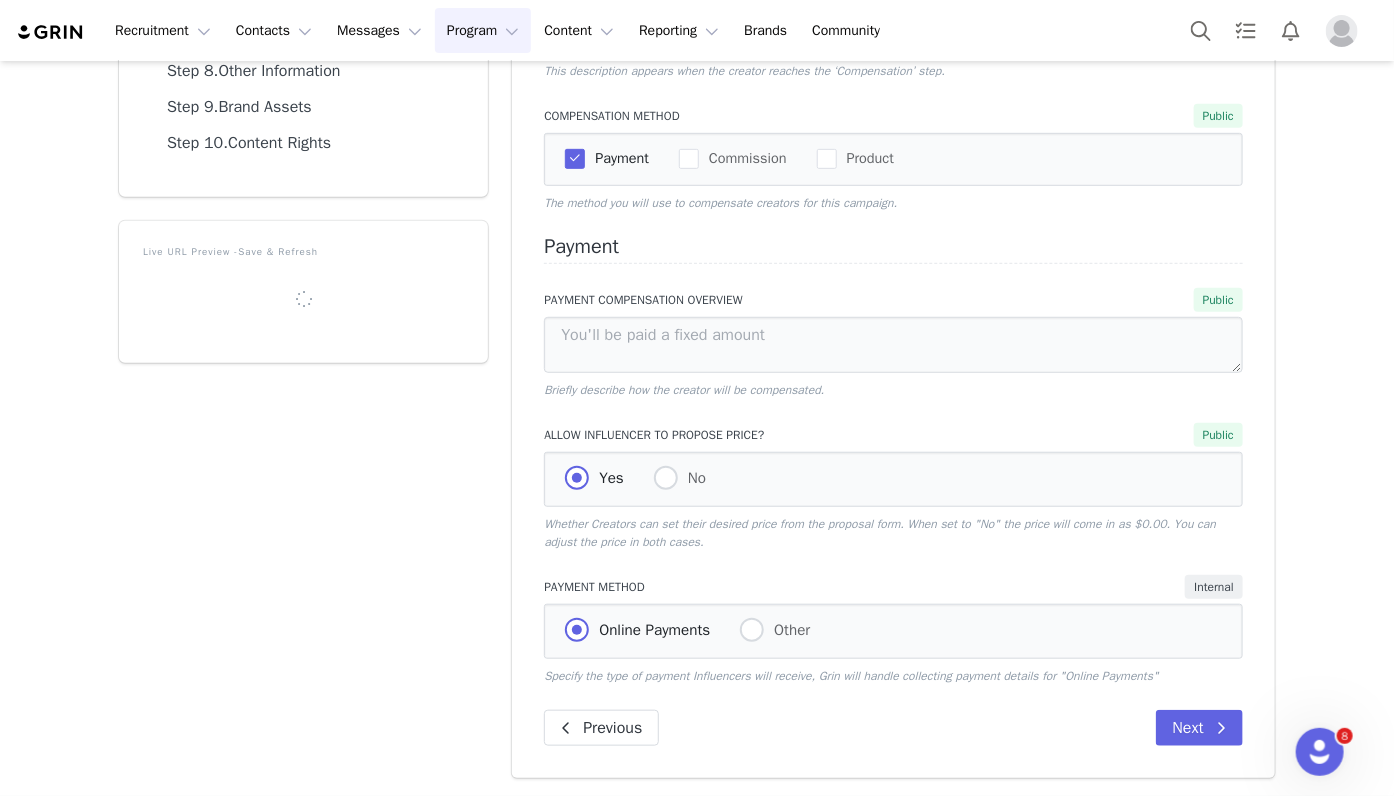 scroll, scrollTop: 415, scrollLeft: 0, axis: vertical 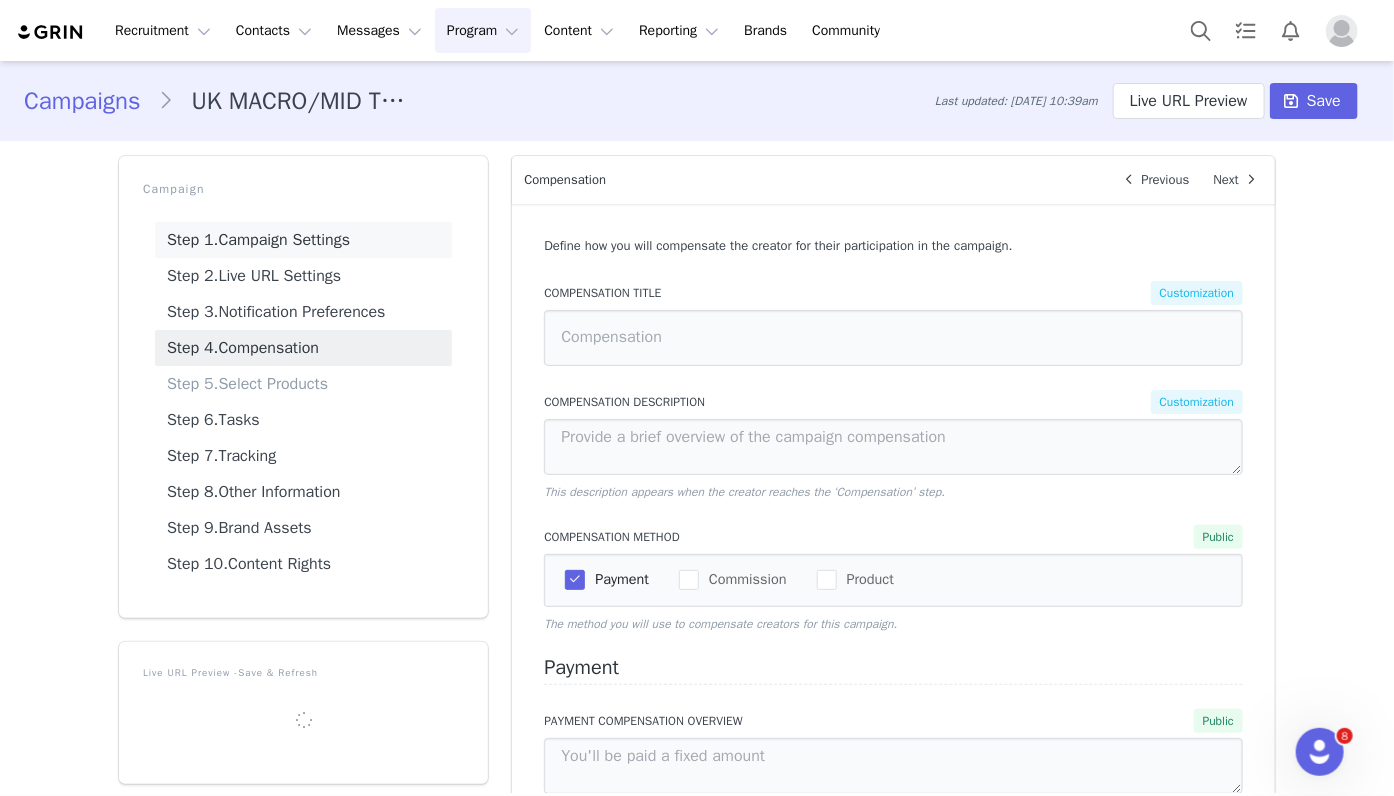 click on "Step 1.  Campaign Settings" at bounding box center [303, 240] 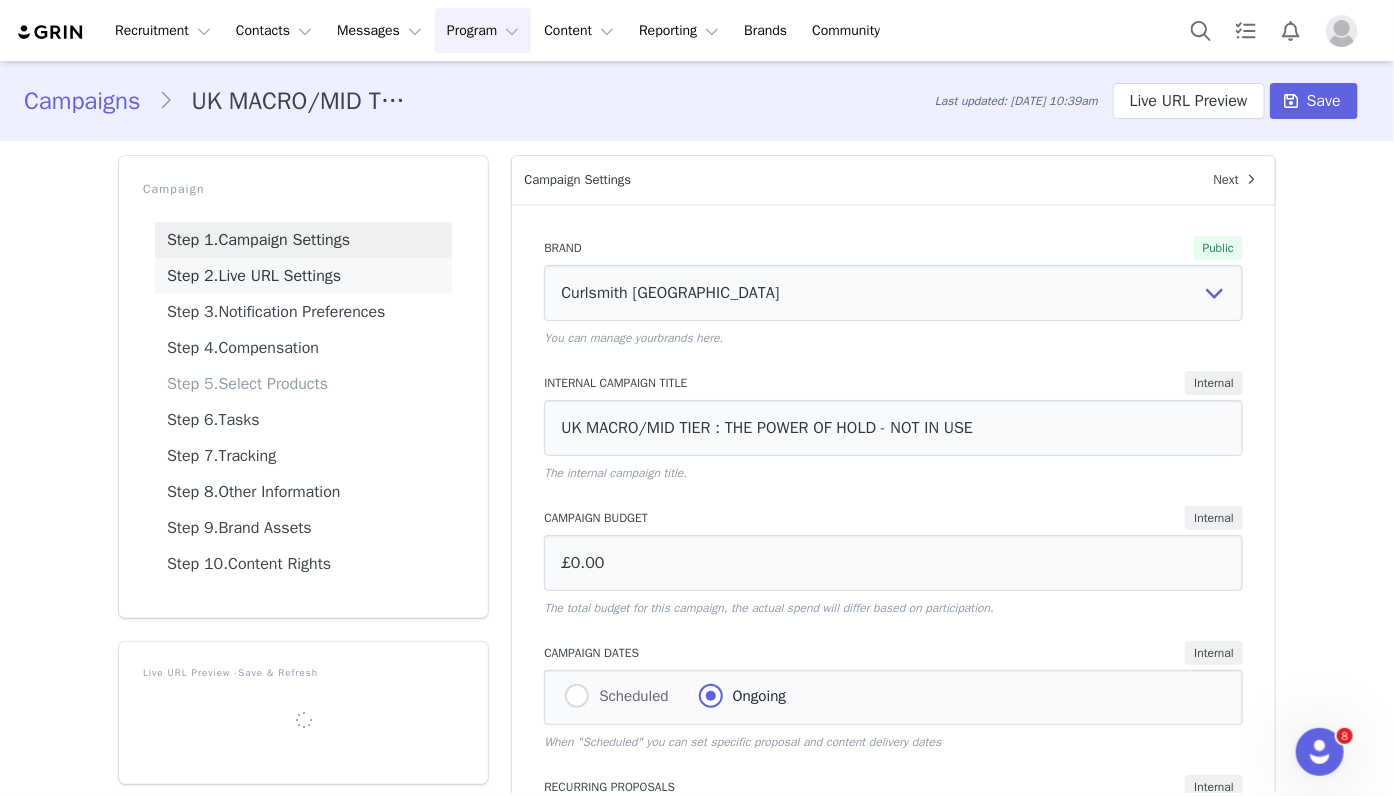 click on "Step 2.  Live URL Settings" at bounding box center (303, 276) 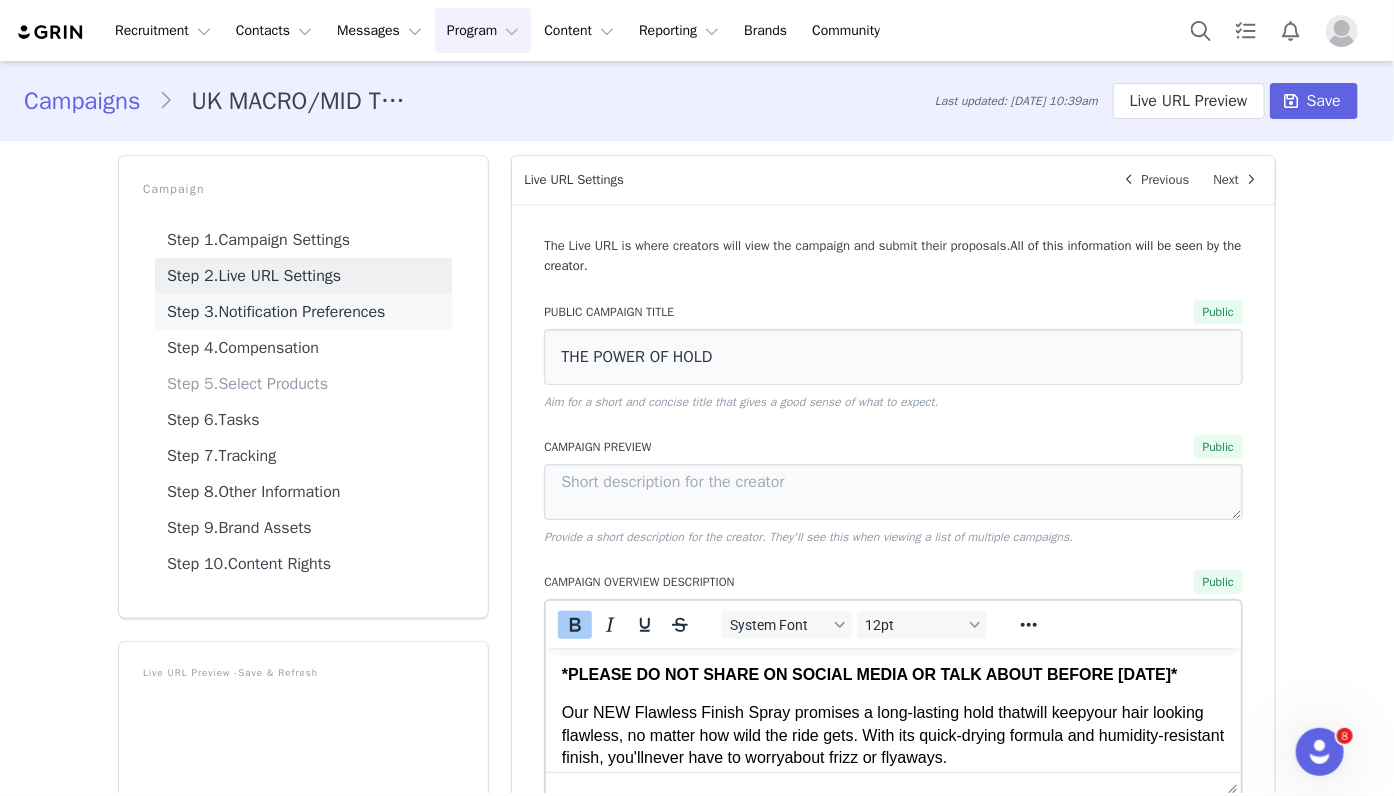click on "Step 3.  Notification Preferences" at bounding box center (303, 312) 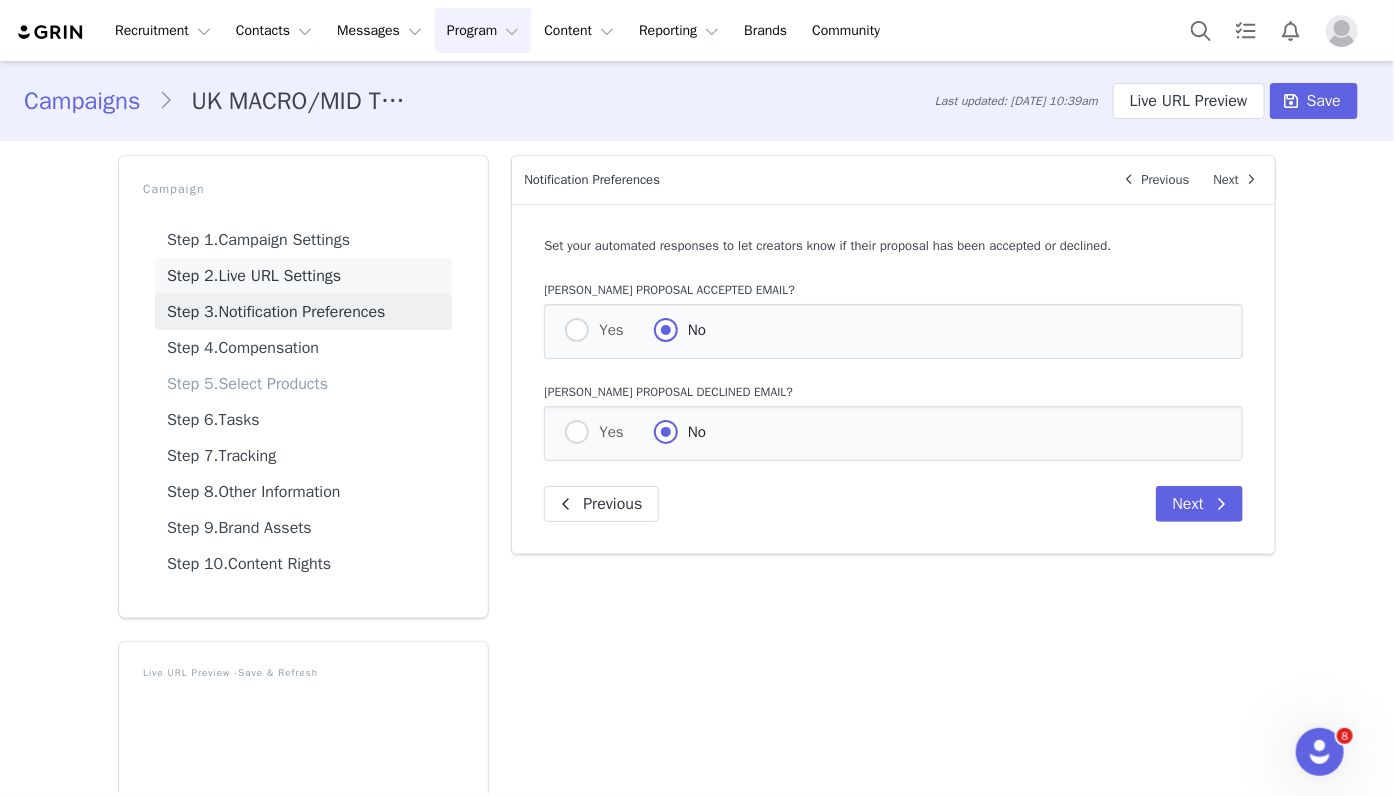 click on "Step 2.  Live URL Settings" at bounding box center (303, 276) 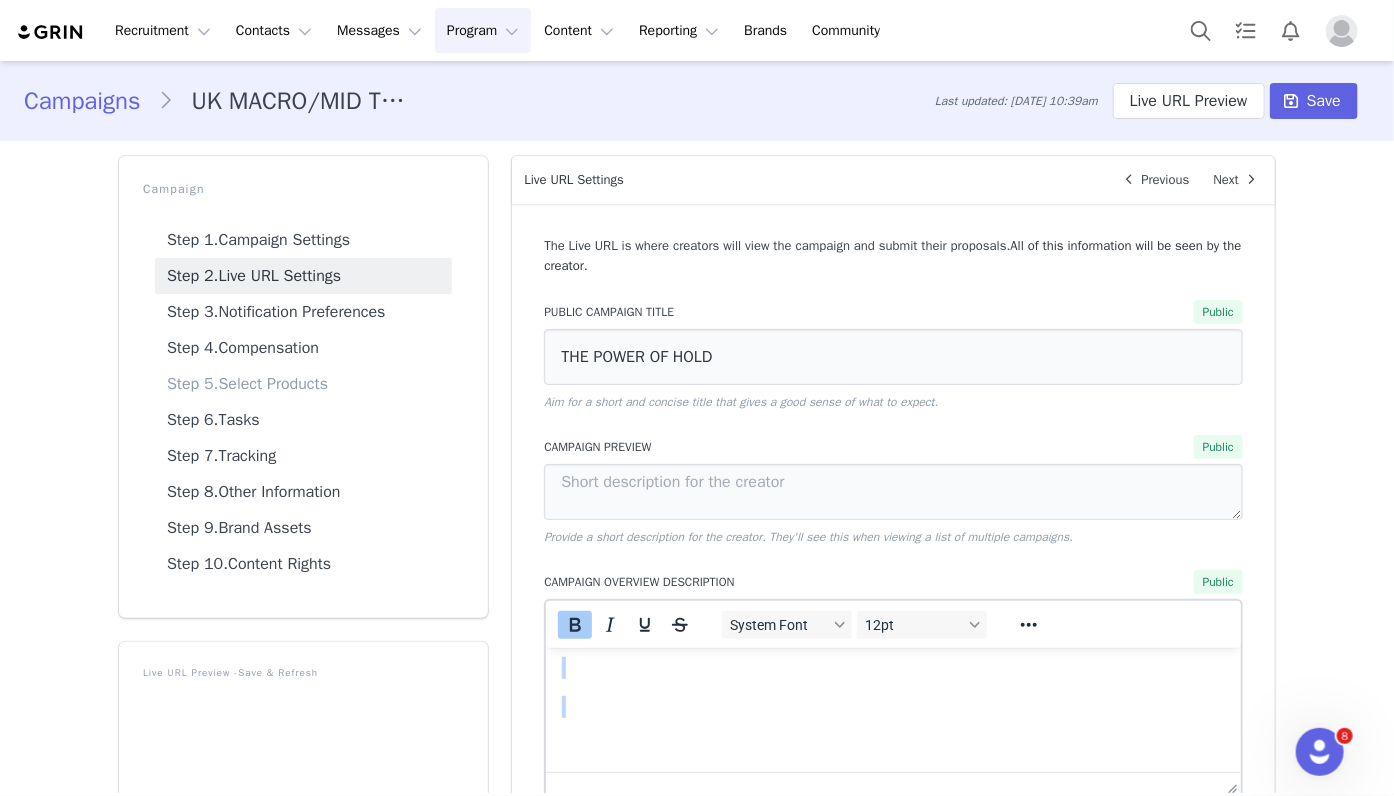 scroll, scrollTop: 1974, scrollLeft: 0, axis: vertical 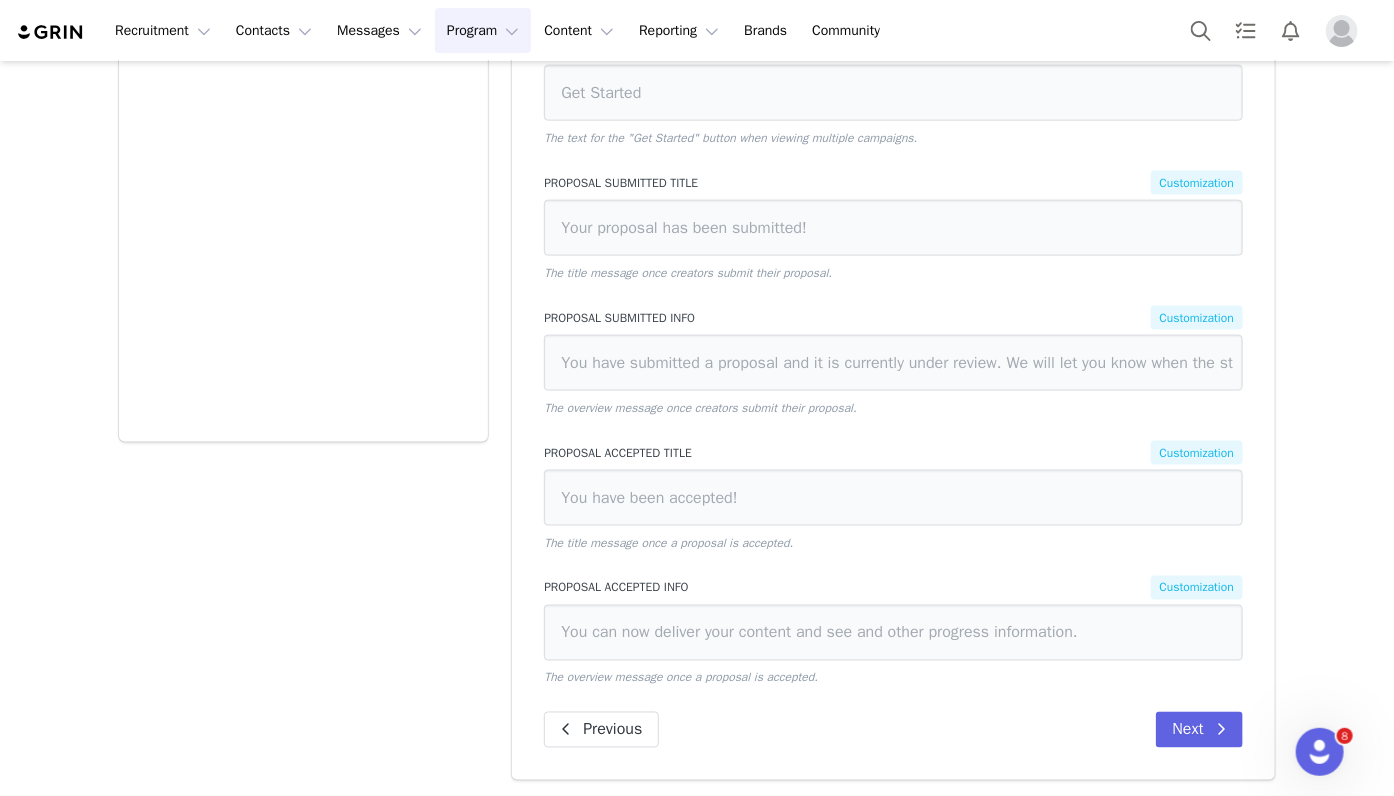 drag, startPoint x: 563, startPoint y: -398, endPoint x: 566, endPoint y: 876, distance: 1274.0035 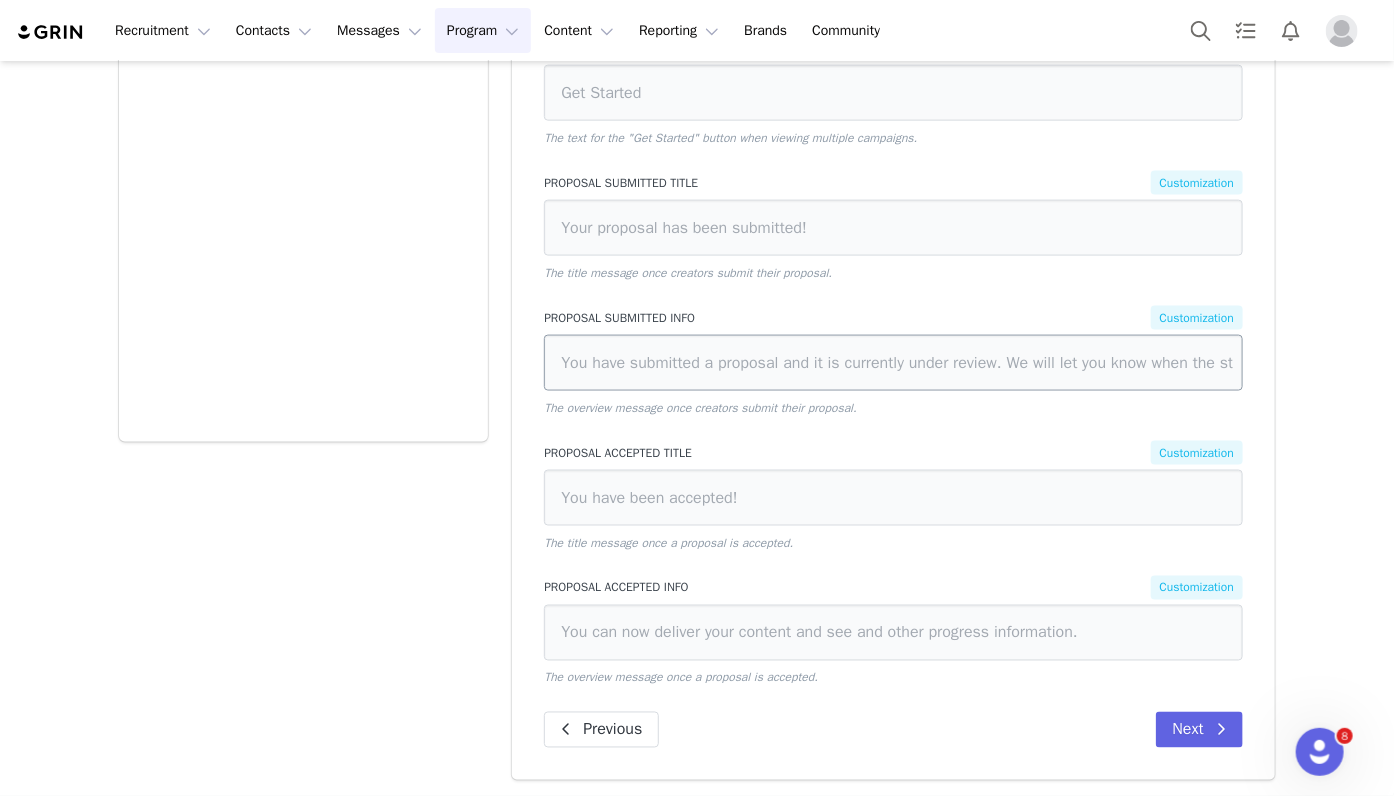 scroll, scrollTop: 411, scrollLeft: 0, axis: vertical 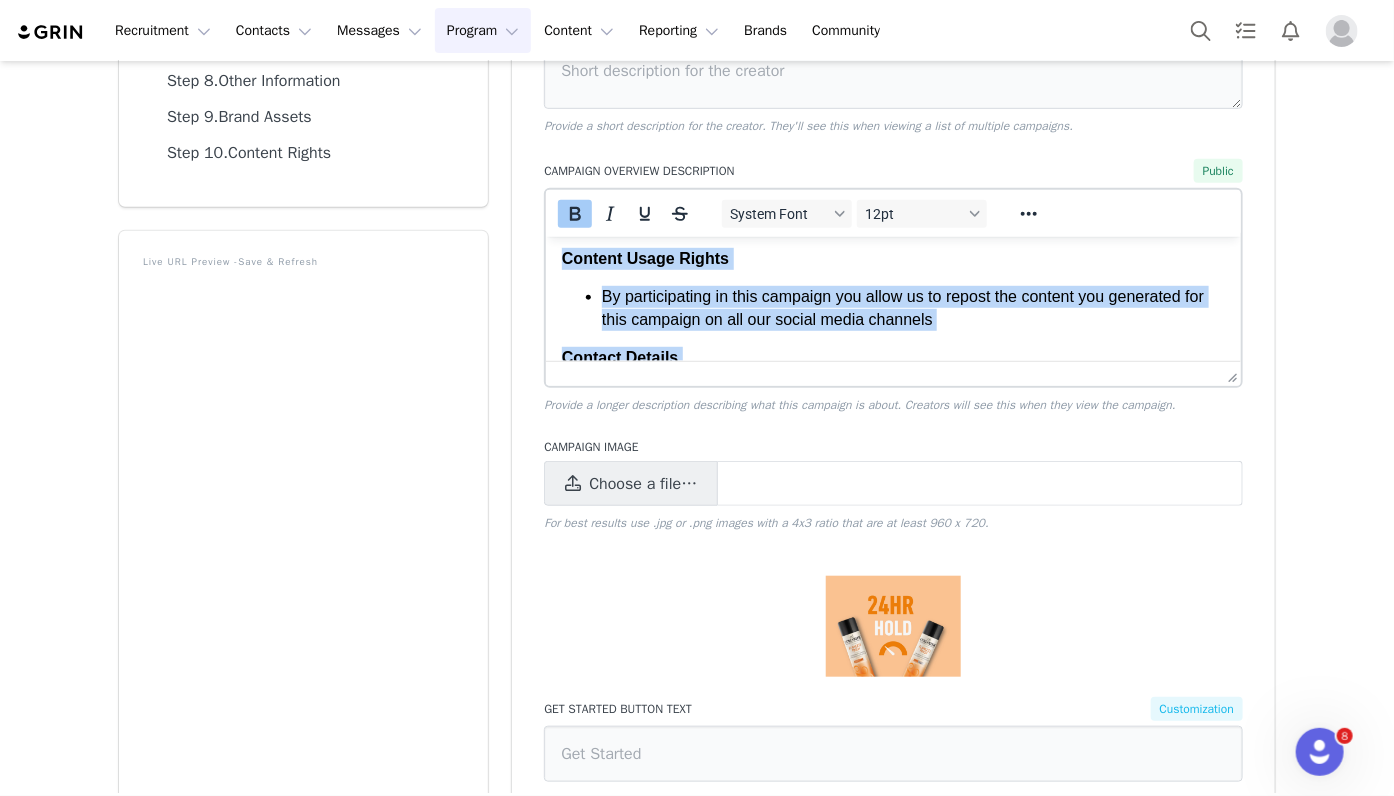 copy on "*PLEASE DO NOT SHARE ON SOCIAL MEDIA OR TALK ABOUT BEFORE JUNE 4TH 2023* Our NEW Flawless Finish Spray promises a long-lasting hold that  will keep  your hair looking flawless, no matter how wild the ride gets. With its quick-drying formula and humidity-resistant finish, you'll  never have to worry  about frizz or flyaways. CAMPAIGN BRIEF Instagram Video Choose a theme from one of the two options: Let’s Make Every Move Count With Hair That Stays Put! Test the power of hold showcasing different scenarios and how your curls/styles stay intact. Scenarios could include you sweating it out in a HIIT or boxing class, dancing all night at a festival or rave, enjoying a boat party, running errands, going from day to night or lounging by the pool and reporting back the next day showing your results Lock Your Styles In Place For Up To 24 Hours! Want a hairspray that holds styles in place for 24 hours? We’ve got two for you! Our flexible and strong hold sprays both give long-lasting hold to hairstyles. Why don’t you ..." 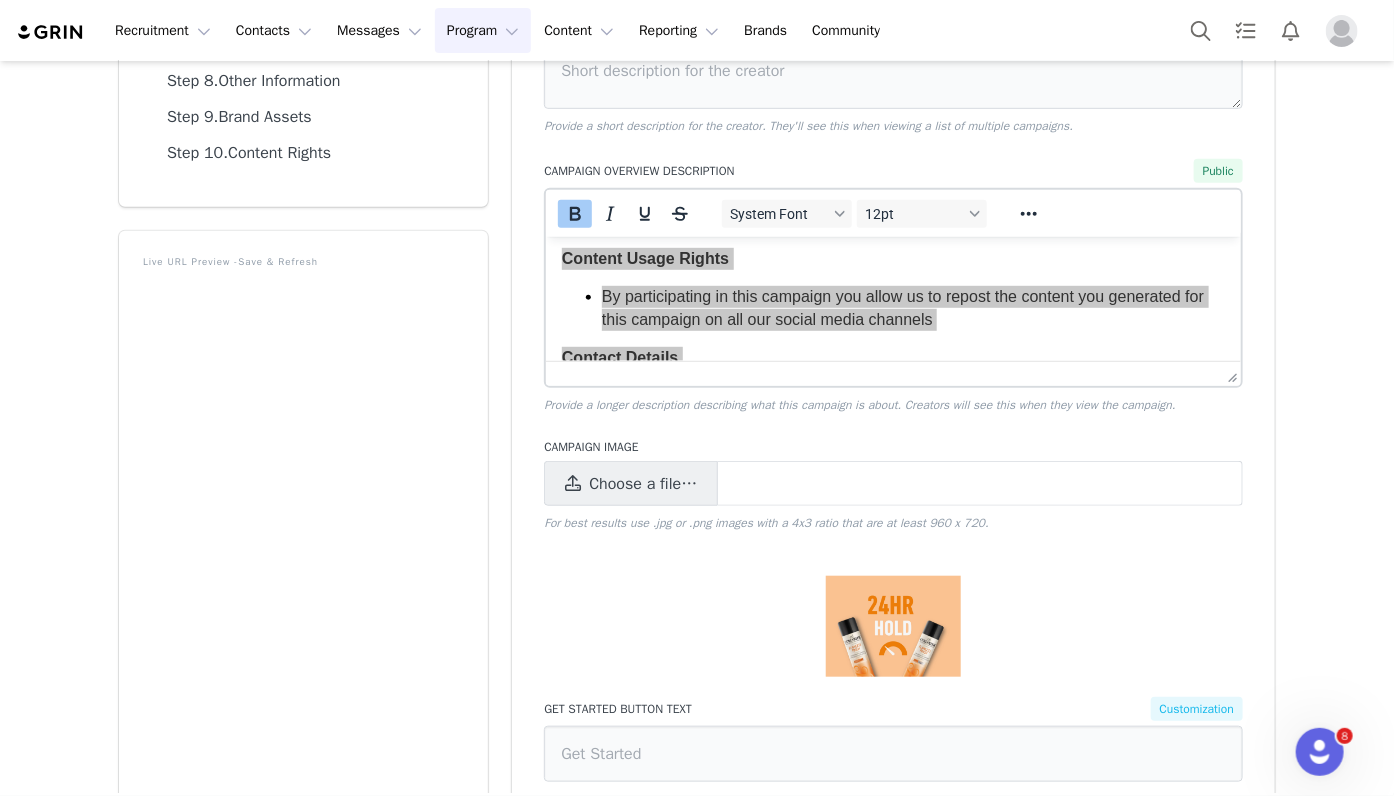 click on "Program Program" at bounding box center [483, 30] 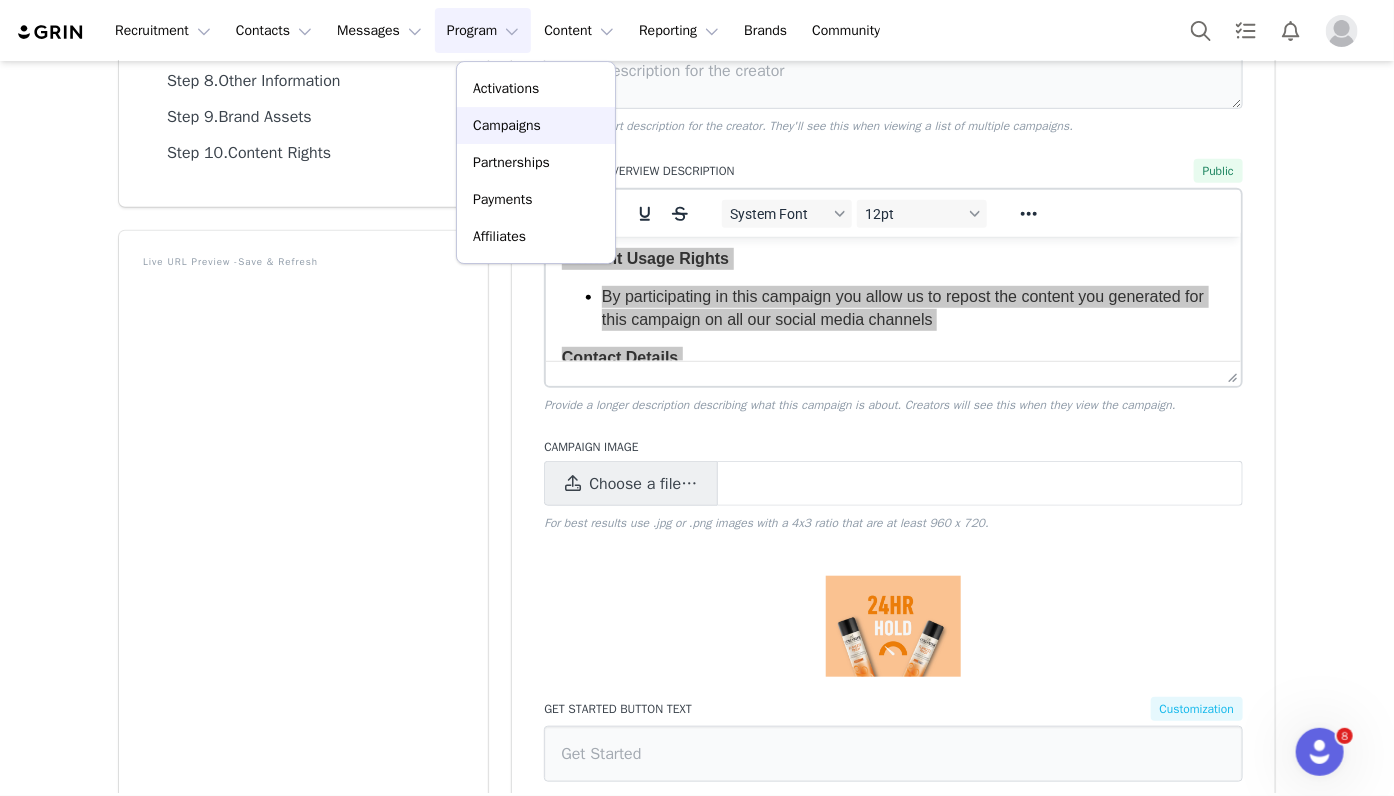 click on "Campaigns" at bounding box center [507, 125] 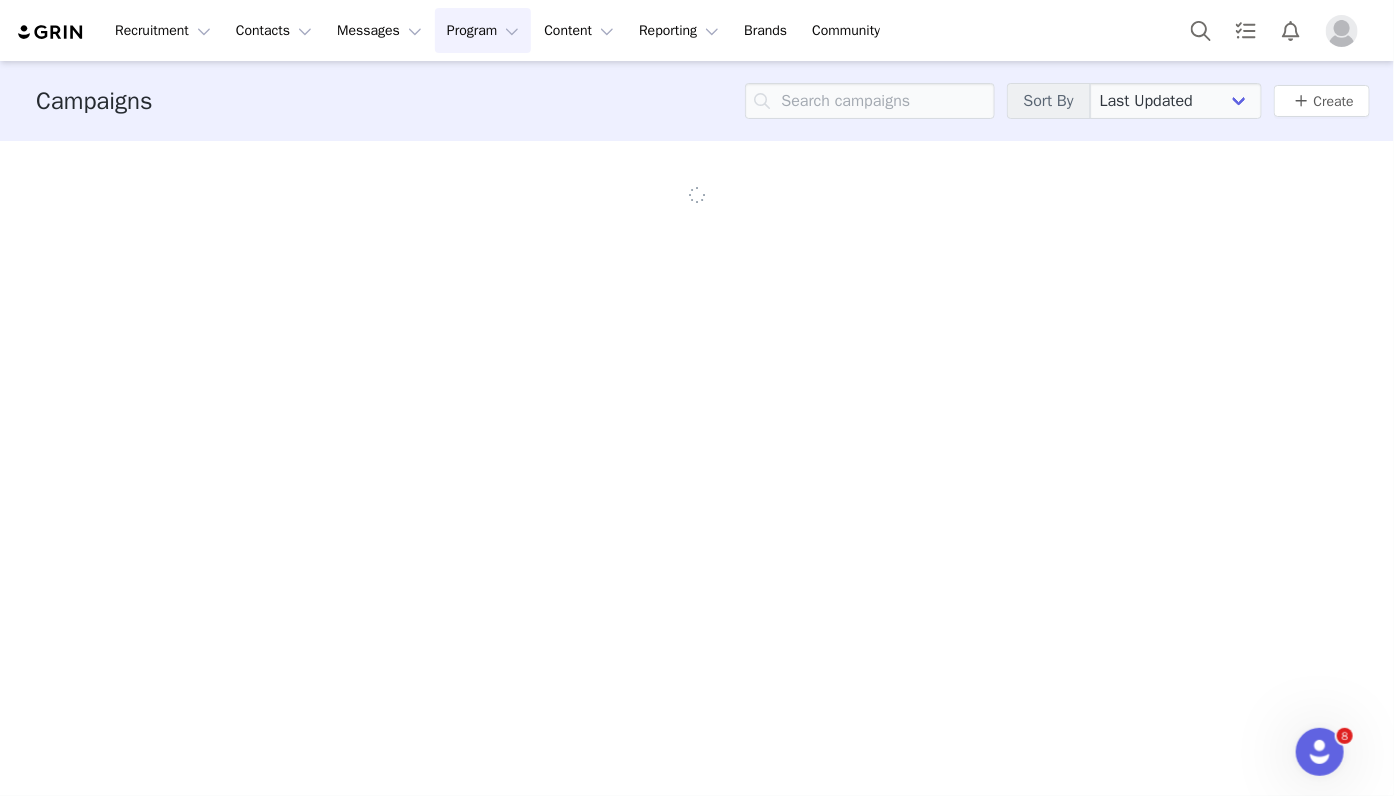 scroll, scrollTop: 0, scrollLeft: 0, axis: both 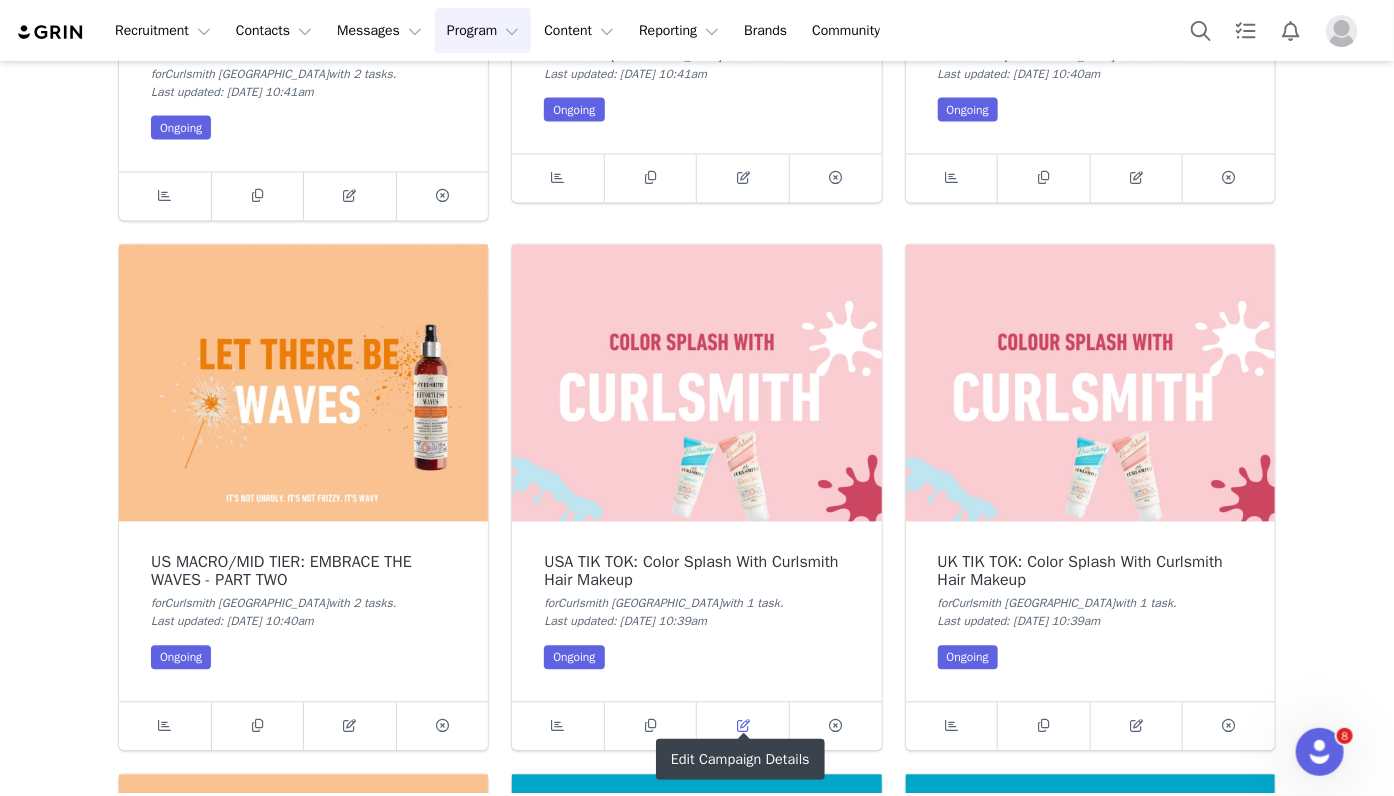 click at bounding box center [743, 727] 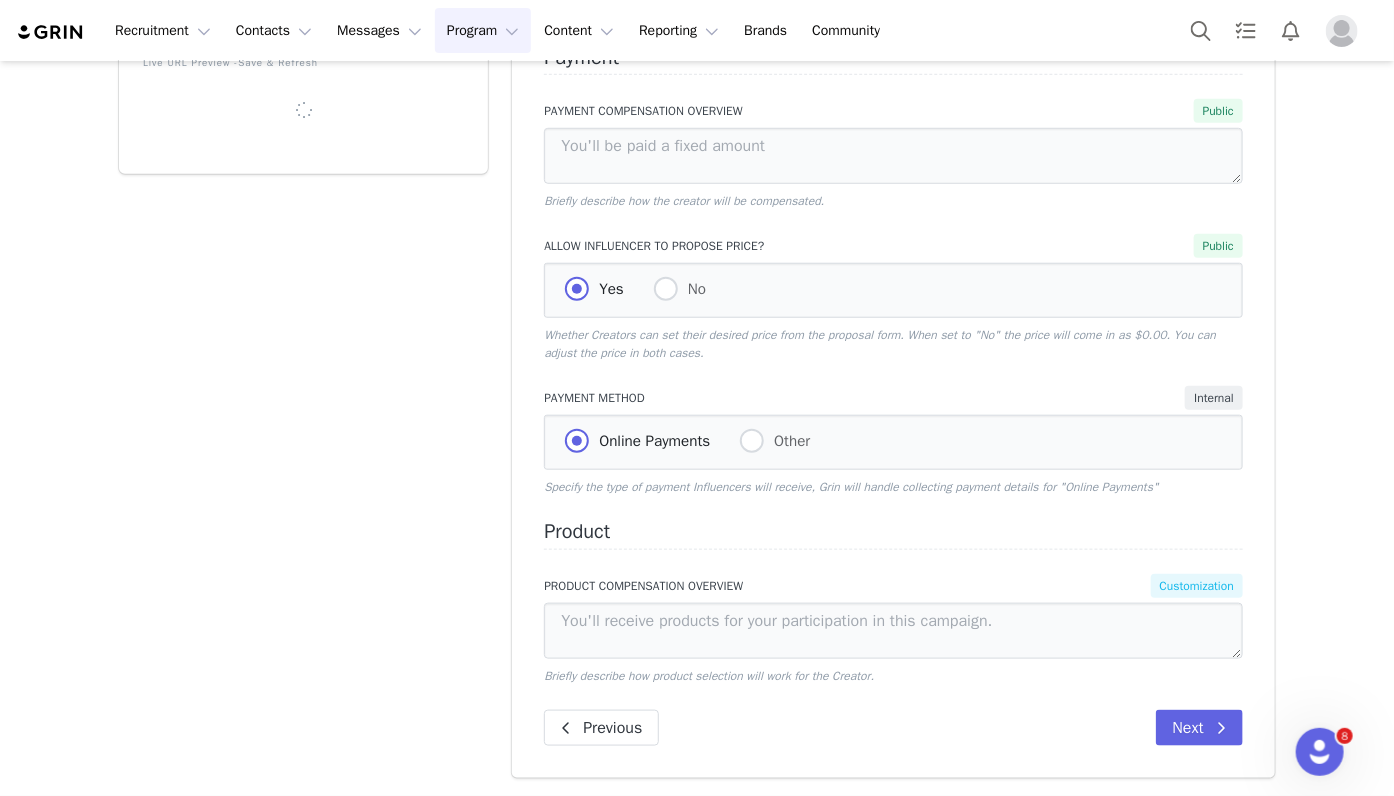 scroll, scrollTop: 603, scrollLeft: 0, axis: vertical 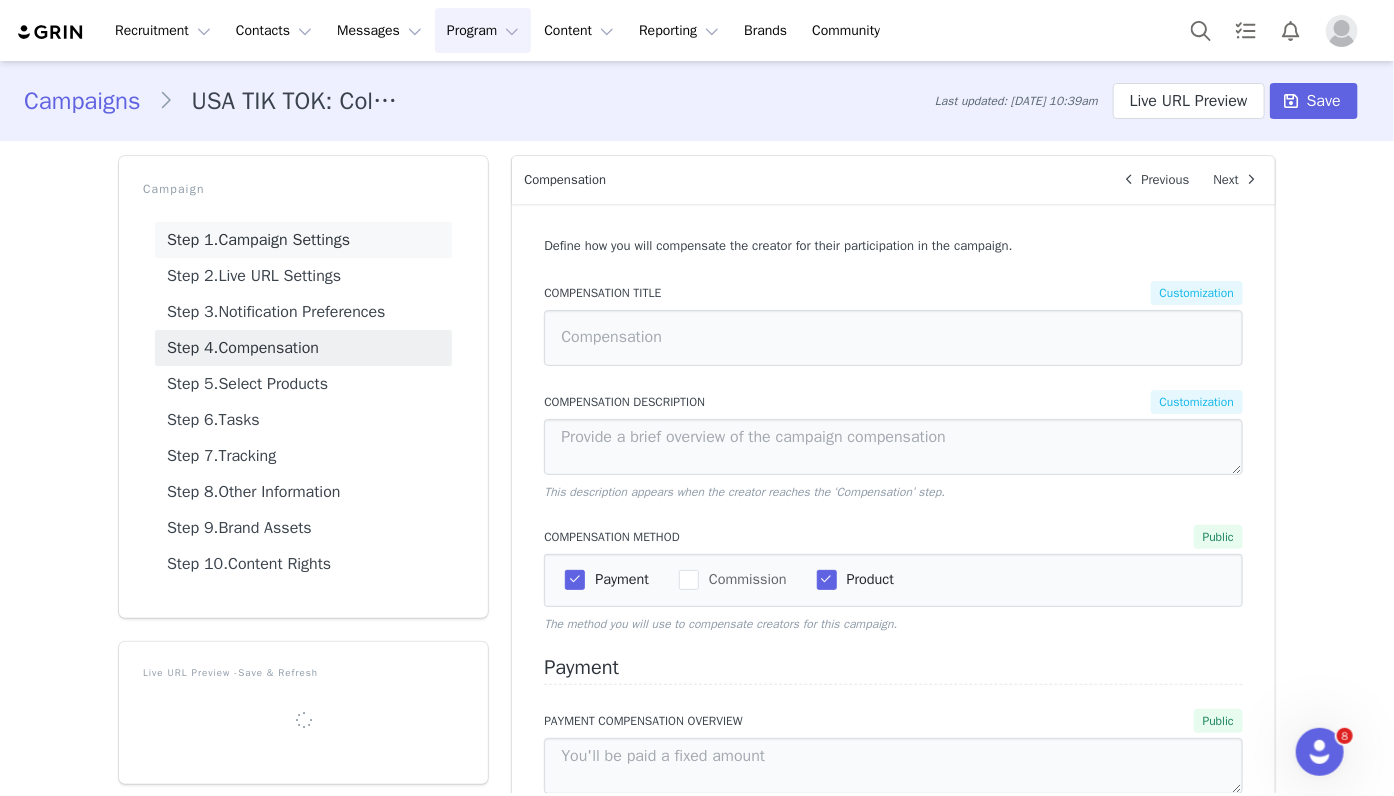click on "Step 1.  Campaign Settings" at bounding box center [303, 240] 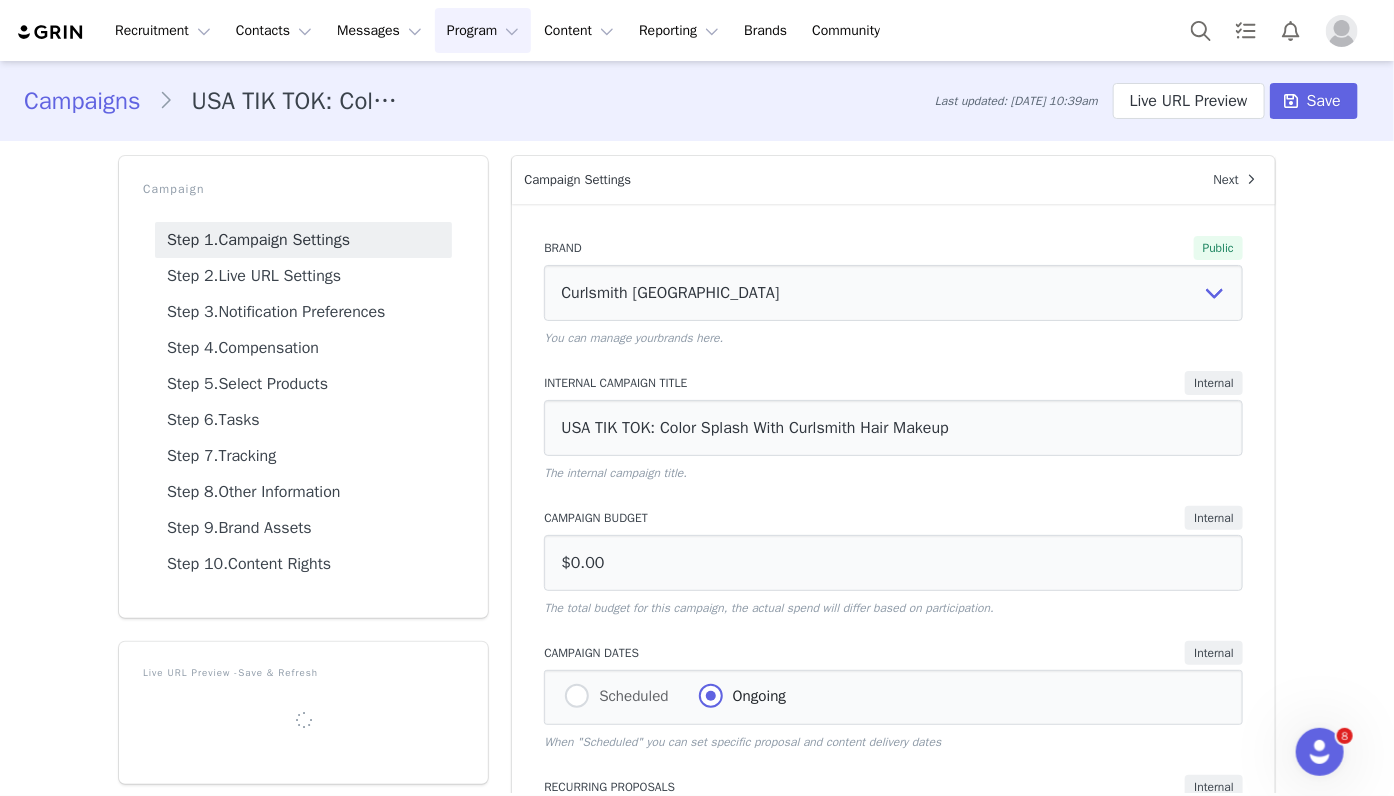 scroll, scrollTop: 0, scrollLeft: 0, axis: both 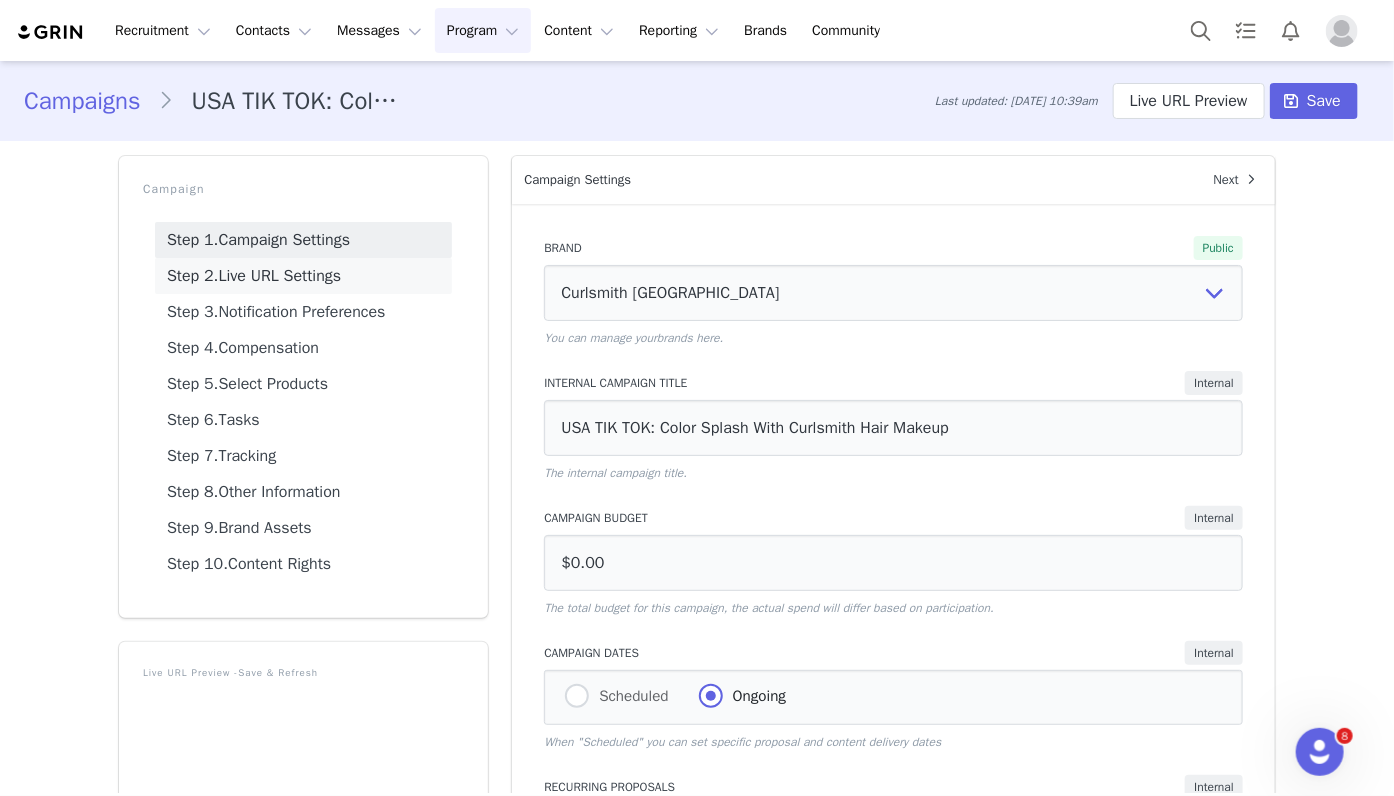 click on "Step 2.  Live URL Settings" at bounding box center (303, 276) 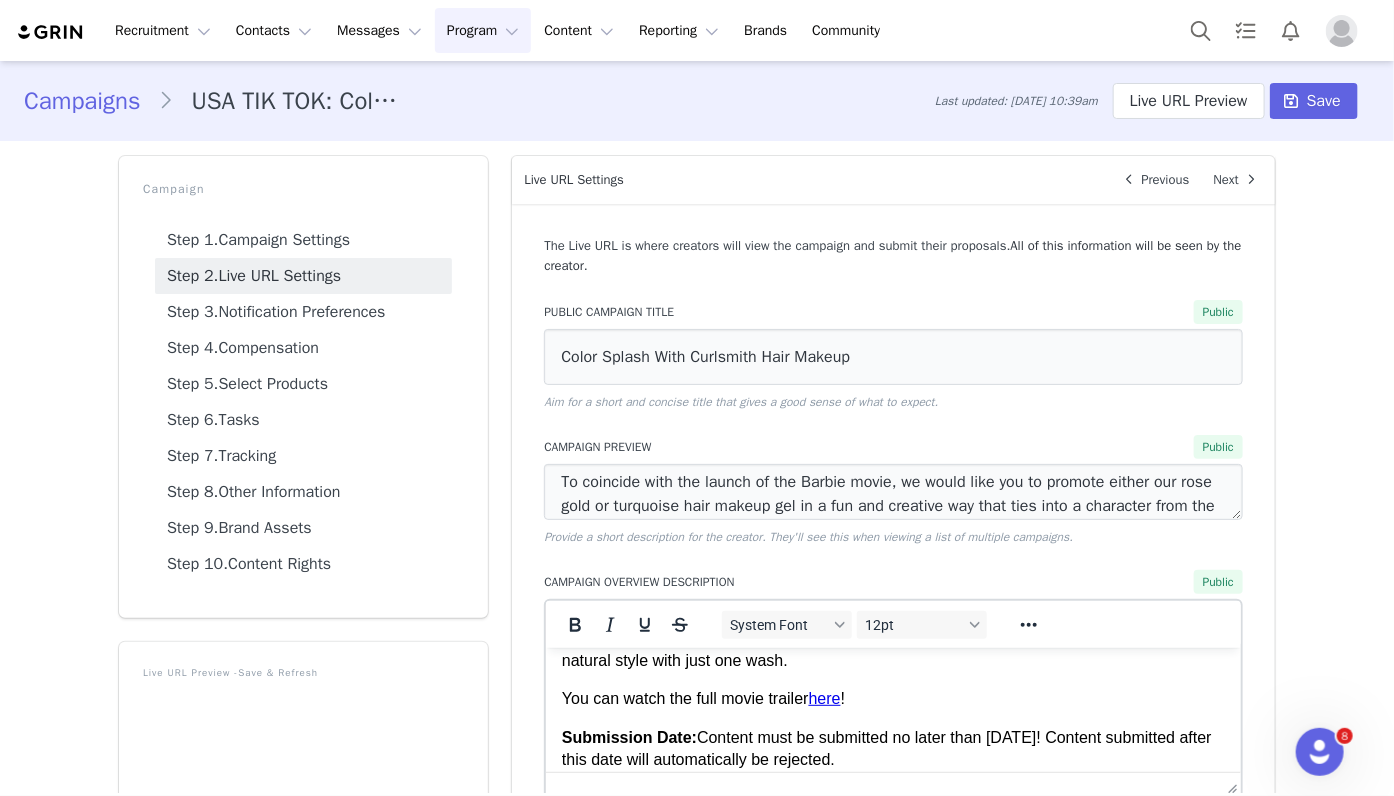 scroll, scrollTop: 211, scrollLeft: 0, axis: vertical 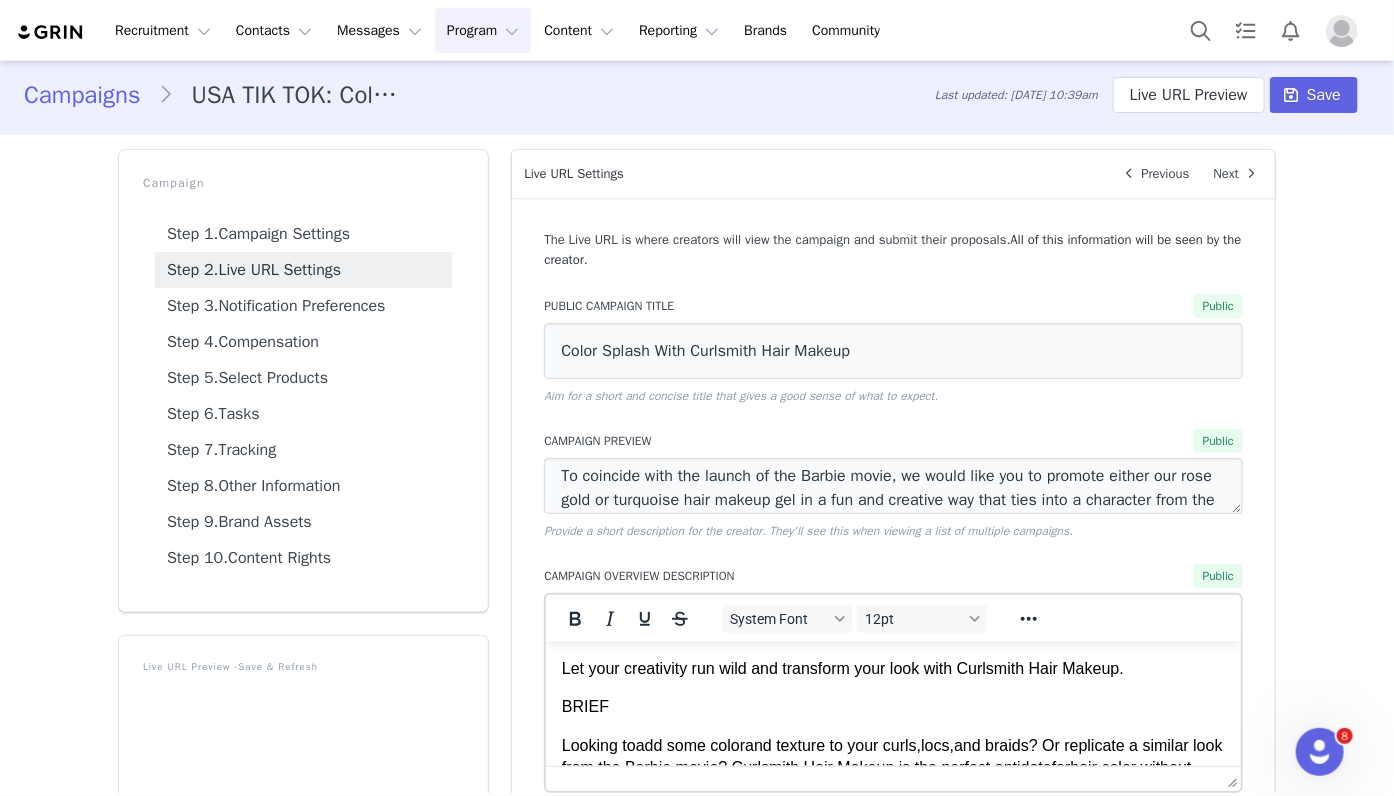 drag, startPoint x: 861, startPoint y: 741, endPoint x: 555, endPoint y: 553, distance: 359.13785 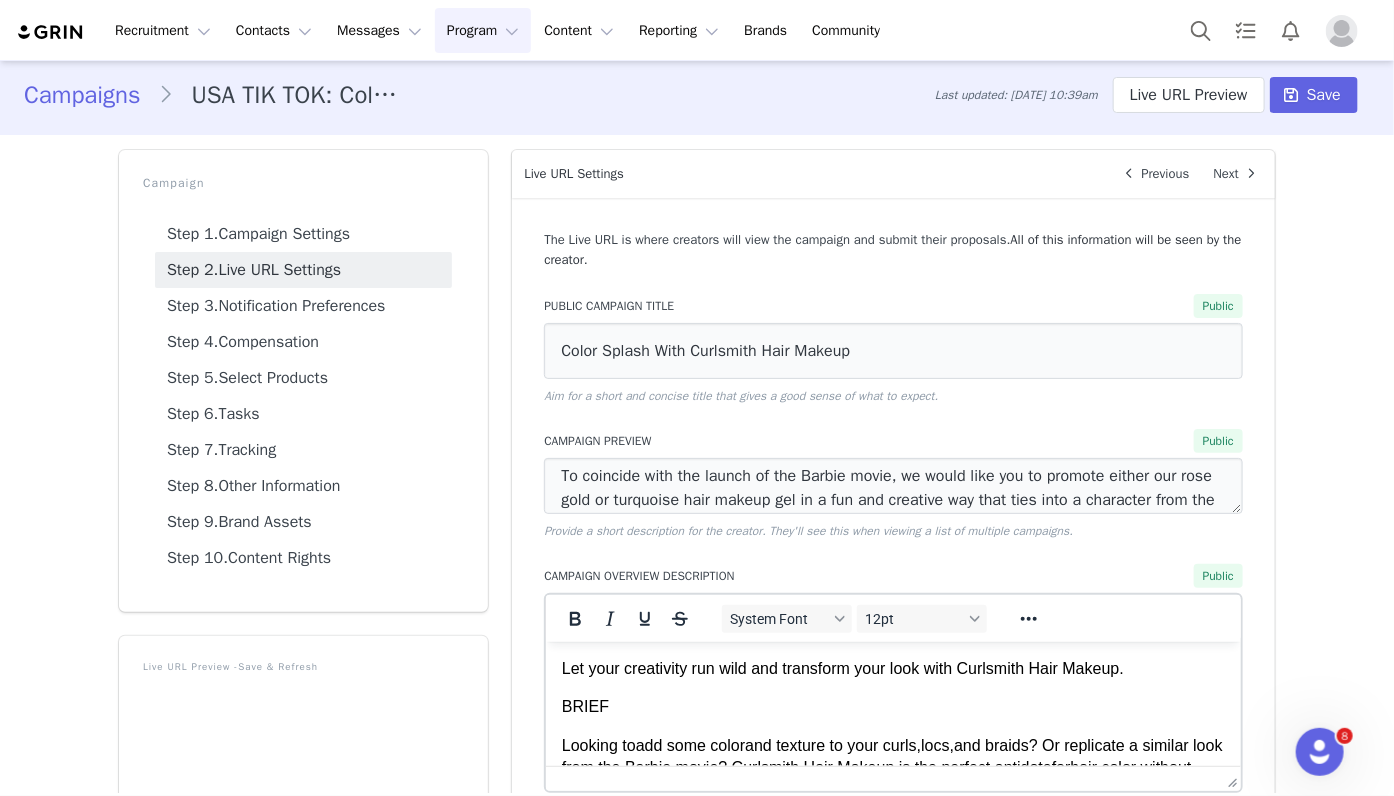 copy on "Let your creativity run wild and transform your look with Curlsmith Hair Makeup. BRIEF Looking to  add some color  and texture to your curls,  locs,  and braids? Or replicate a similar look from the Barbie movie? Curlsmith Hair Makeup is the perfect antidote  for  hair color without commitment! Get imaginative and transform your look, knowing you can easily return to your natural style with just one wash. You can watch the full movie trailer  here ! Submission Date:  Content must be submitted no later than 17th July 2023! Content submitted after this date will automatically be rejected.  GO LIVE:  Between 19th-25th of July" 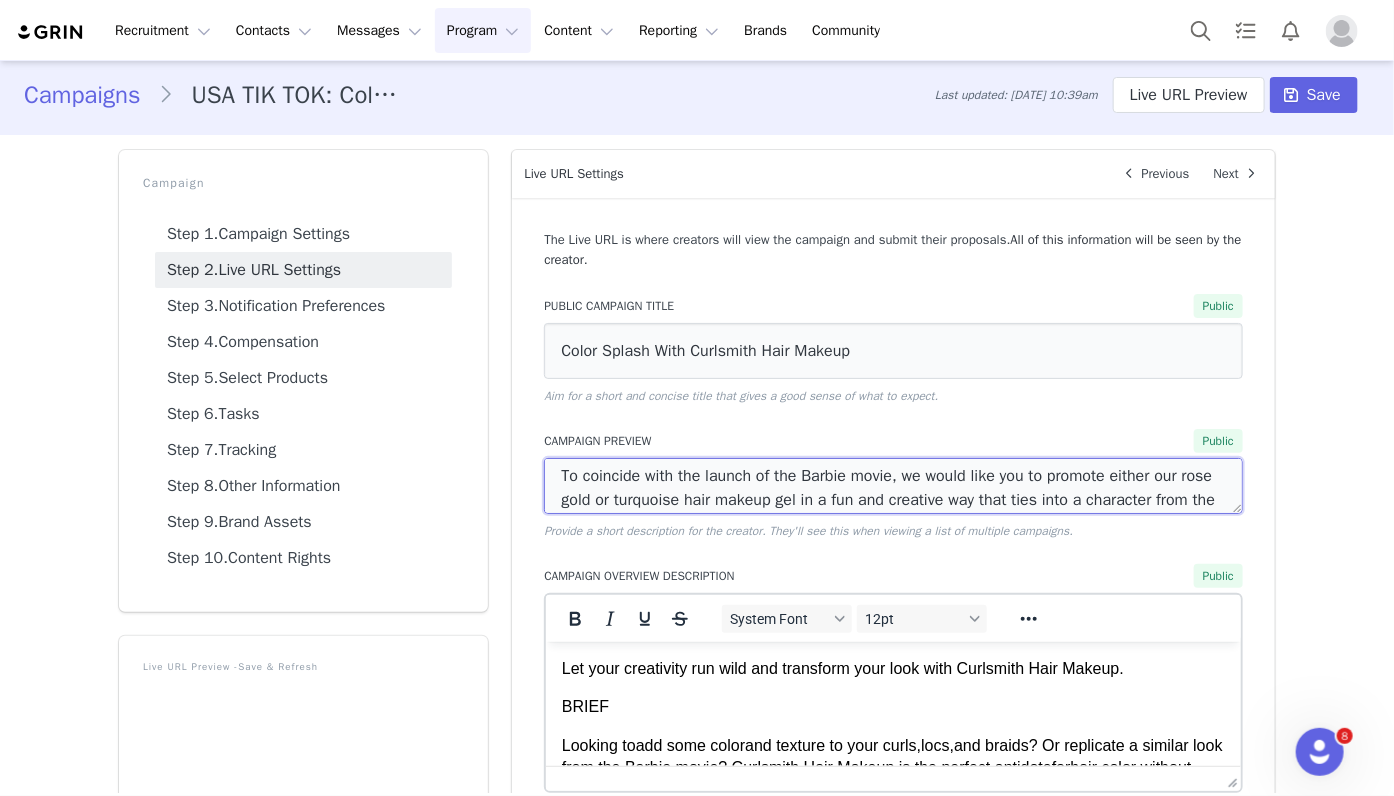 scroll, scrollTop: 27, scrollLeft: 0, axis: vertical 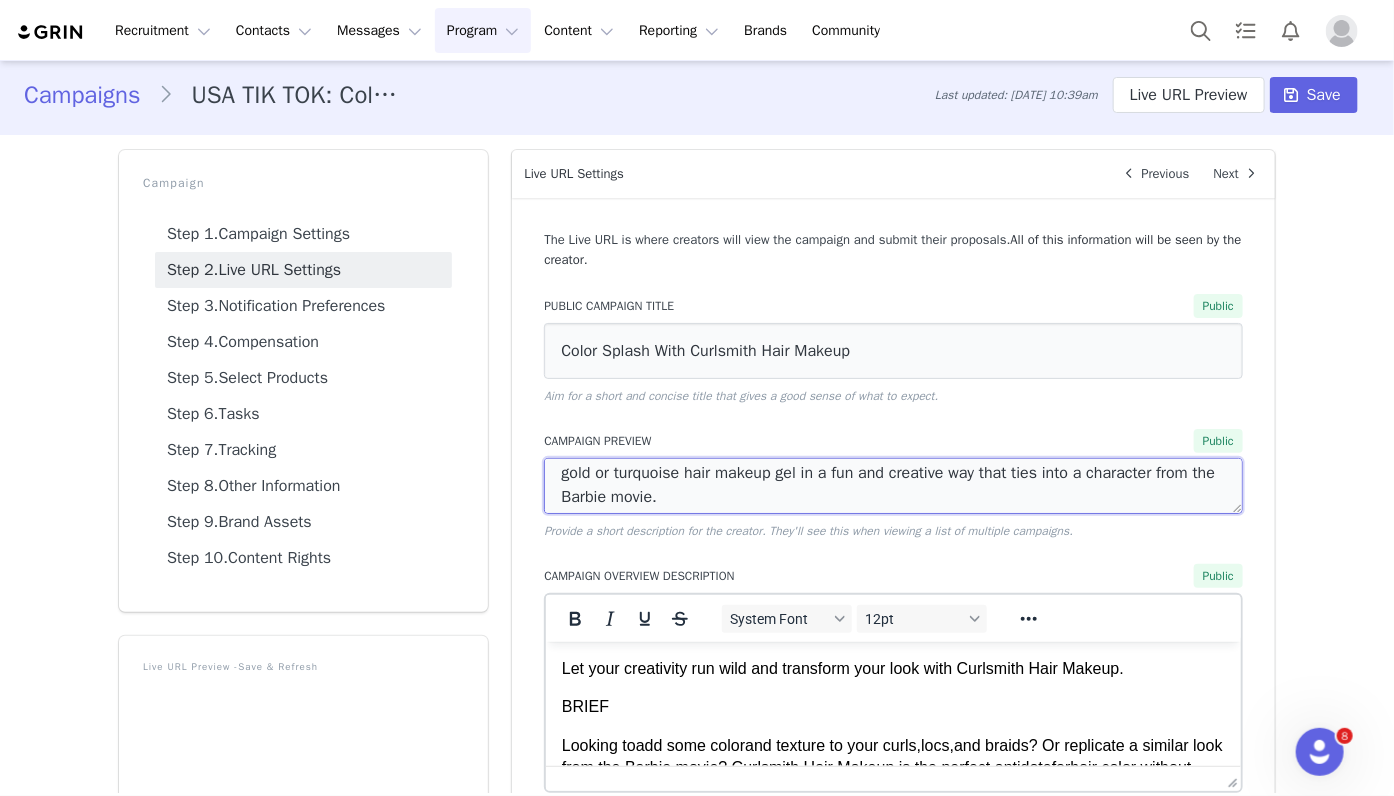drag, startPoint x: 553, startPoint y: 469, endPoint x: 1218, endPoint y: 539, distance: 668.6741 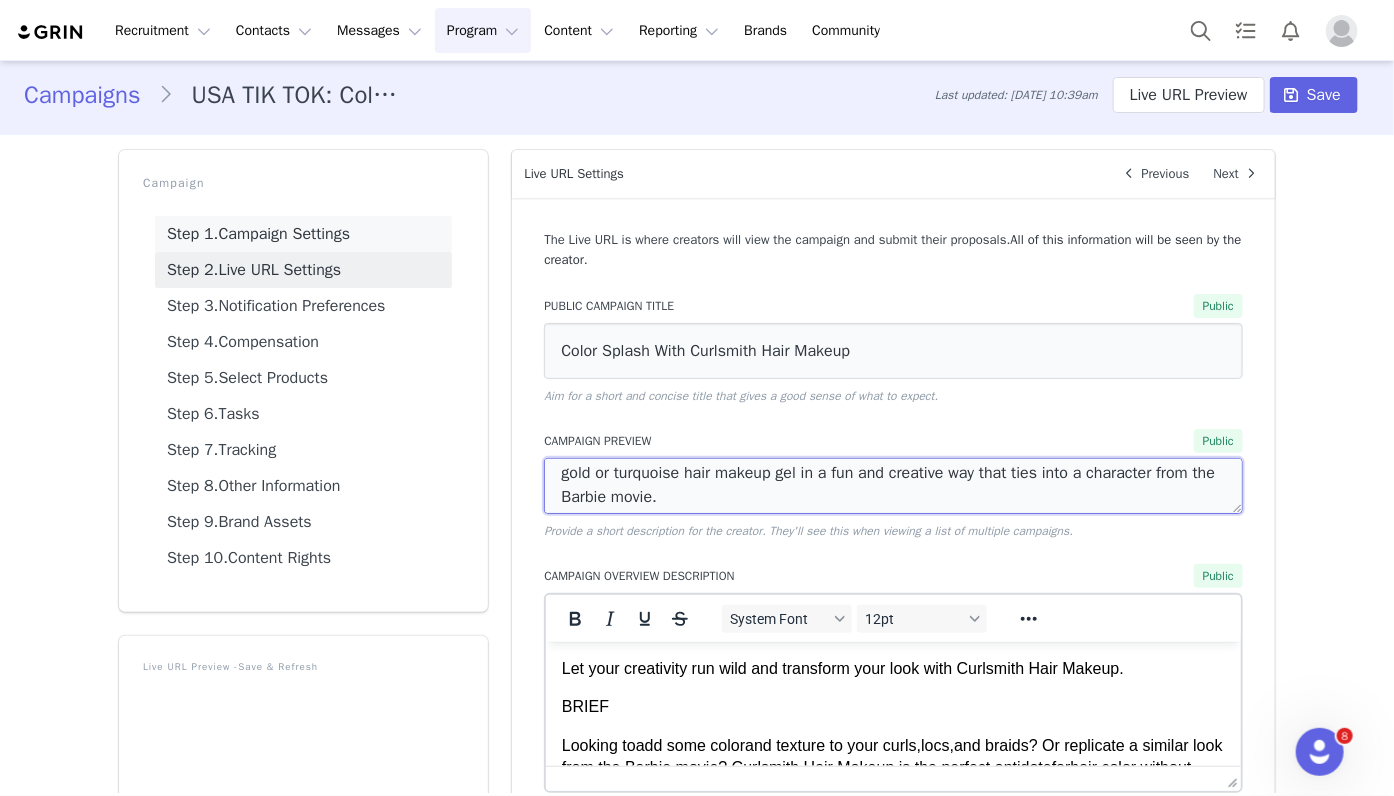 scroll, scrollTop: 0, scrollLeft: 0, axis: both 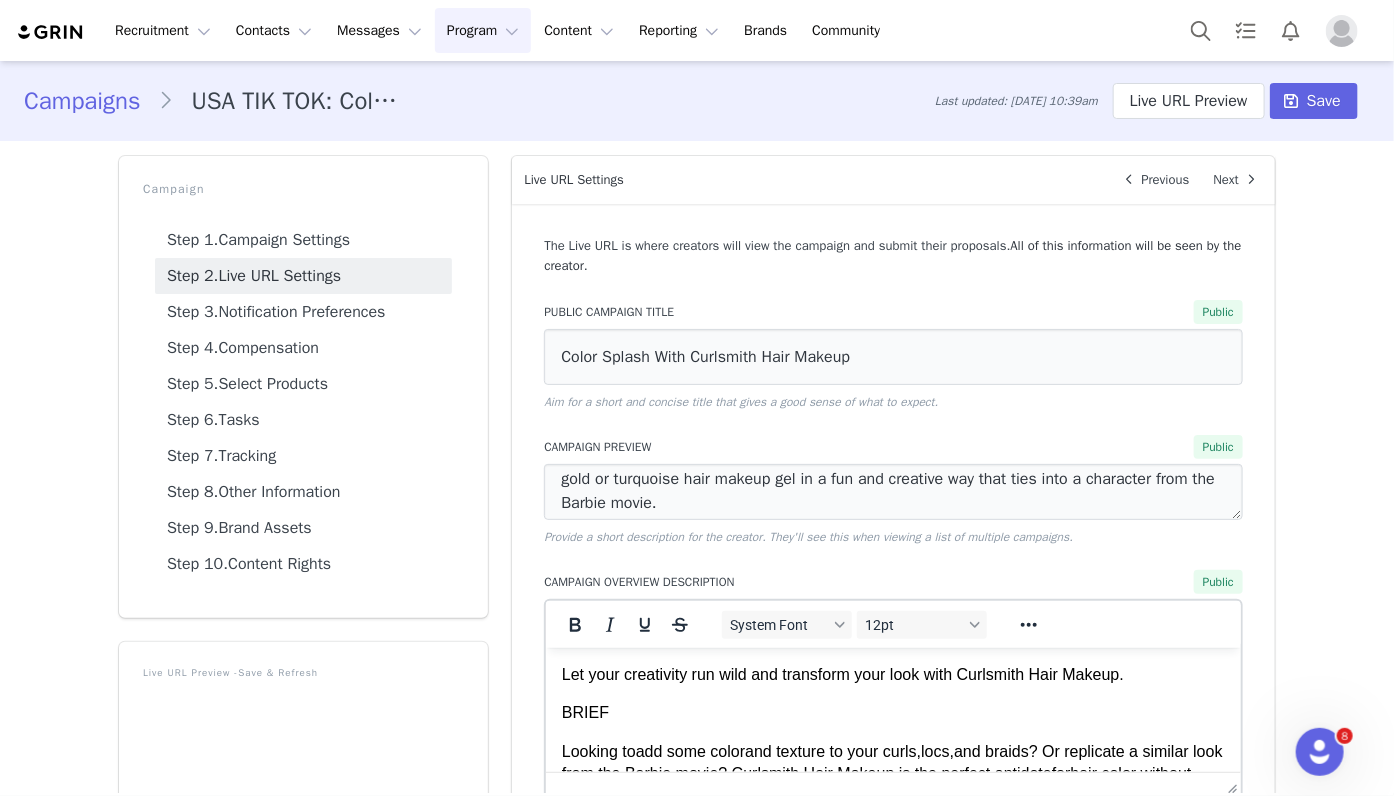 drag, startPoint x: 74, startPoint y: 101, endPoint x: 491, endPoint y: 40, distance: 421.43802 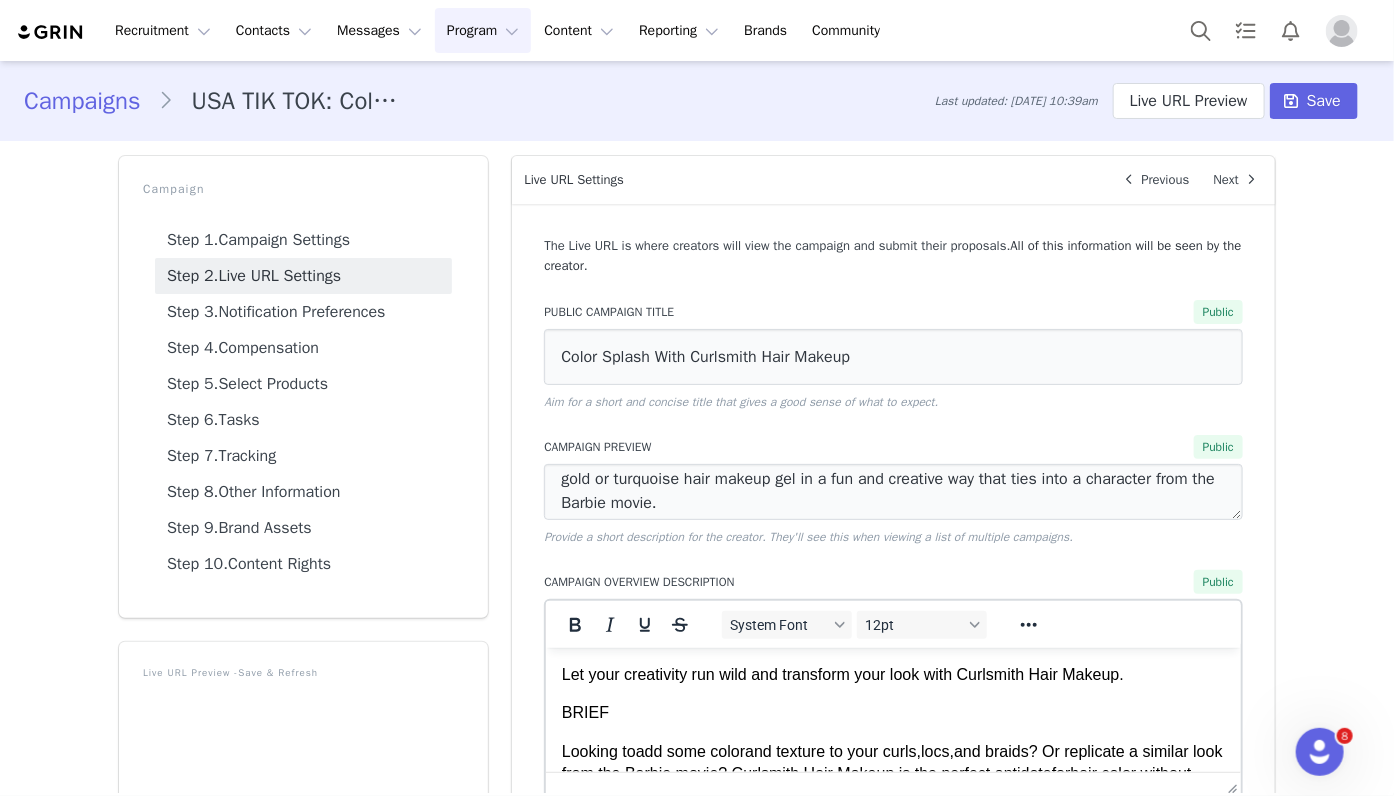 click on "Campaigns" at bounding box center [91, 101] 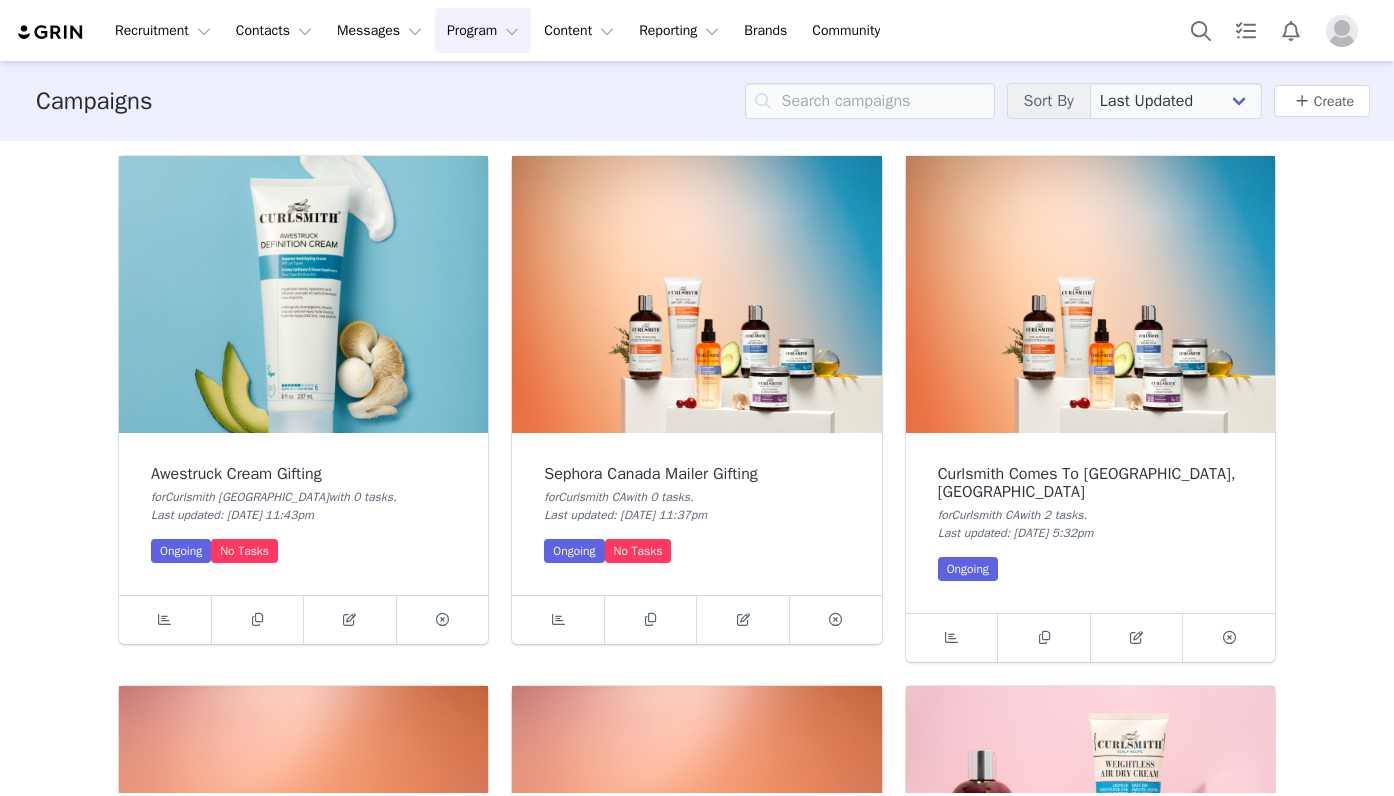 scroll, scrollTop: 0, scrollLeft: 0, axis: both 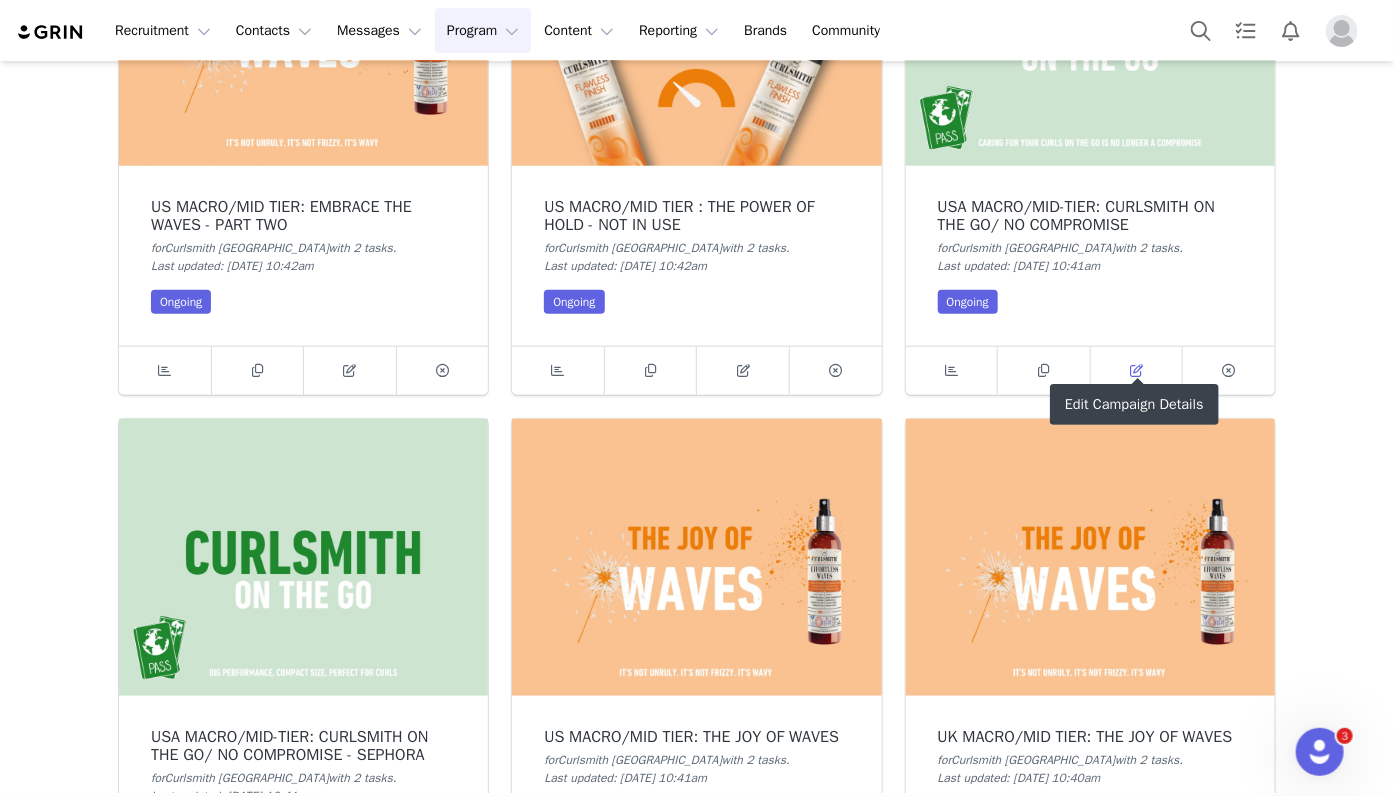 click at bounding box center [1136, 370] 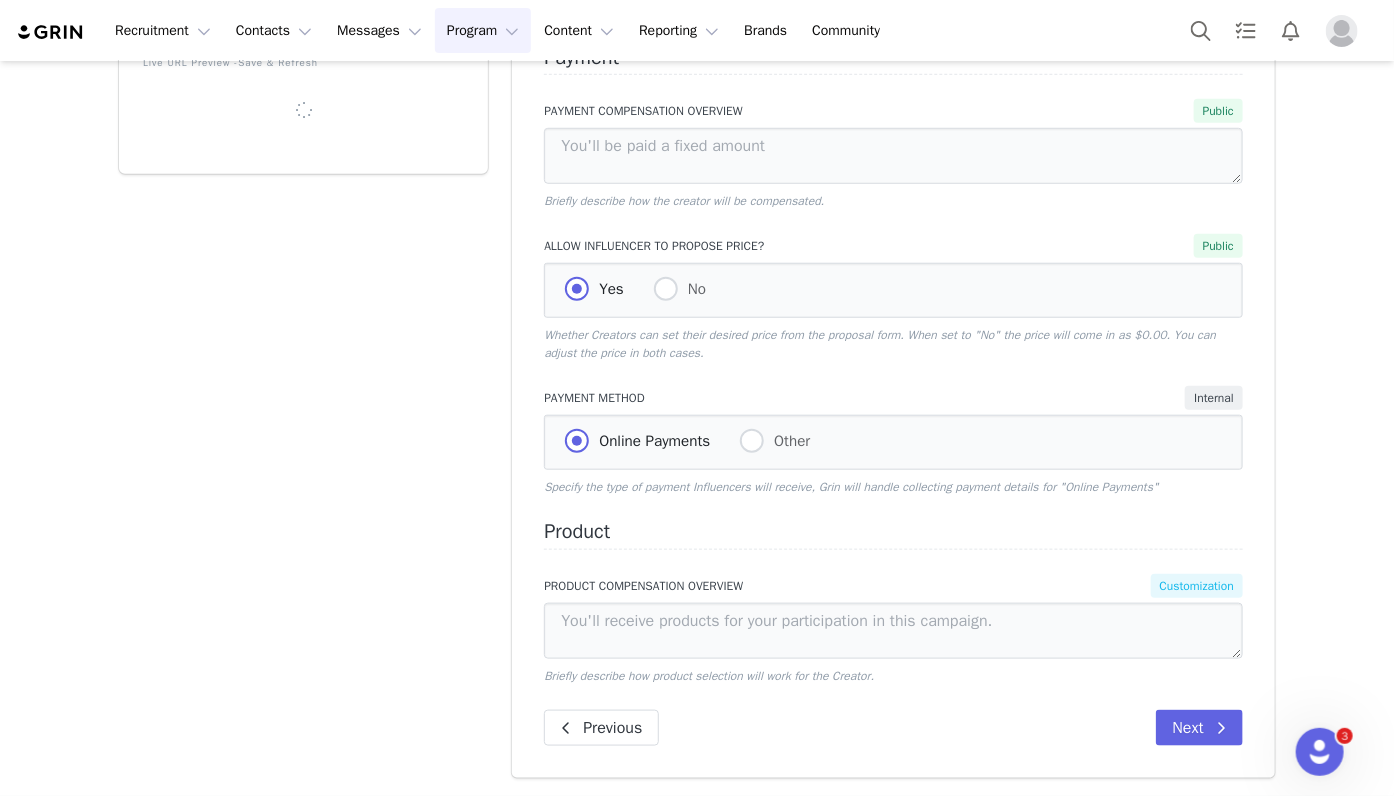 scroll, scrollTop: 603, scrollLeft: 0, axis: vertical 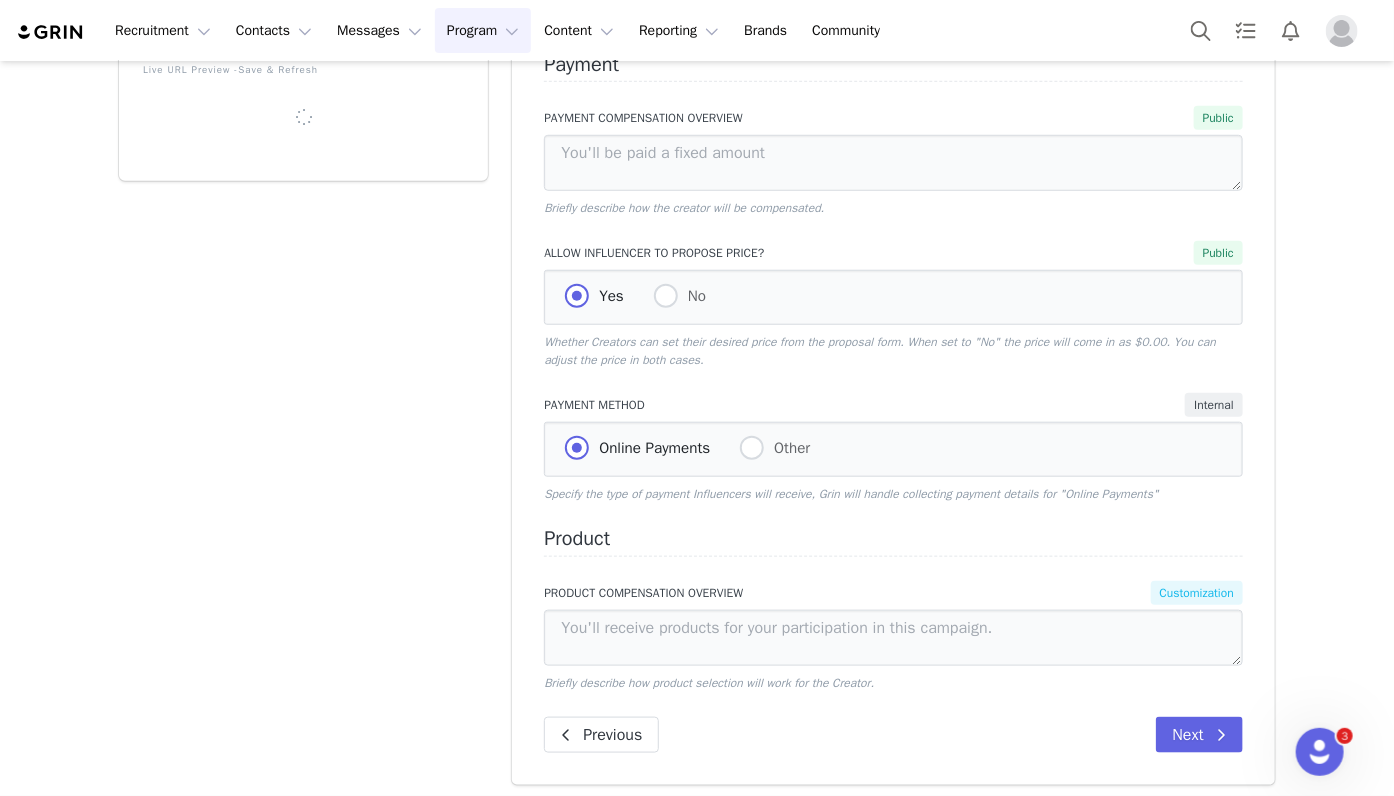 click on "Step 1.  Campaign Settings" at bounding box center [303, -363] 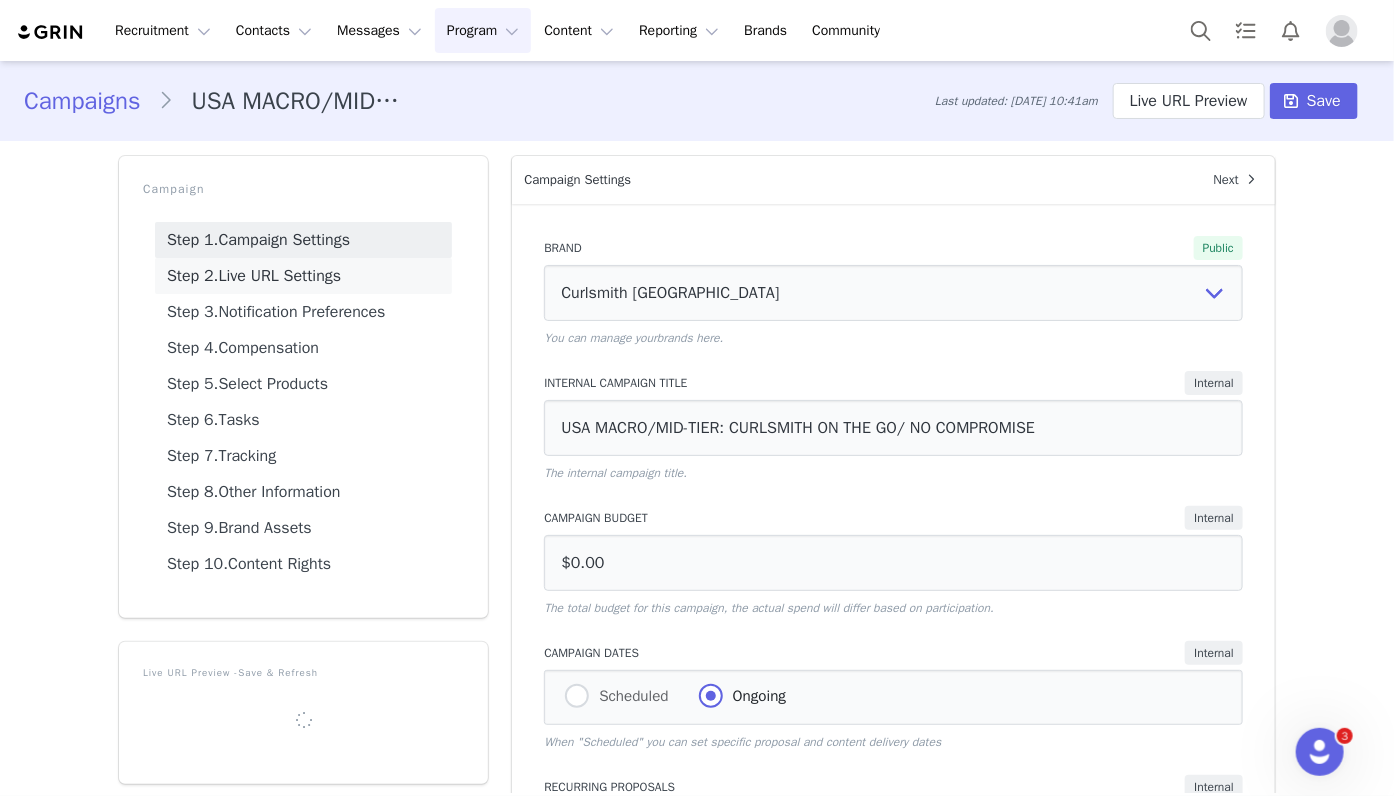 click on "Step 2.  Live URL Settings" at bounding box center (303, 276) 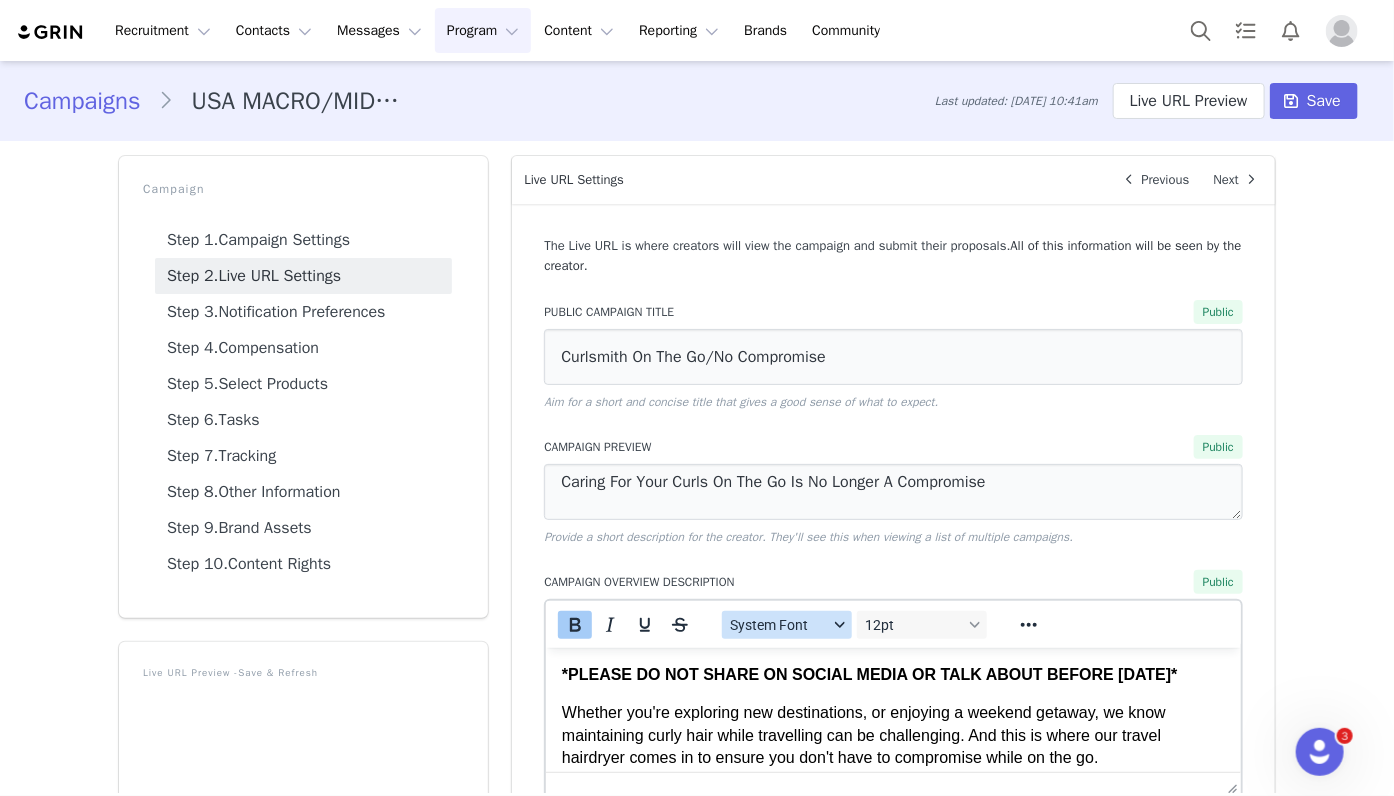 scroll, scrollTop: 0, scrollLeft: 0, axis: both 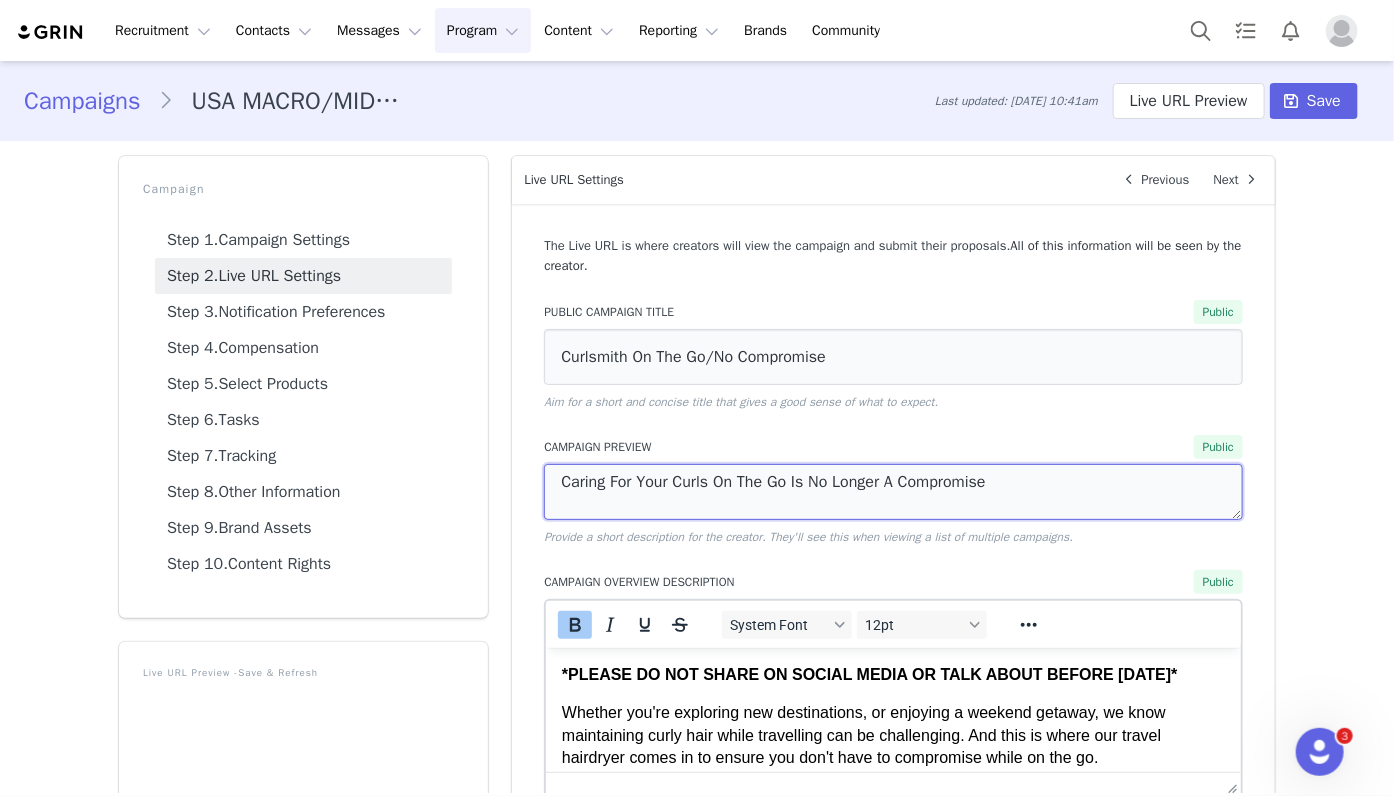 drag, startPoint x: 1019, startPoint y: 484, endPoint x: 543, endPoint y: 477, distance: 476.05145 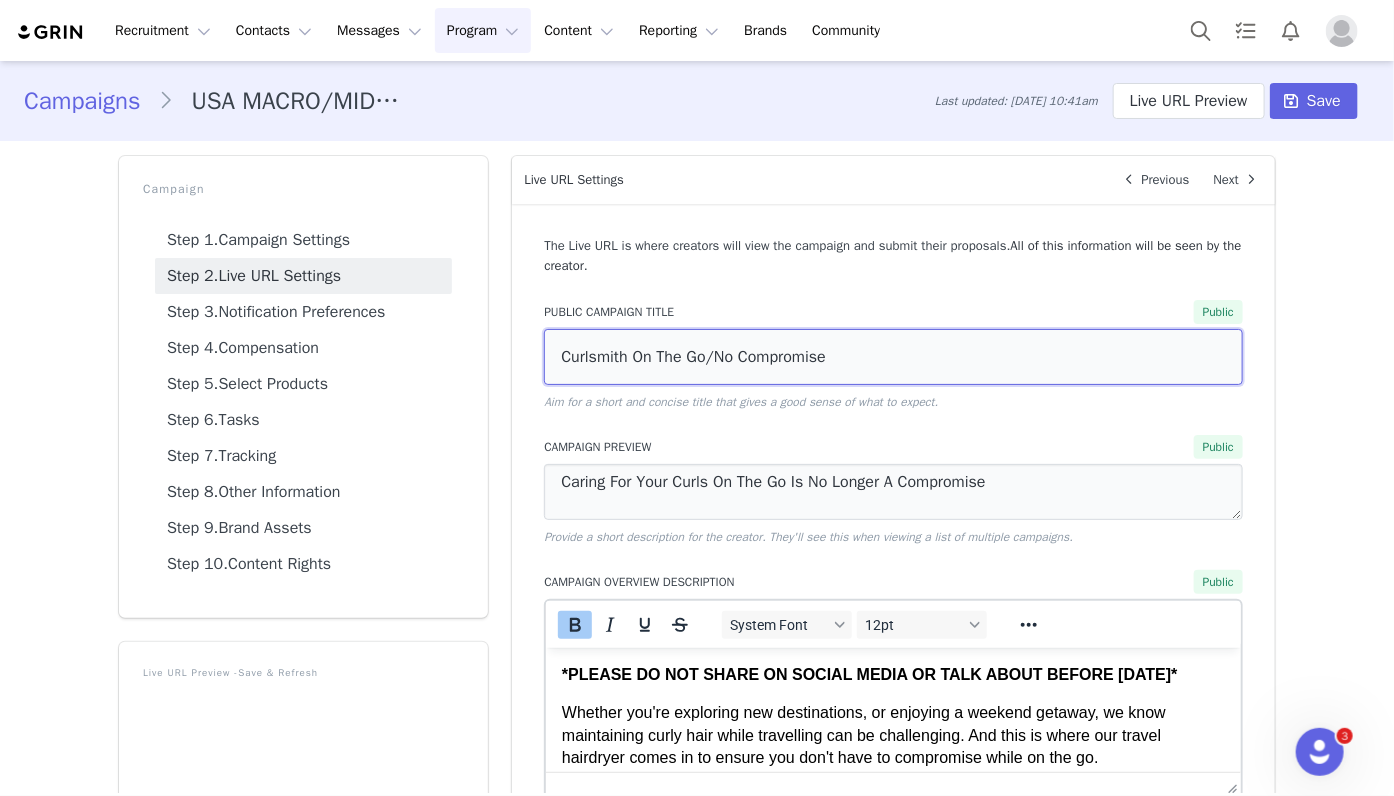 drag, startPoint x: 950, startPoint y: 349, endPoint x: 535, endPoint y: 344, distance: 415.03012 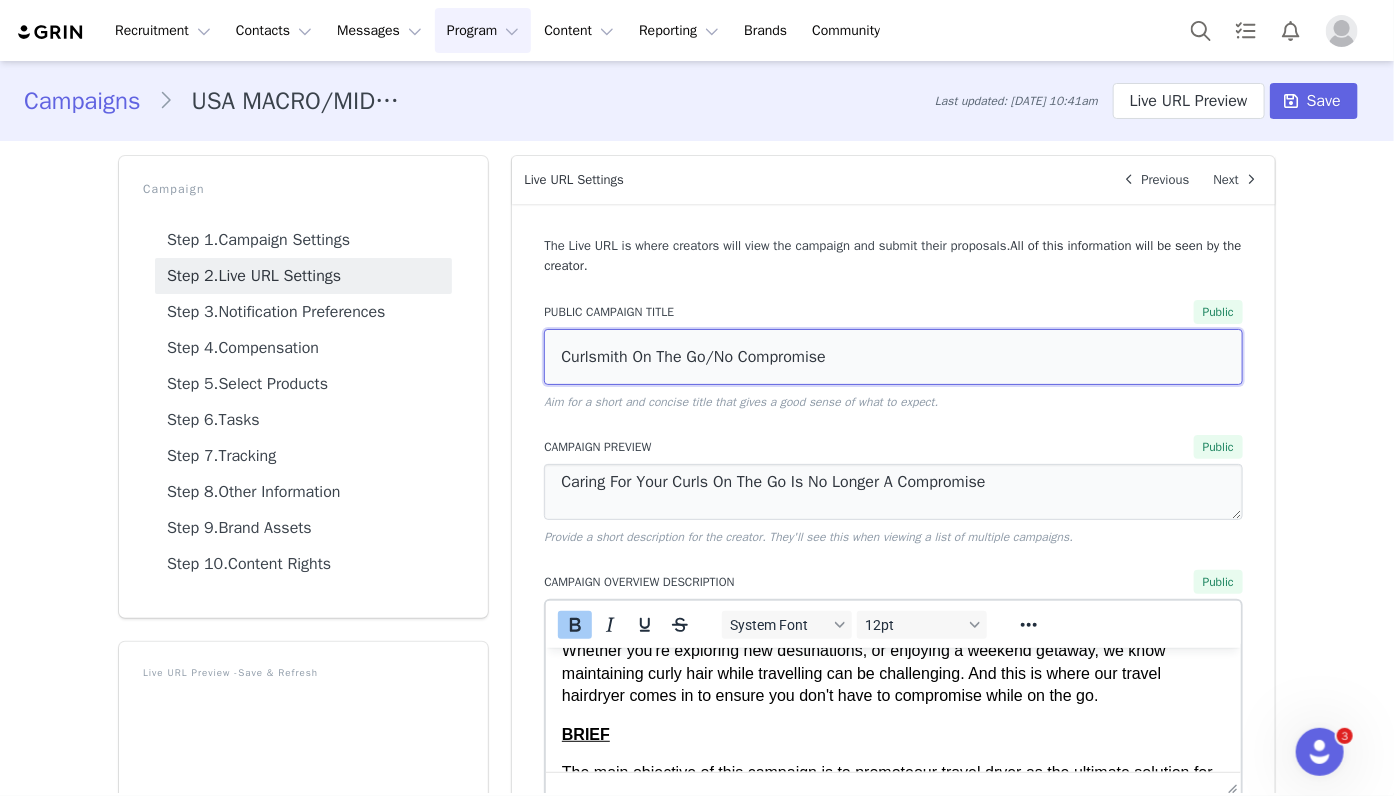 scroll, scrollTop: 10, scrollLeft: 0, axis: vertical 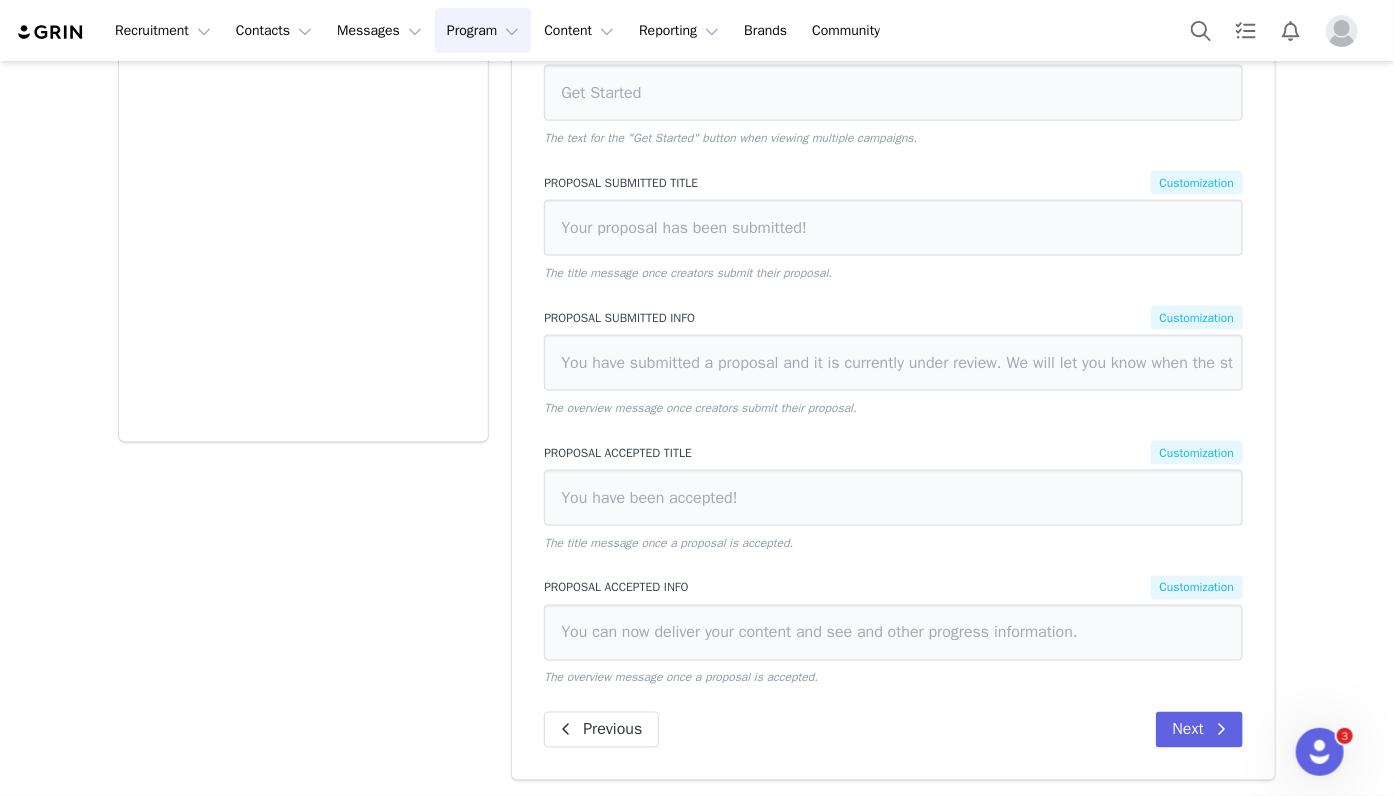 drag, startPoint x: 563, startPoint y: -405, endPoint x: 565, endPoint y: 829, distance: 1234.0016 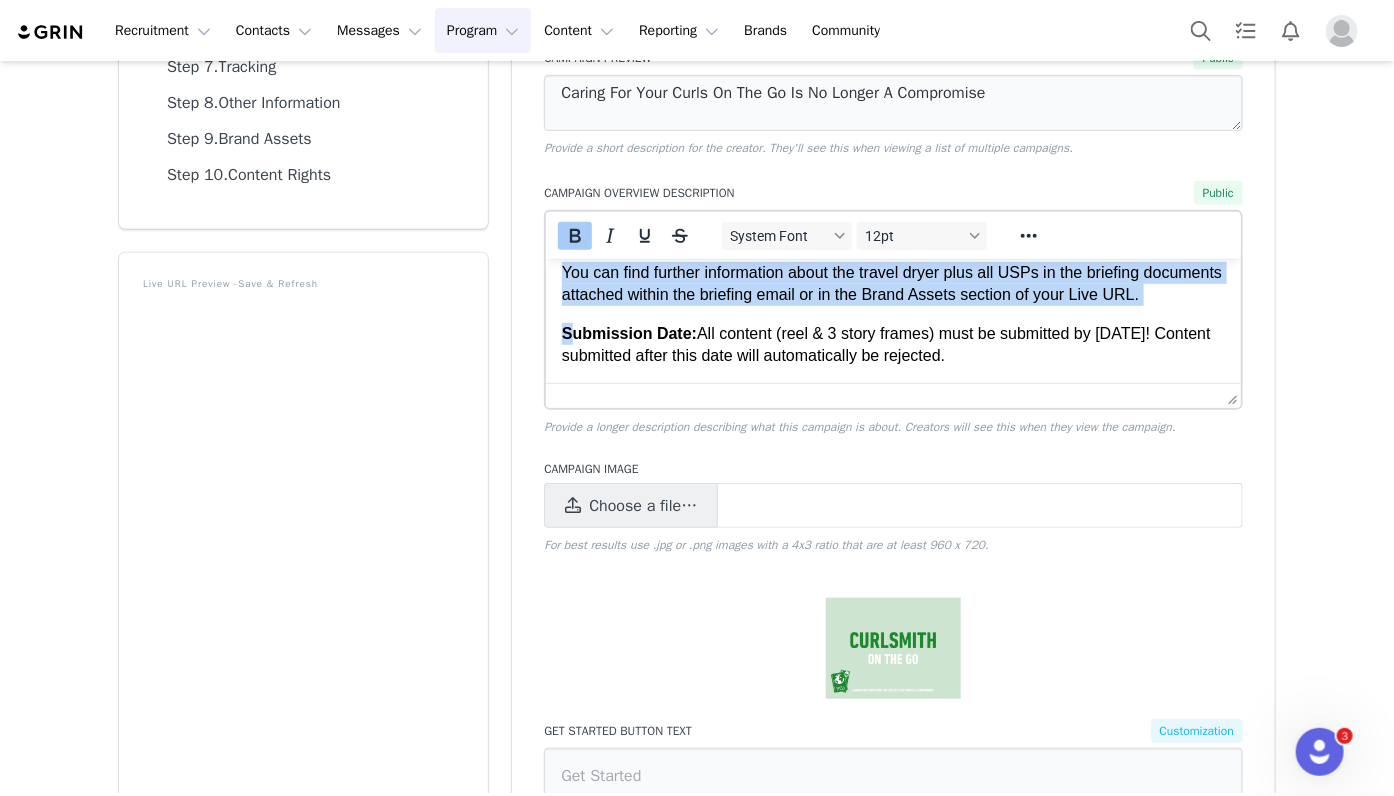 scroll, scrollTop: 385, scrollLeft: 0, axis: vertical 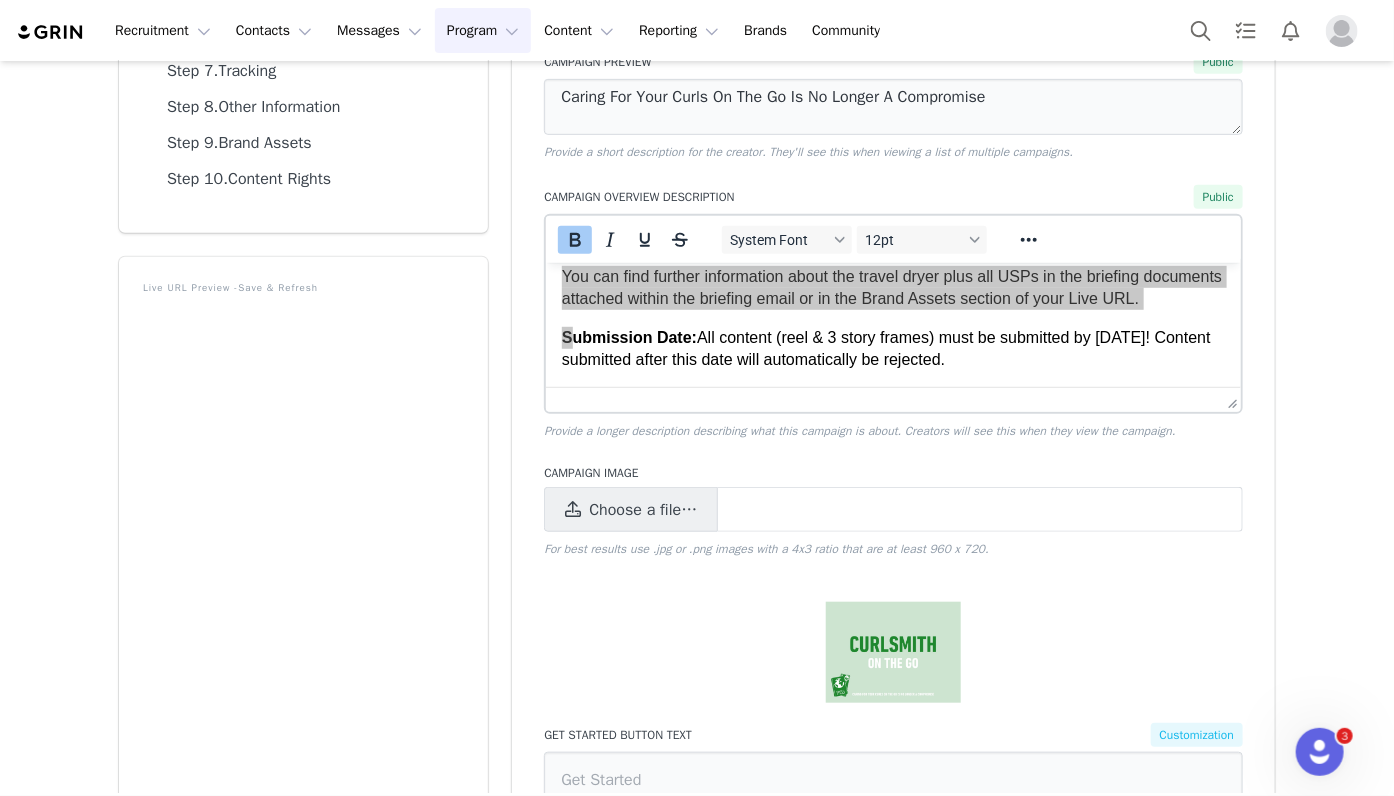 click on "Program Program" at bounding box center (483, 30) 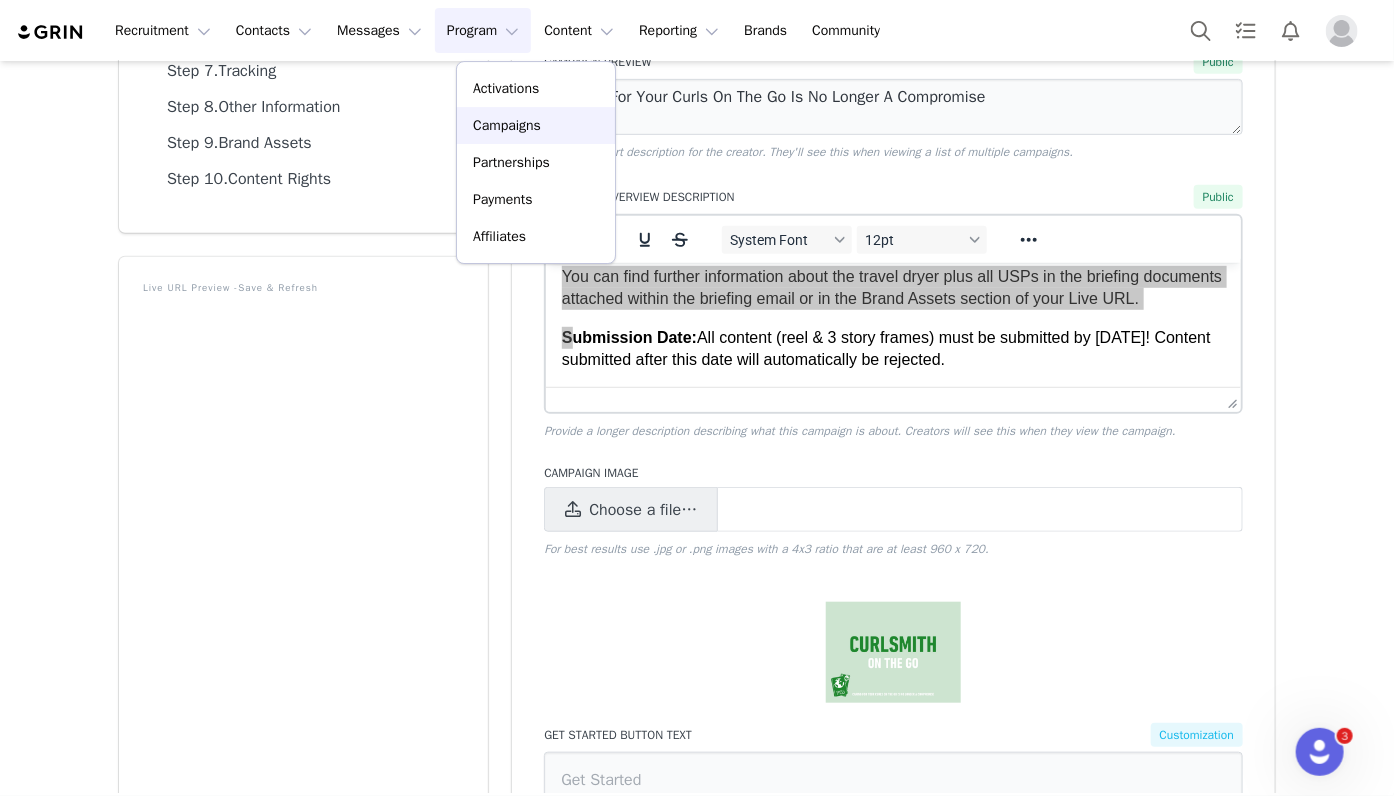 click on "Campaigns" at bounding box center (507, 125) 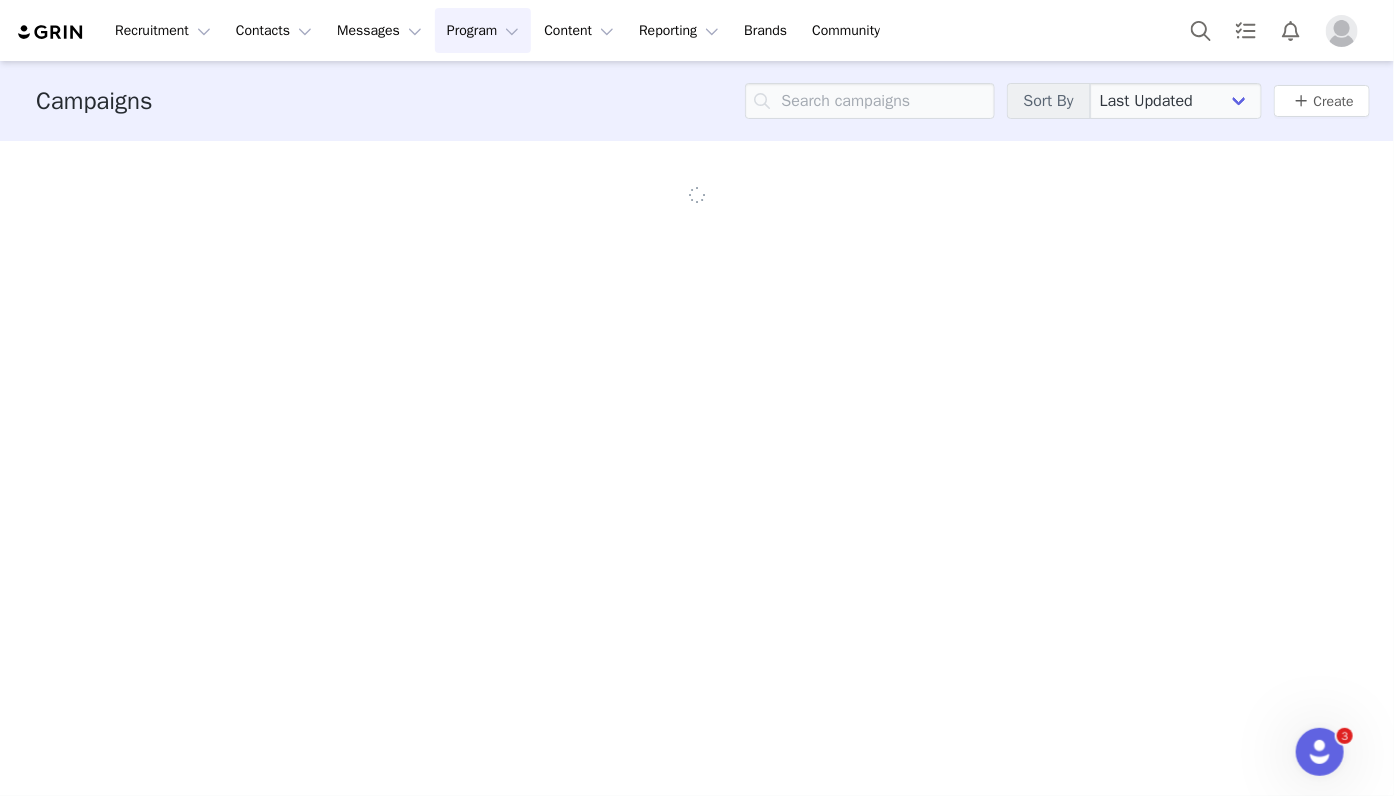 scroll, scrollTop: 0, scrollLeft: 0, axis: both 